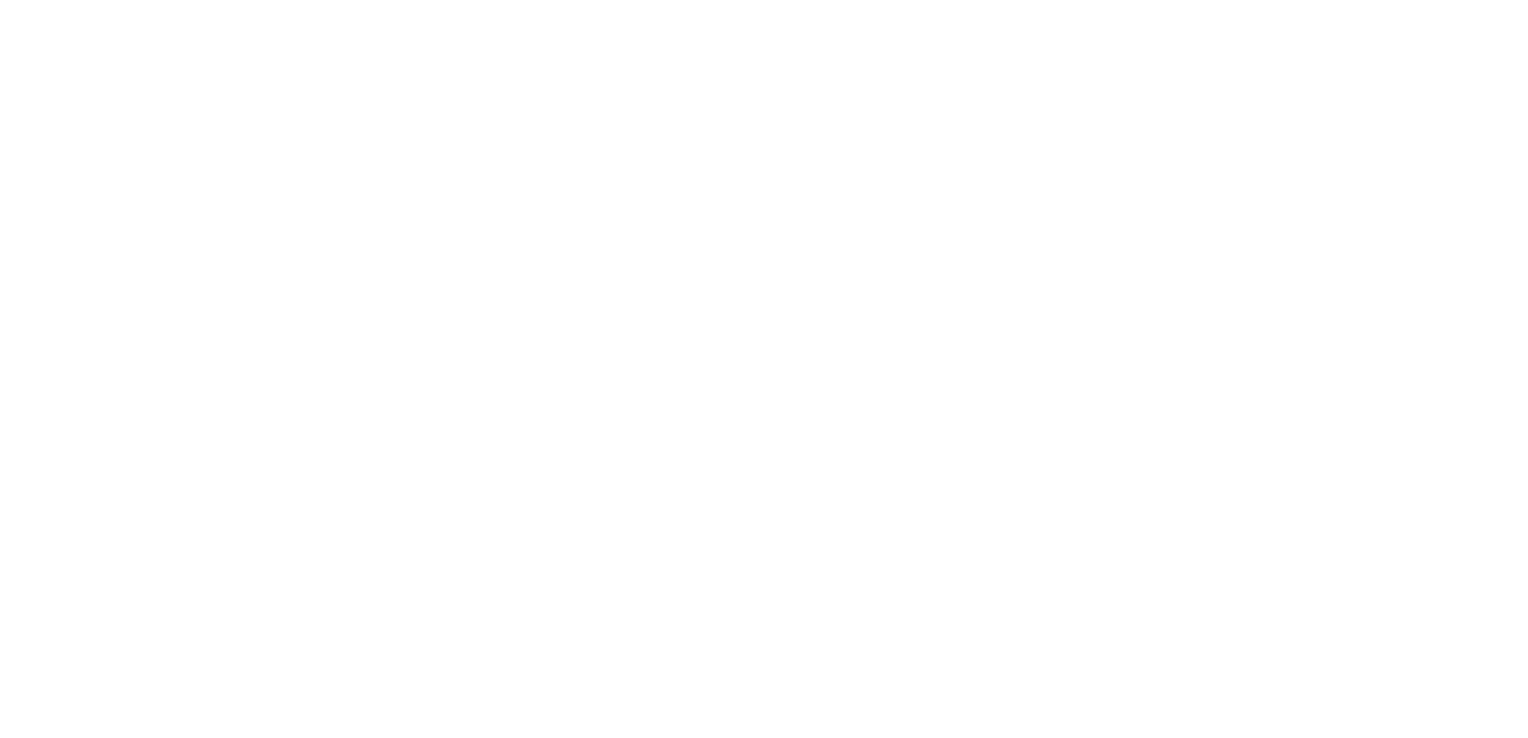 scroll, scrollTop: 0, scrollLeft: 0, axis: both 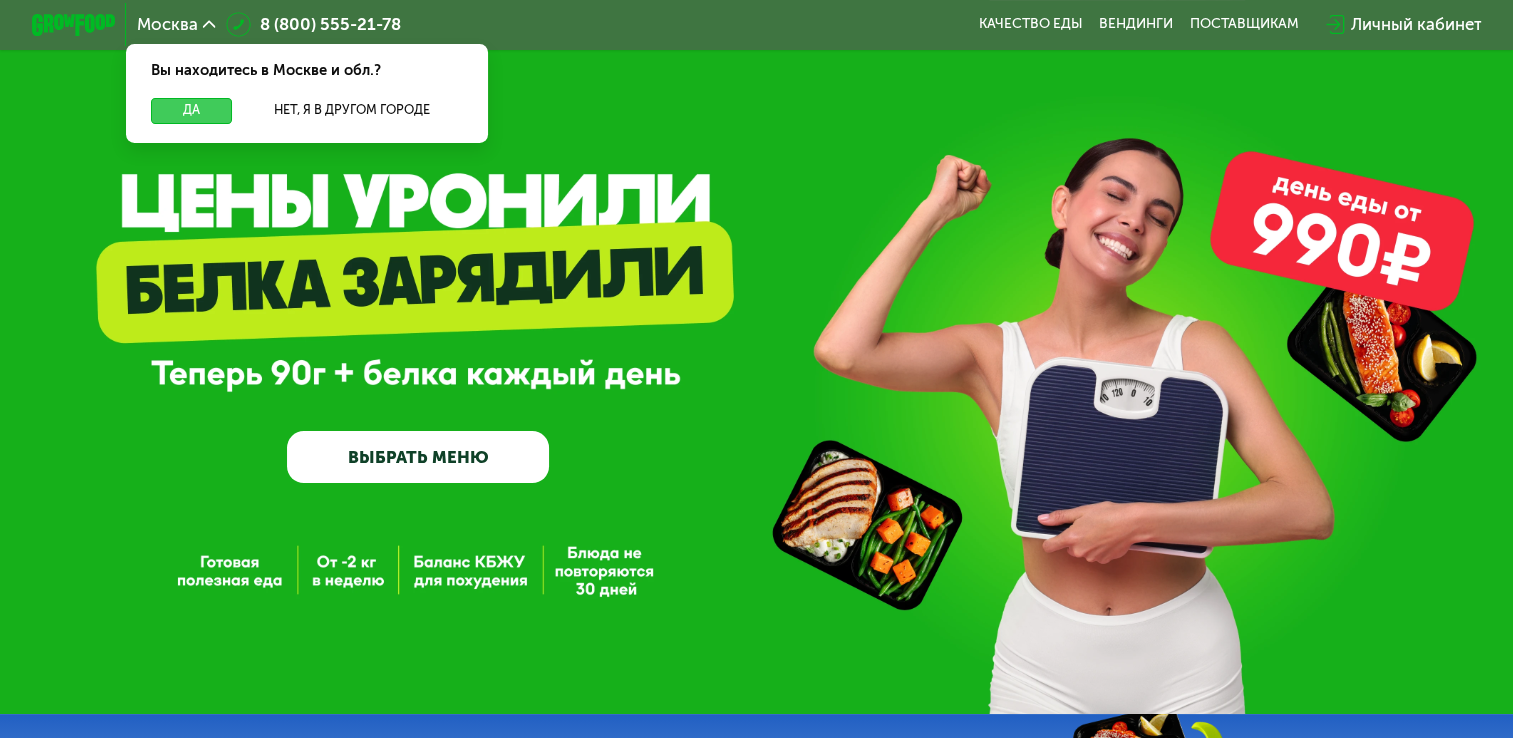click on "Да" at bounding box center (191, 110) 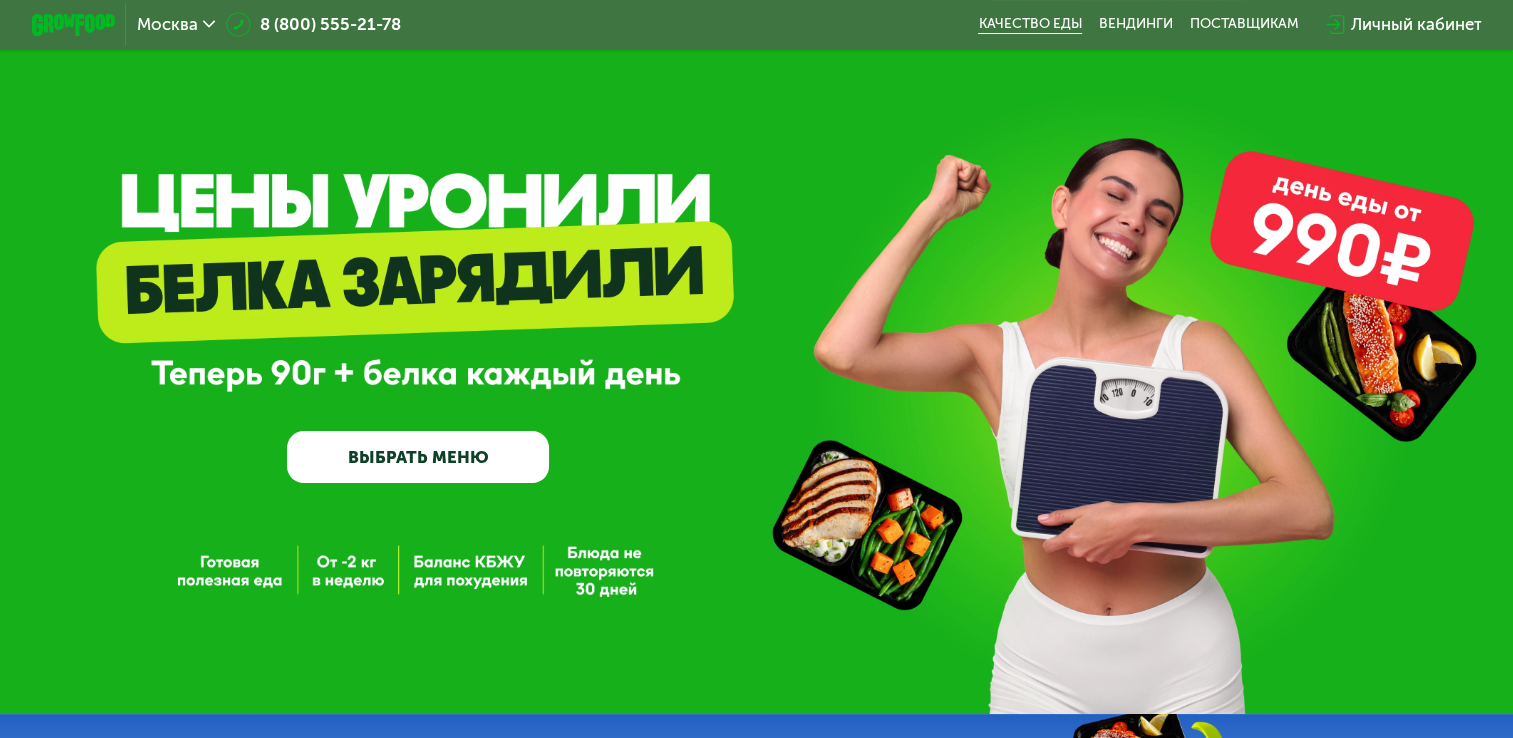 click on "Качество еды" at bounding box center (1030, 24) 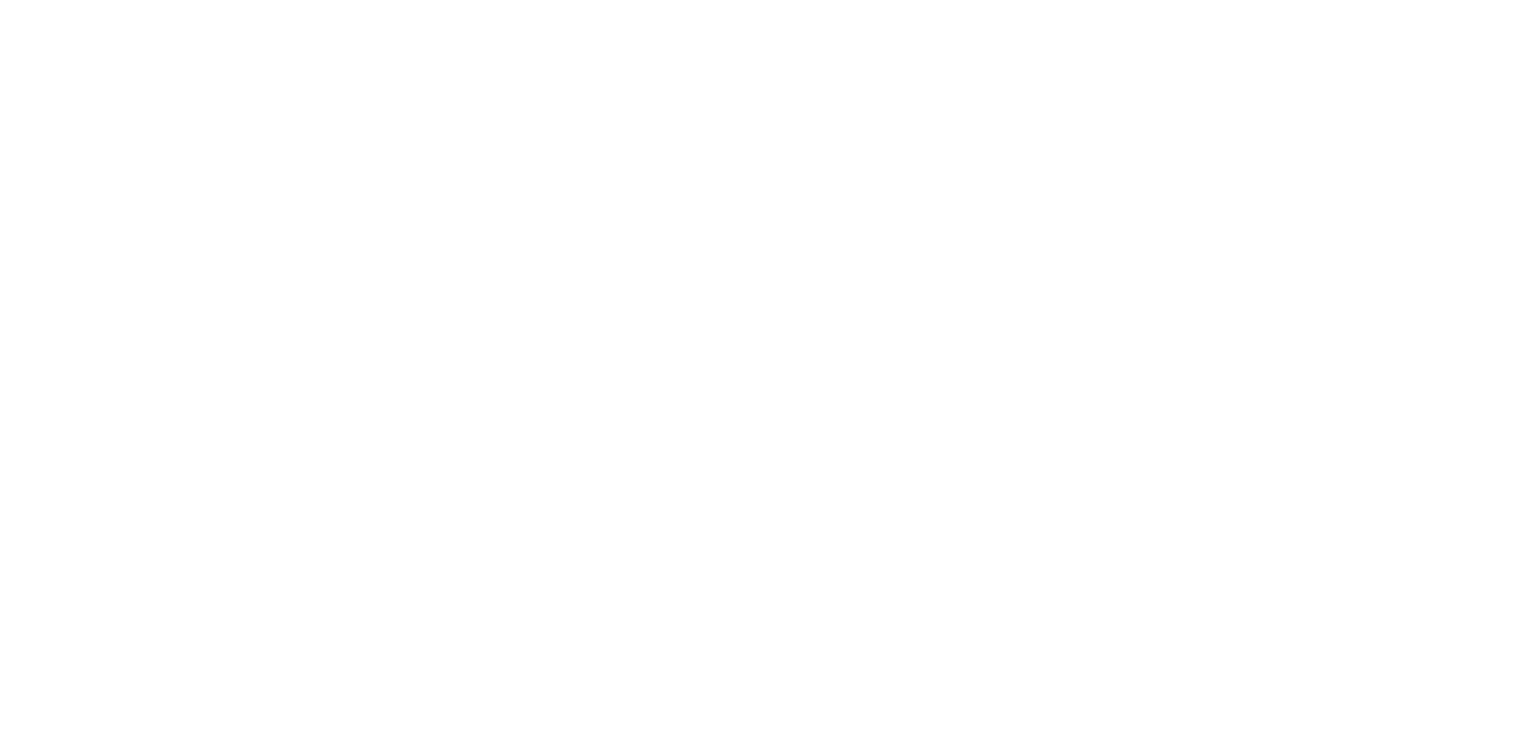 scroll, scrollTop: 0, scrollLeft: 0, axis: both 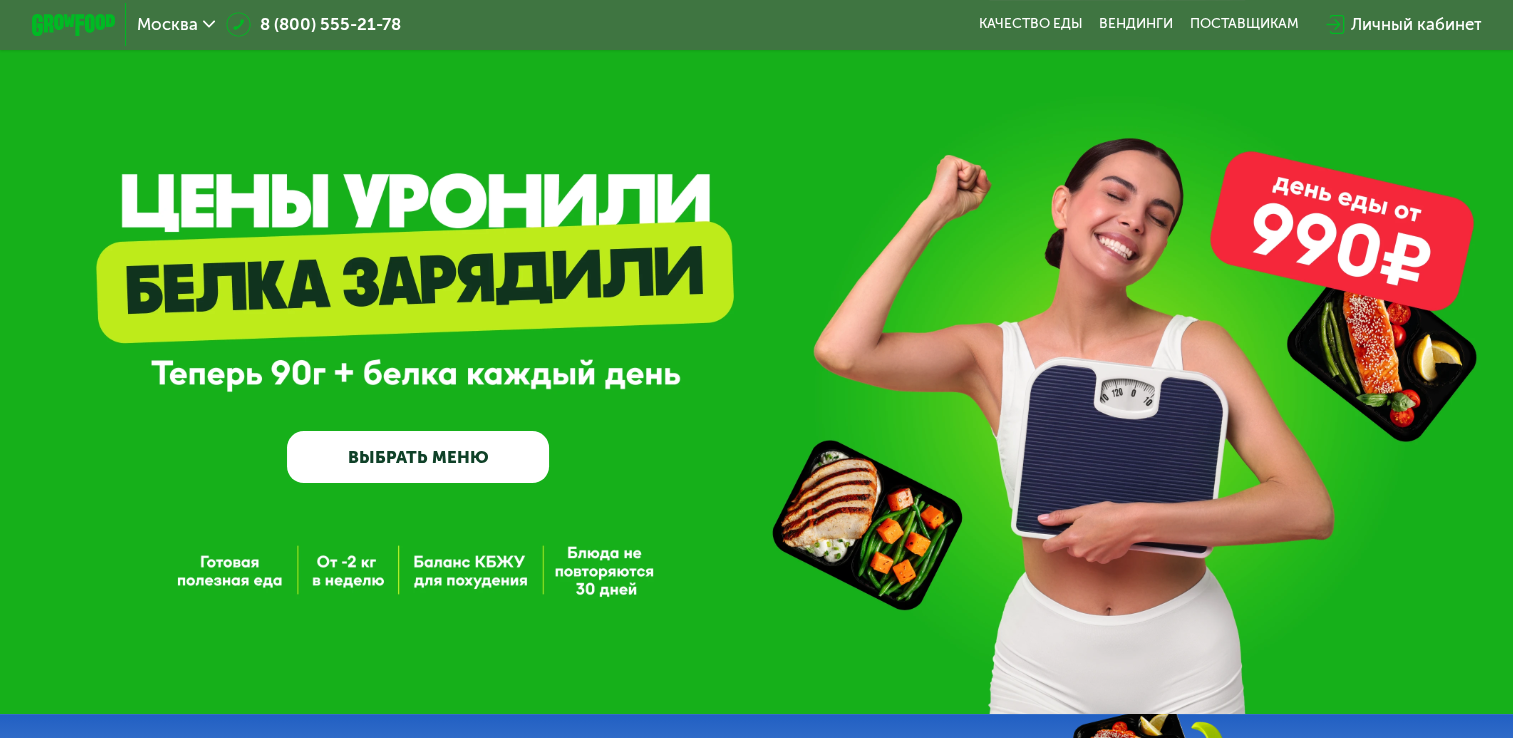 click on "ВЫБРАТЬ МЕНЮ" at bounding box center (418, 457) 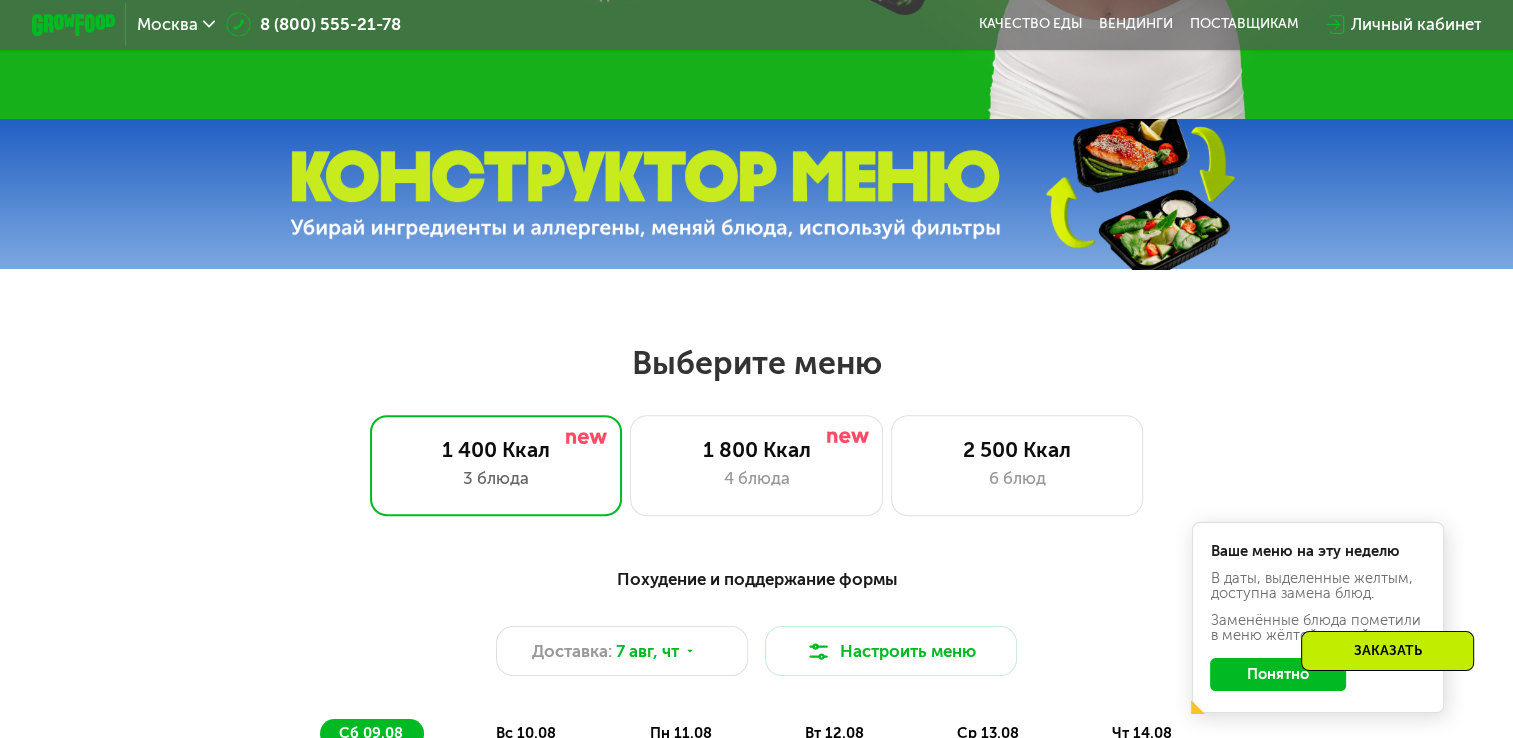 scroll, scrollTop: 896, scrollLeft: 0, axis: vertical 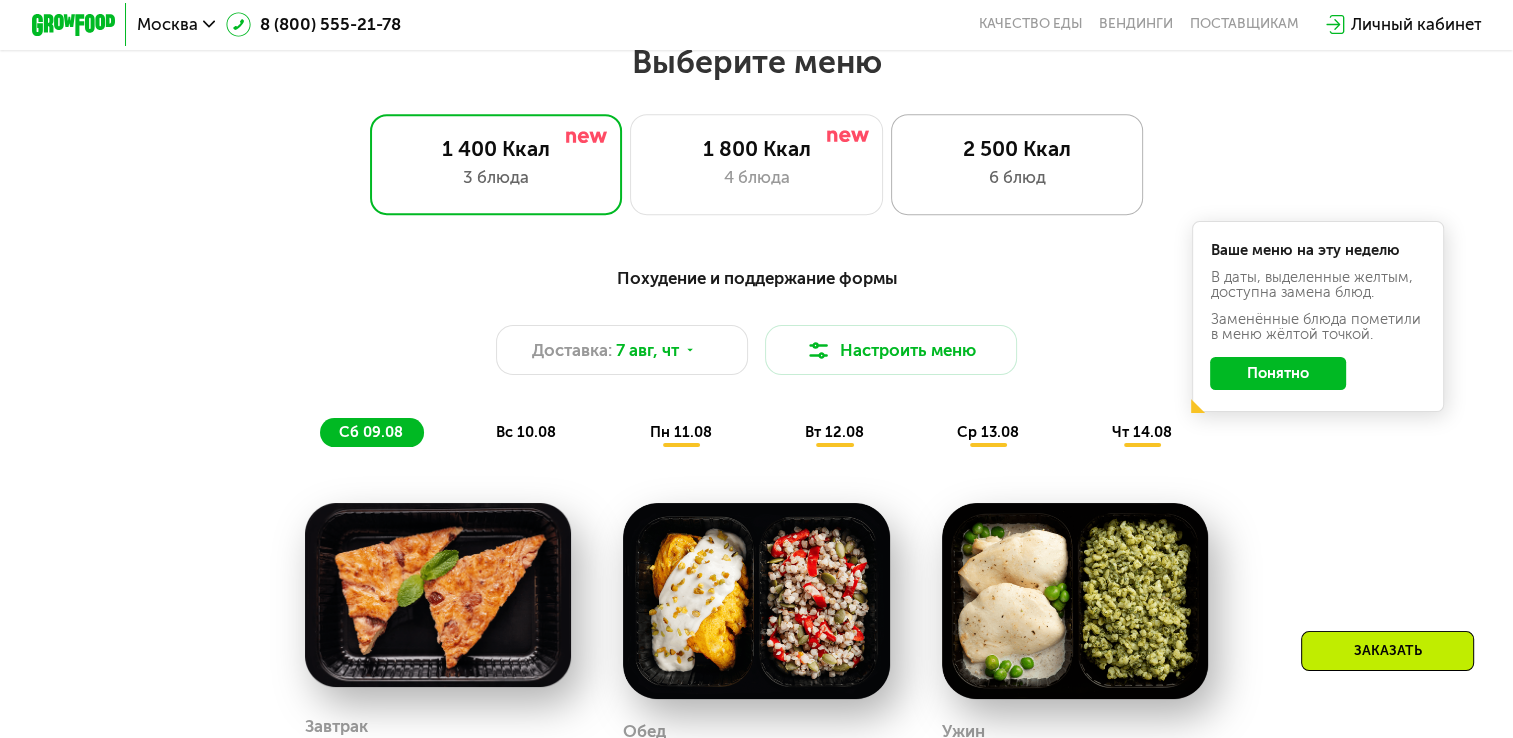 click on "2 500 Ккал 6 блюд" 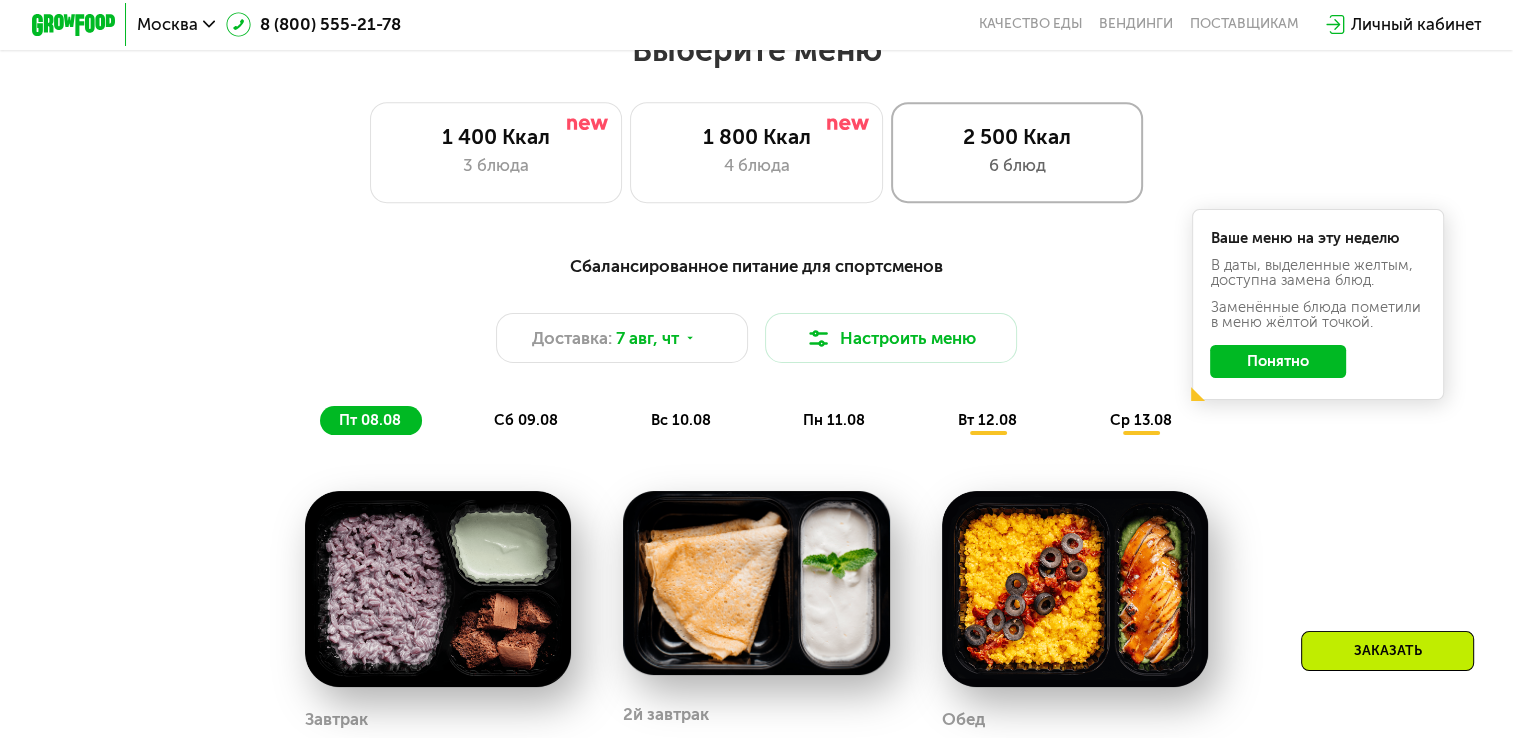 scroll, scrollTop: 896, scrollLeft: 0, axis: vertical 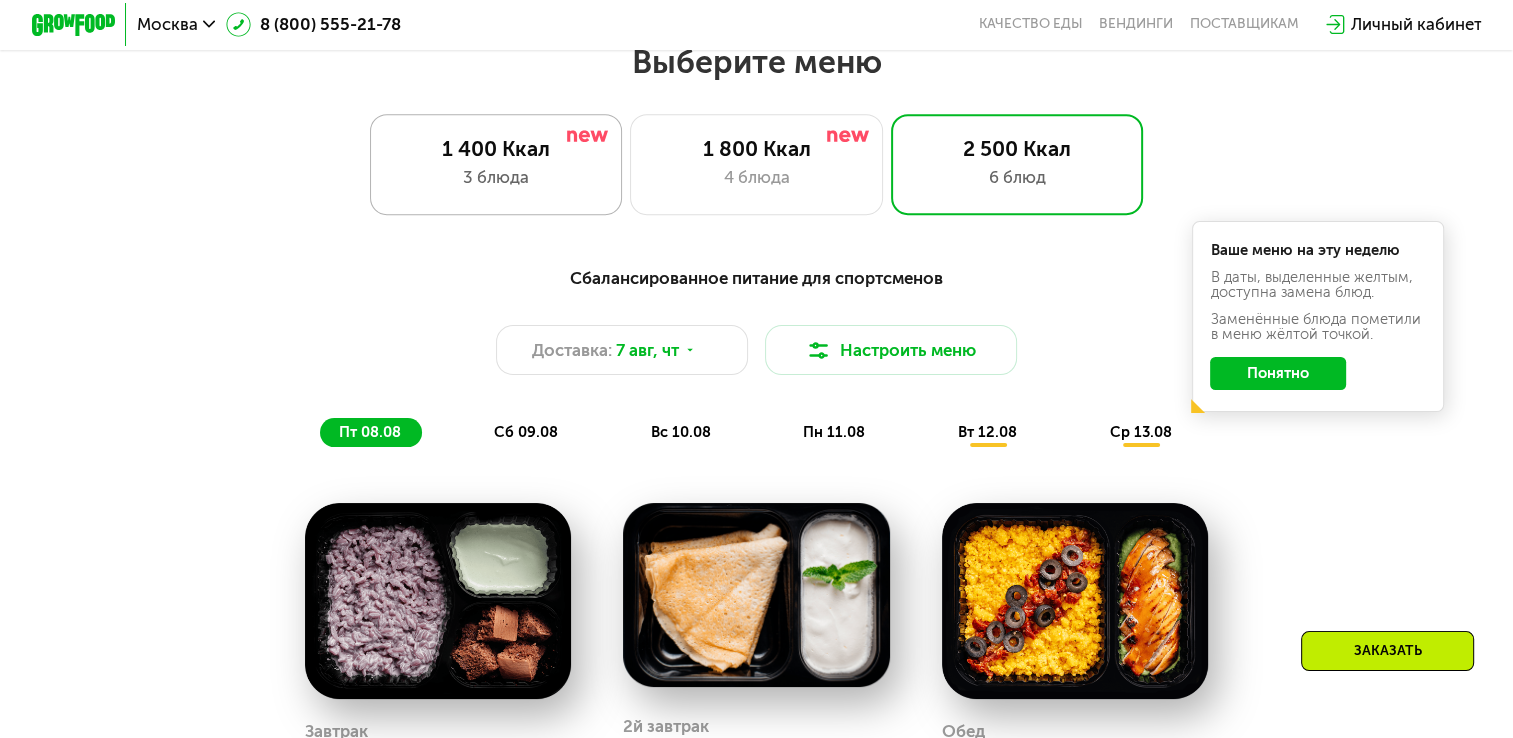 click on "3 блюда" at bounding box center (496, 177) 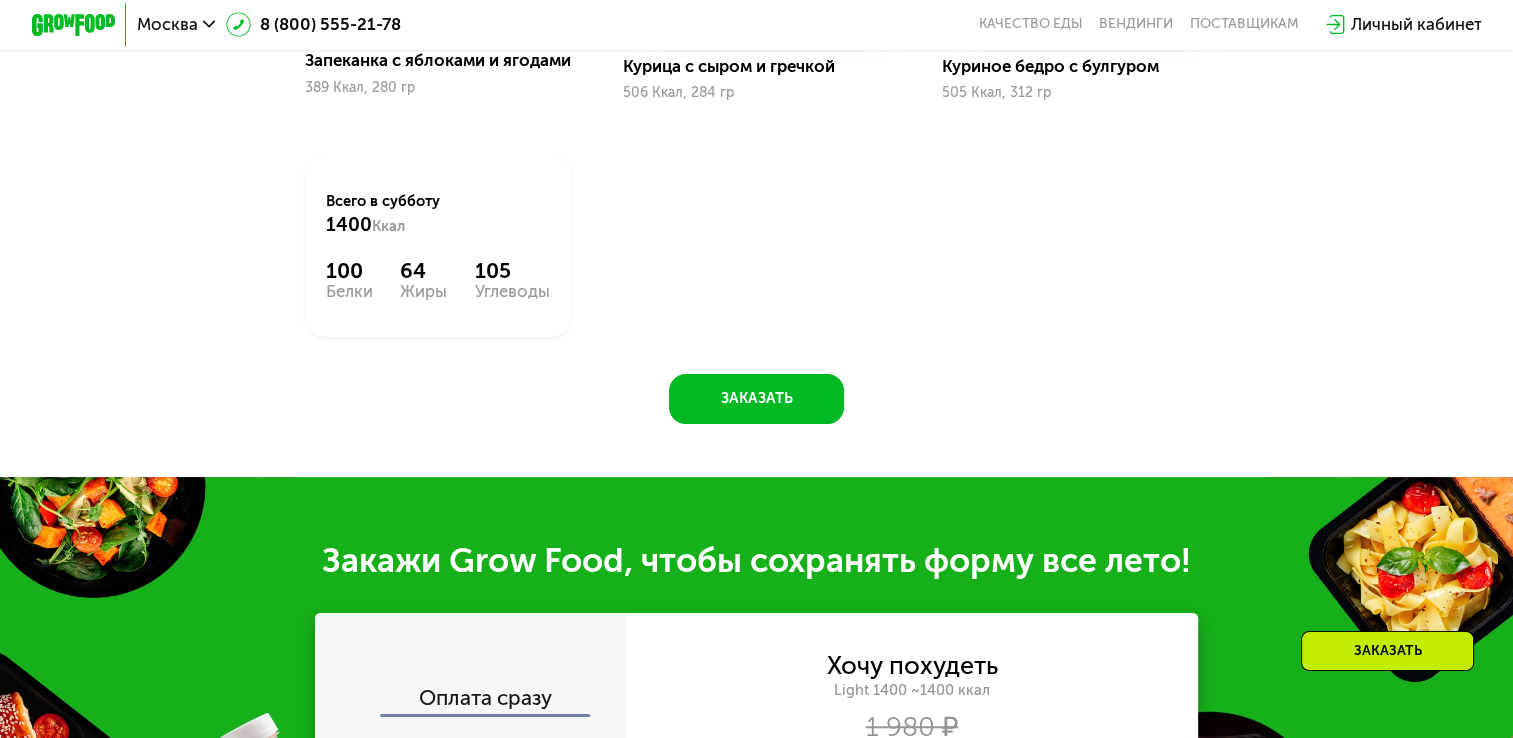 scroll, scrollTop: 996, scrollLeft: 0, axis: vertical 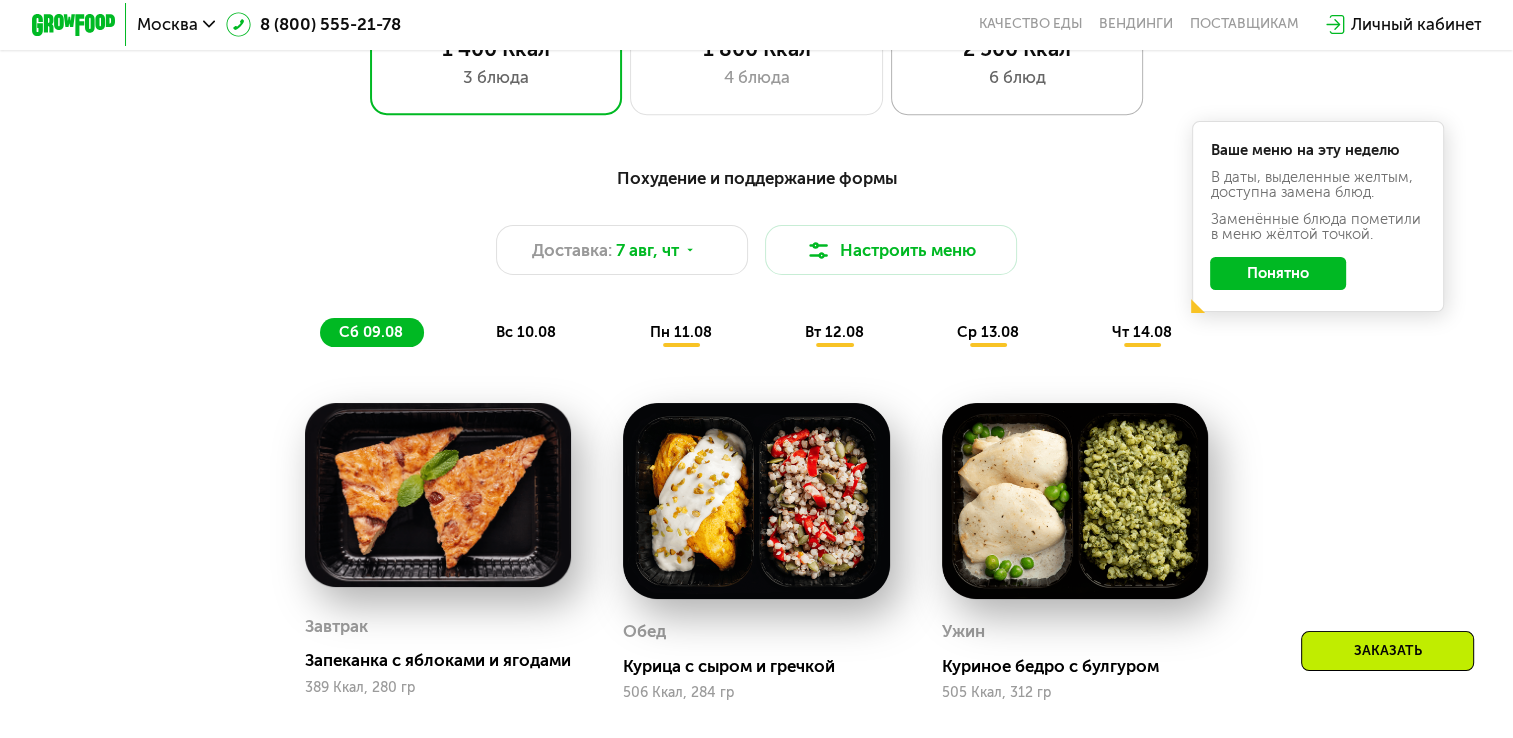 click on "6 блюд" at bounding box center [1017, 77] 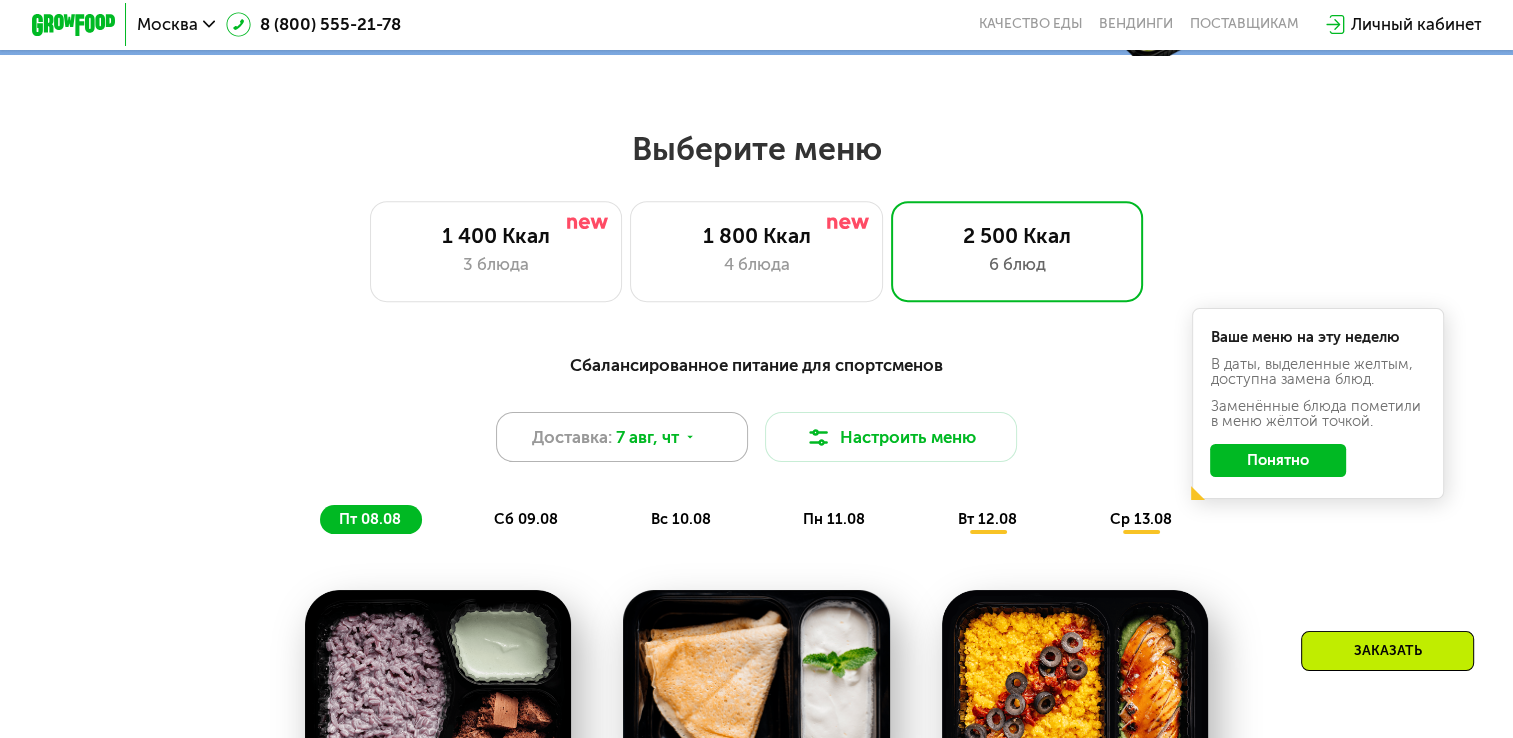 scroll, scrollTop: 896, scrollLeft: 0, axis: vertical 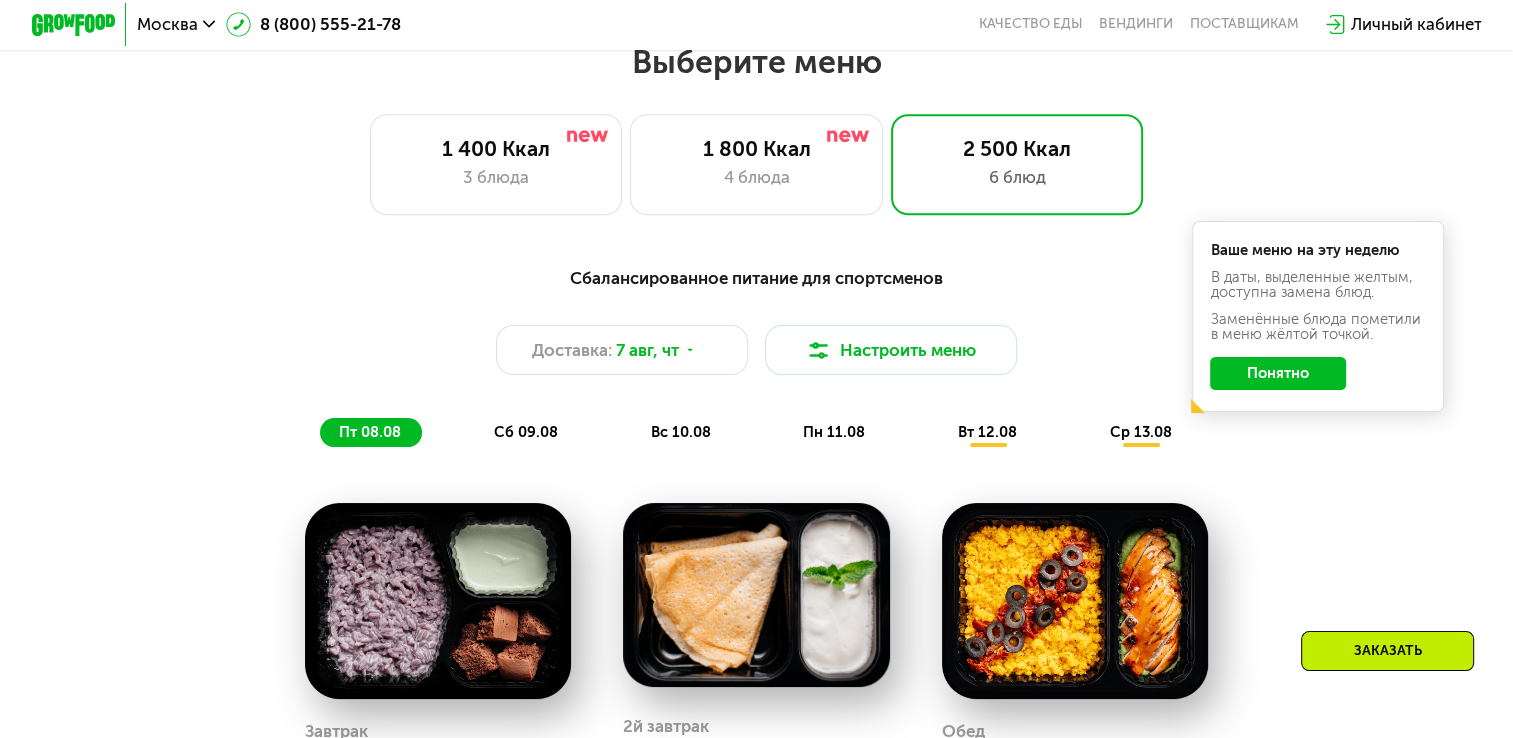 click on "сб 09.08" at bounding box center [526, 432] 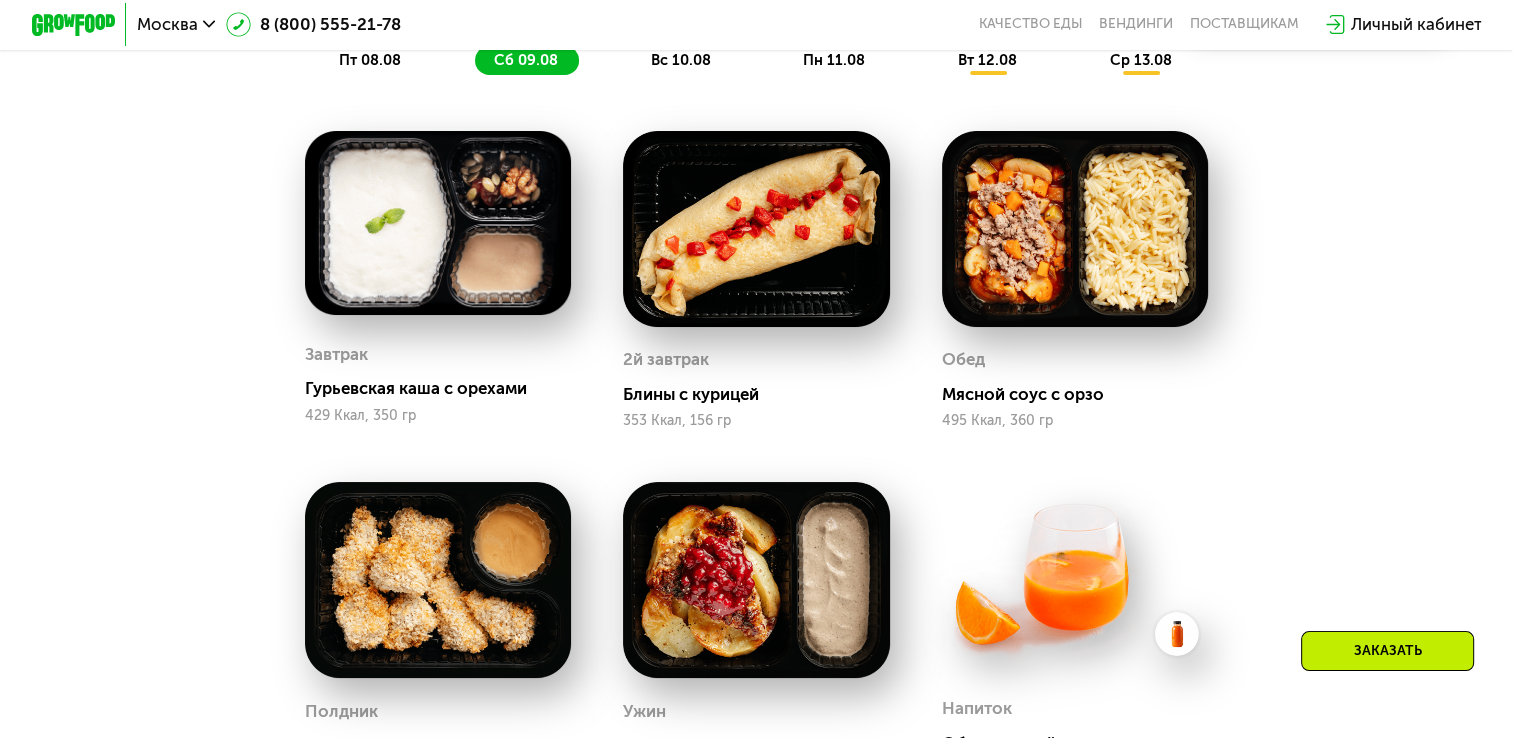scroll, scrollTop: 996, scrollLeft: 0, axis: vertical 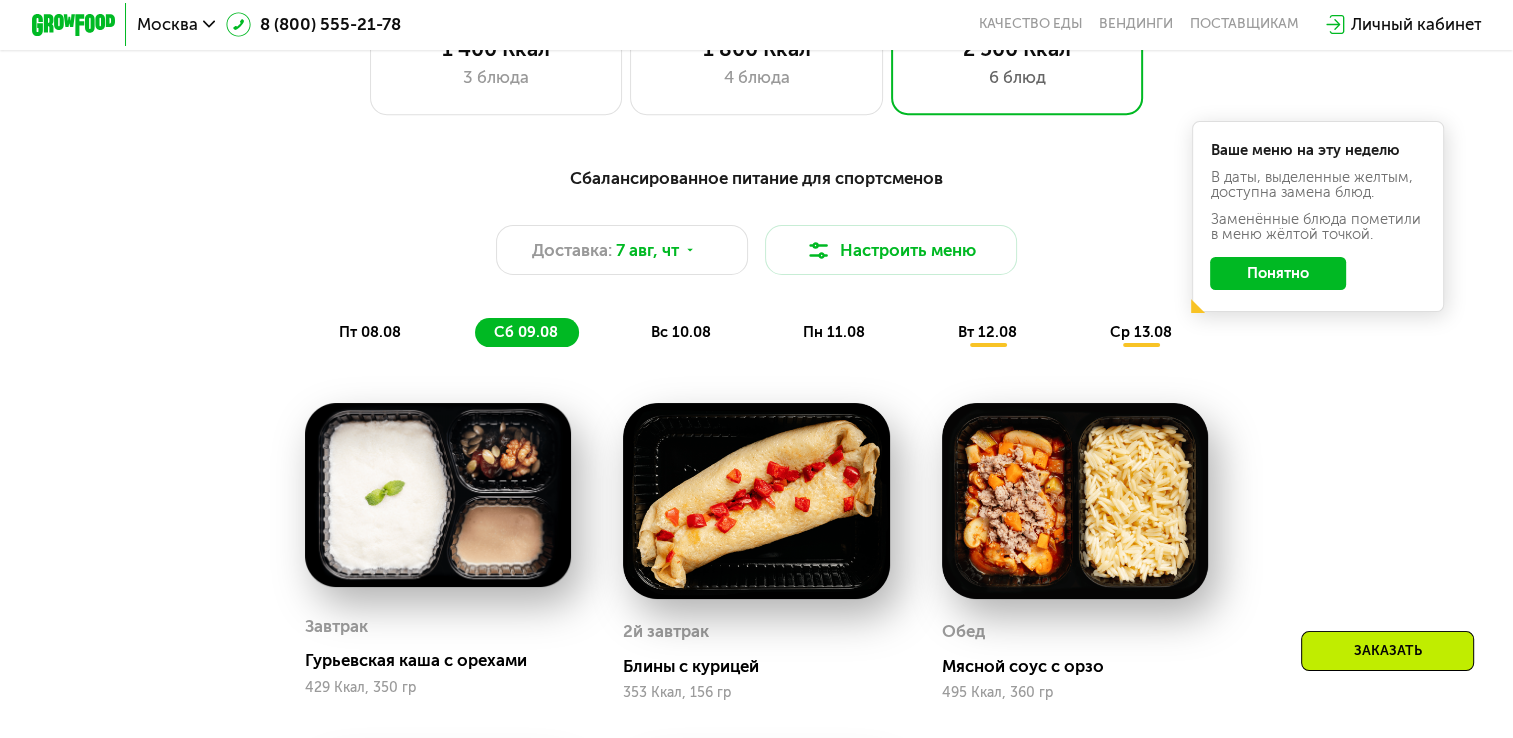 click on "вс 10.08" 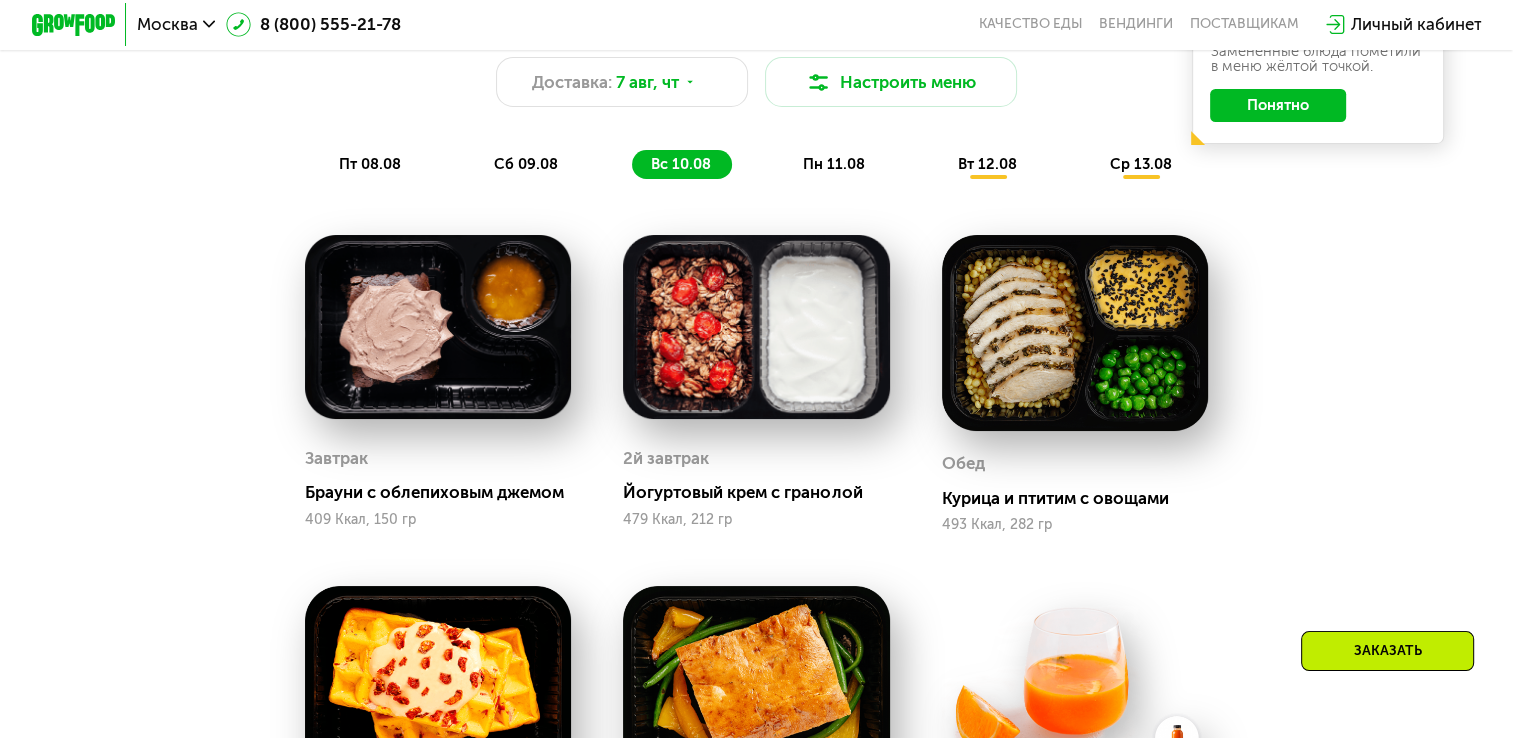 scroll, scrollTop: 1196, scrollLeft: 0, axis: vertical 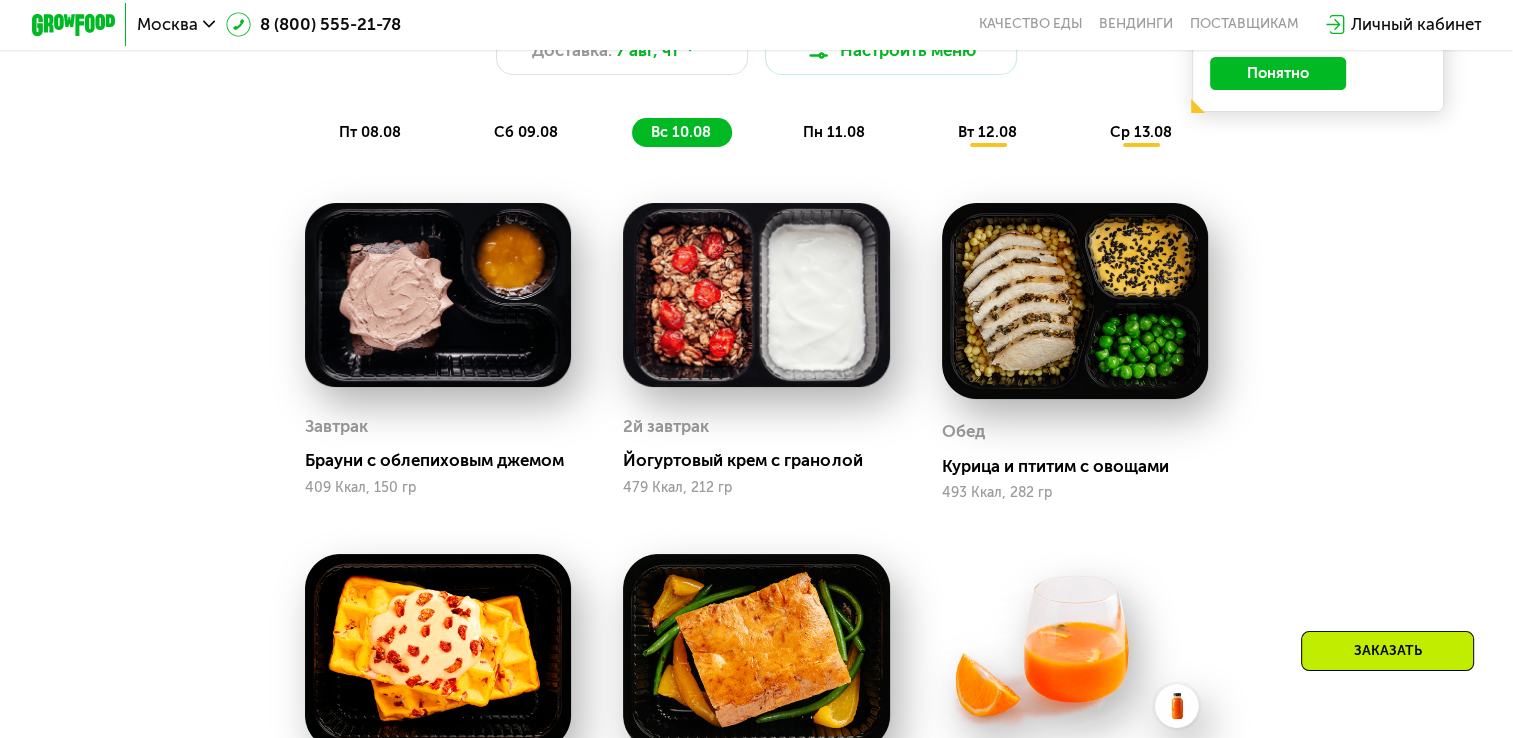 click on "вт 12.08" at bounding box center (987, 132) 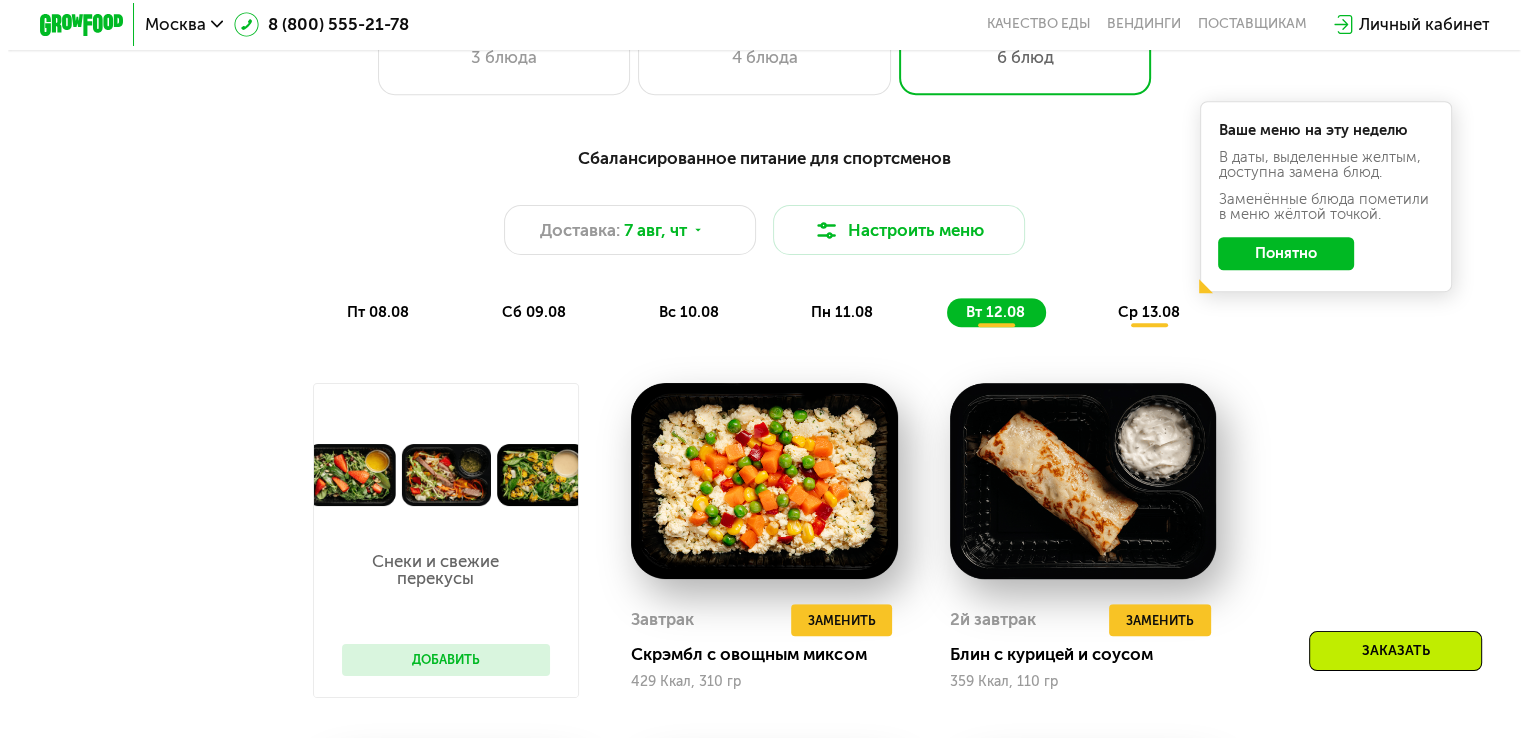 scroll, scrollTop: 996, scrollLeft: 0, axis: vertical 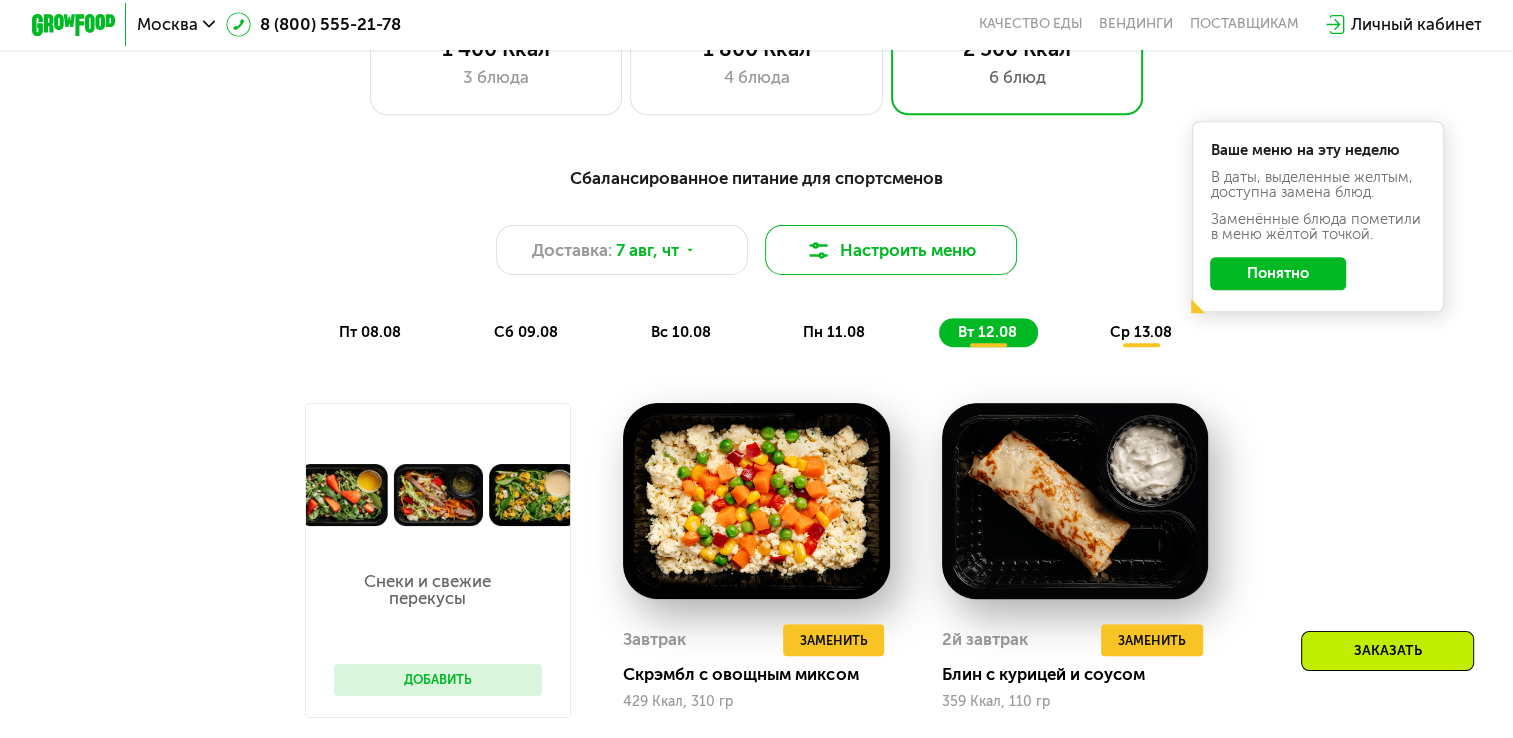 click on "Настроить меню" at bounding box center (891, 250) 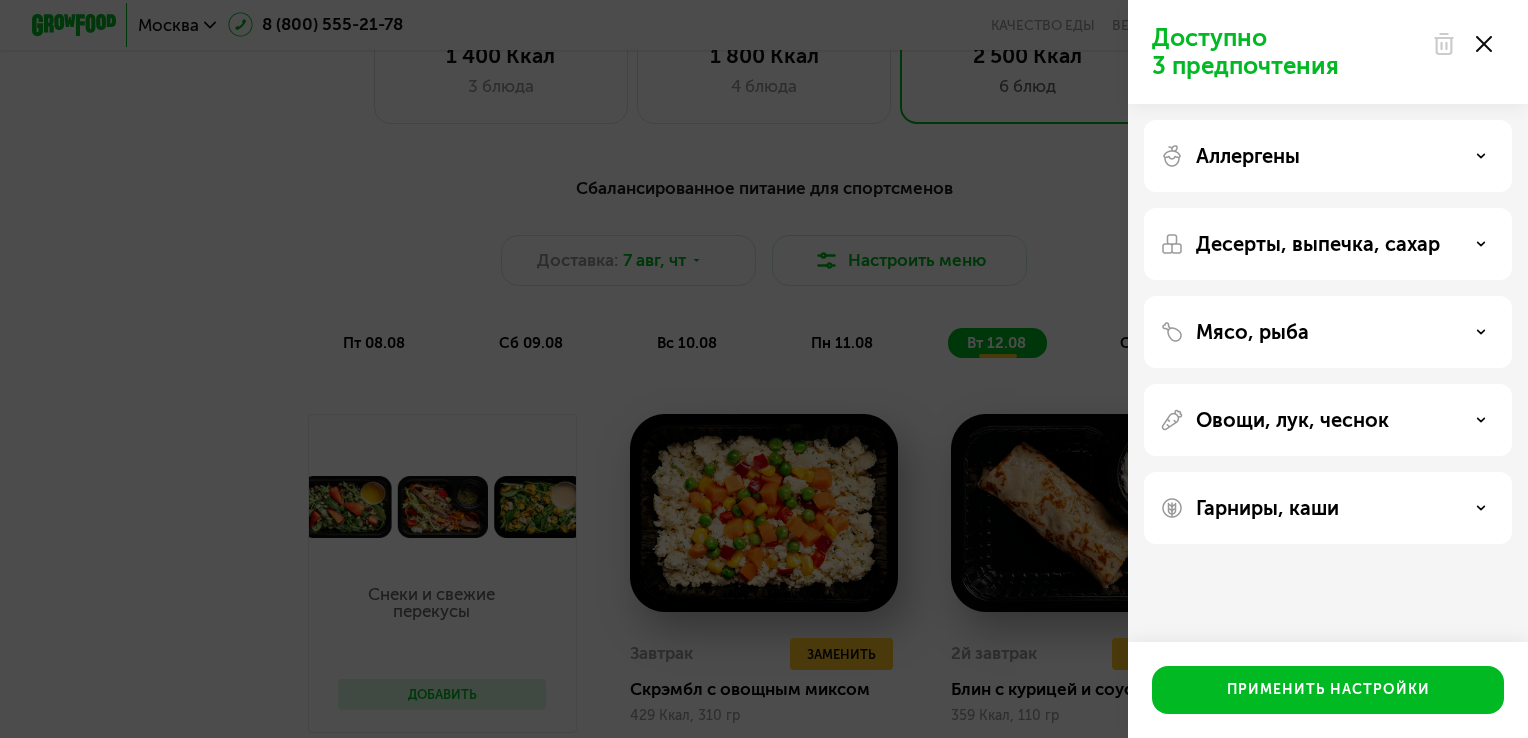 click on "Аллергены" at bounding box center (1328, 156) 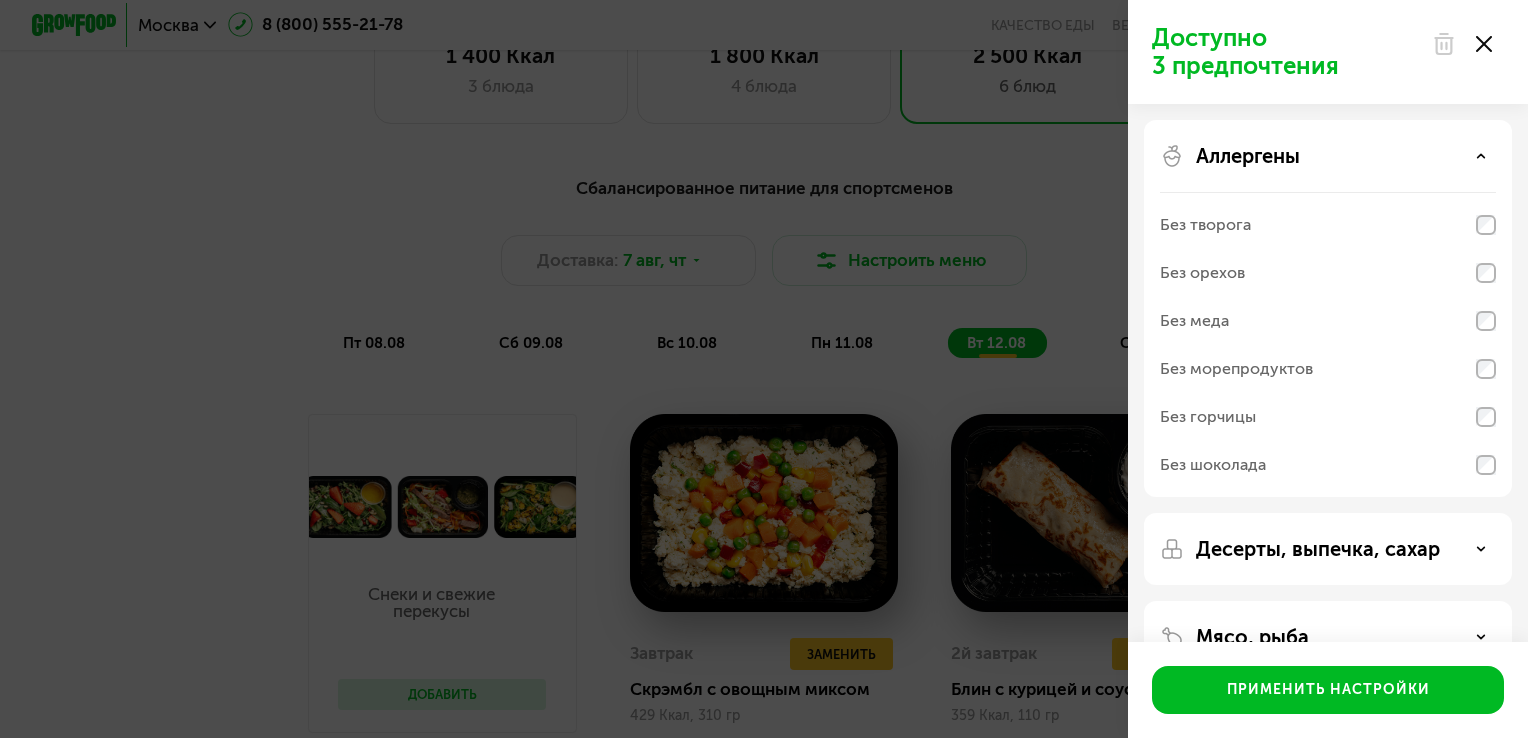 click on "Аллергены" at bounding box center (1328, 156) 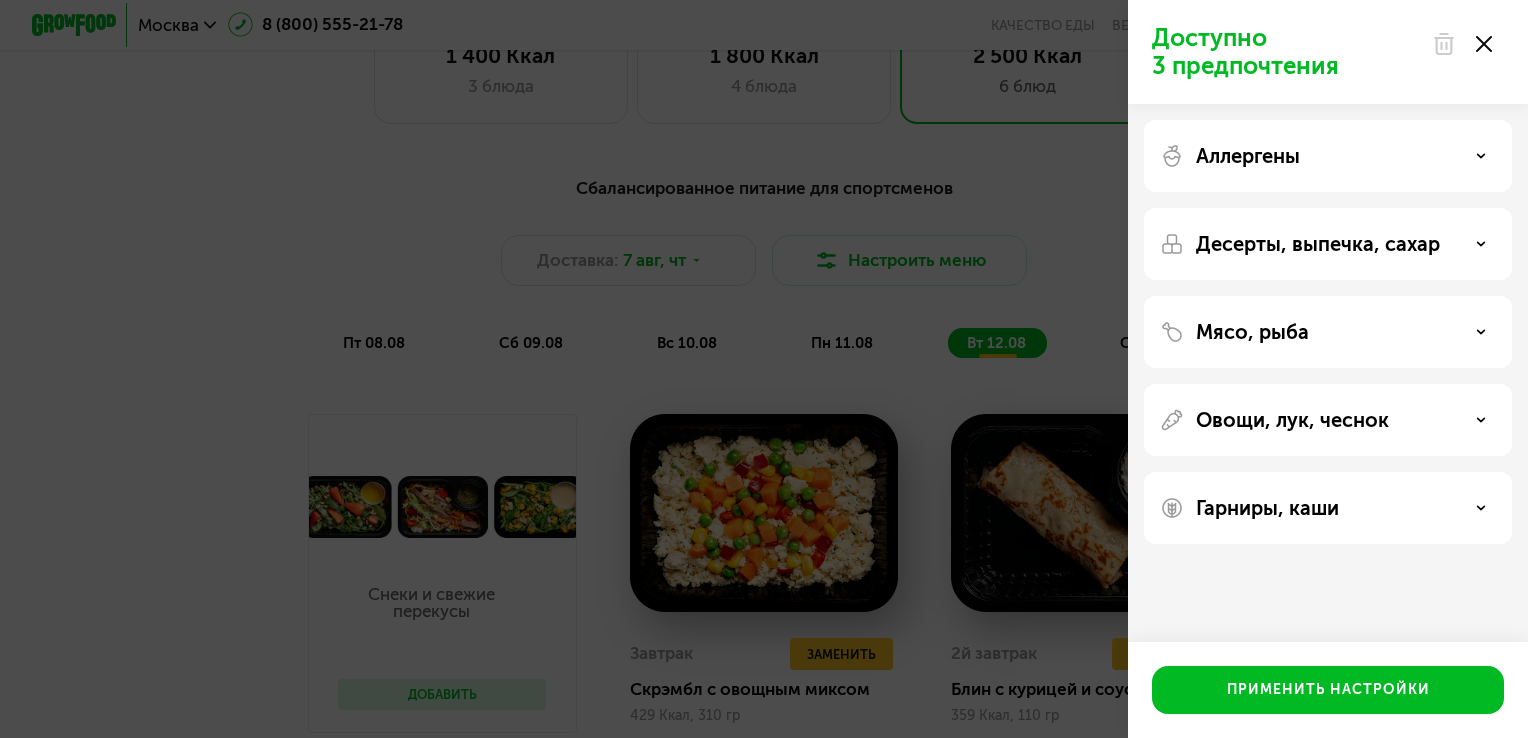 click on "Десерты, выпечка, сахар" at bounding box center [1318, 244] 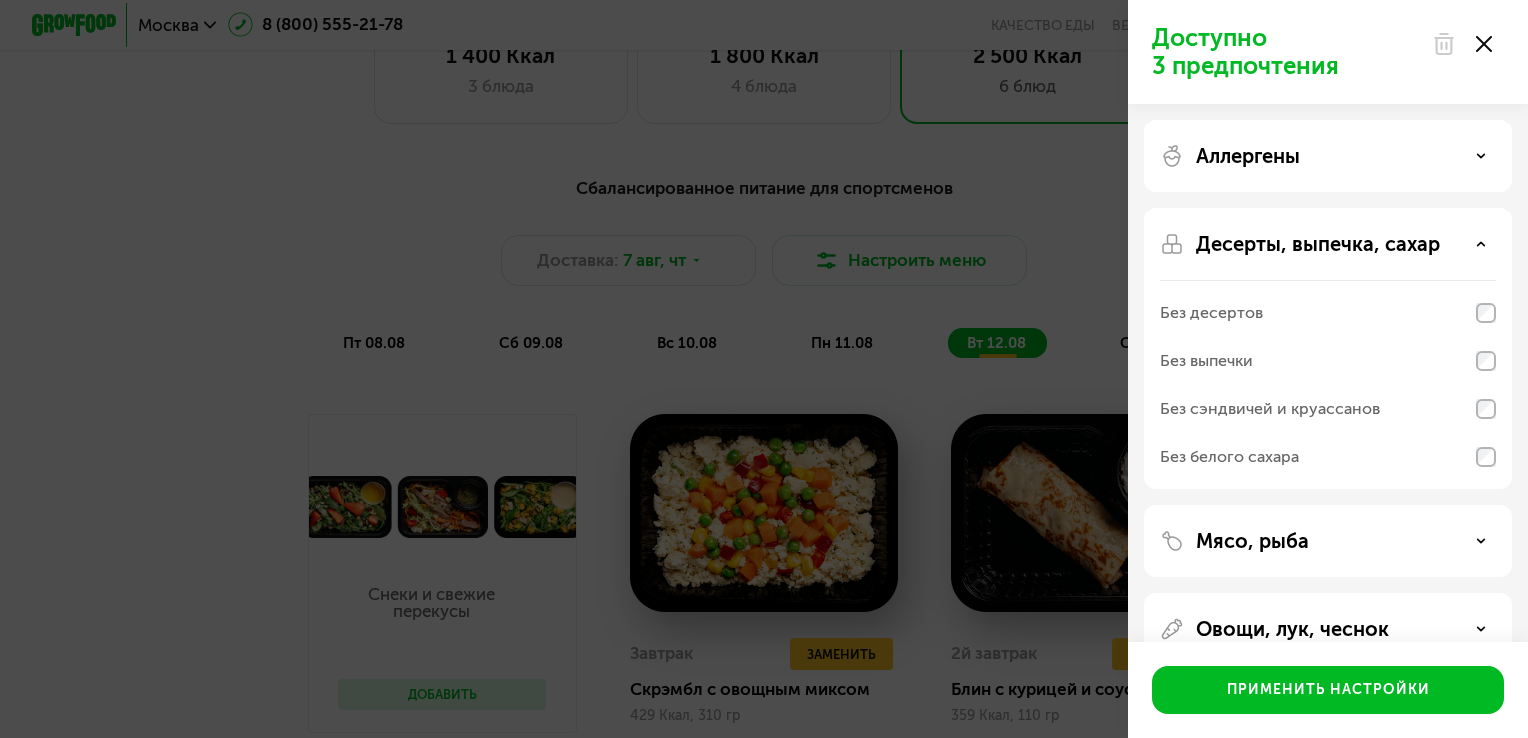 click on "Десерты, выпечка, сахар" at bounding box center (1318, 244) 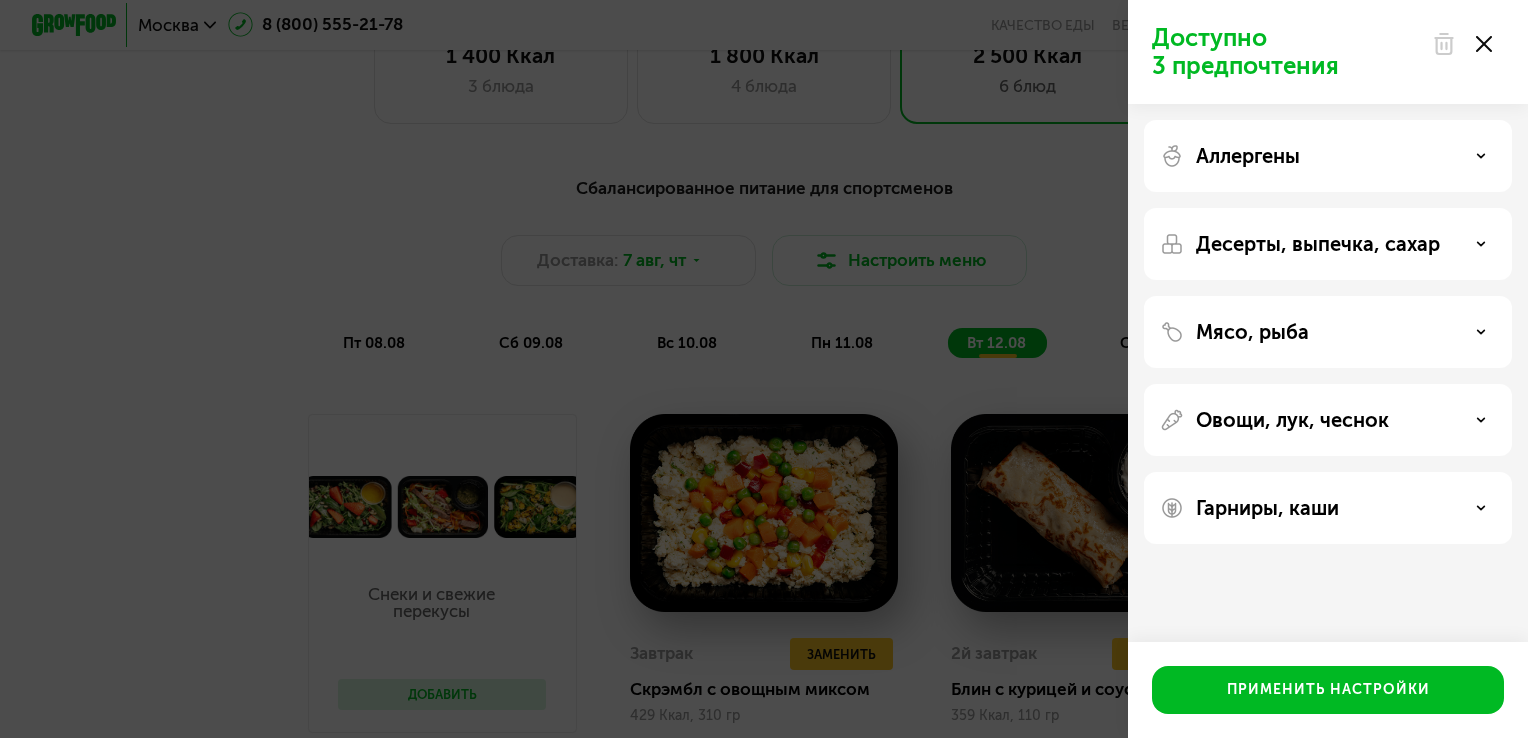 click on "Мясо, рыба" at bounding box center (1252, 332) 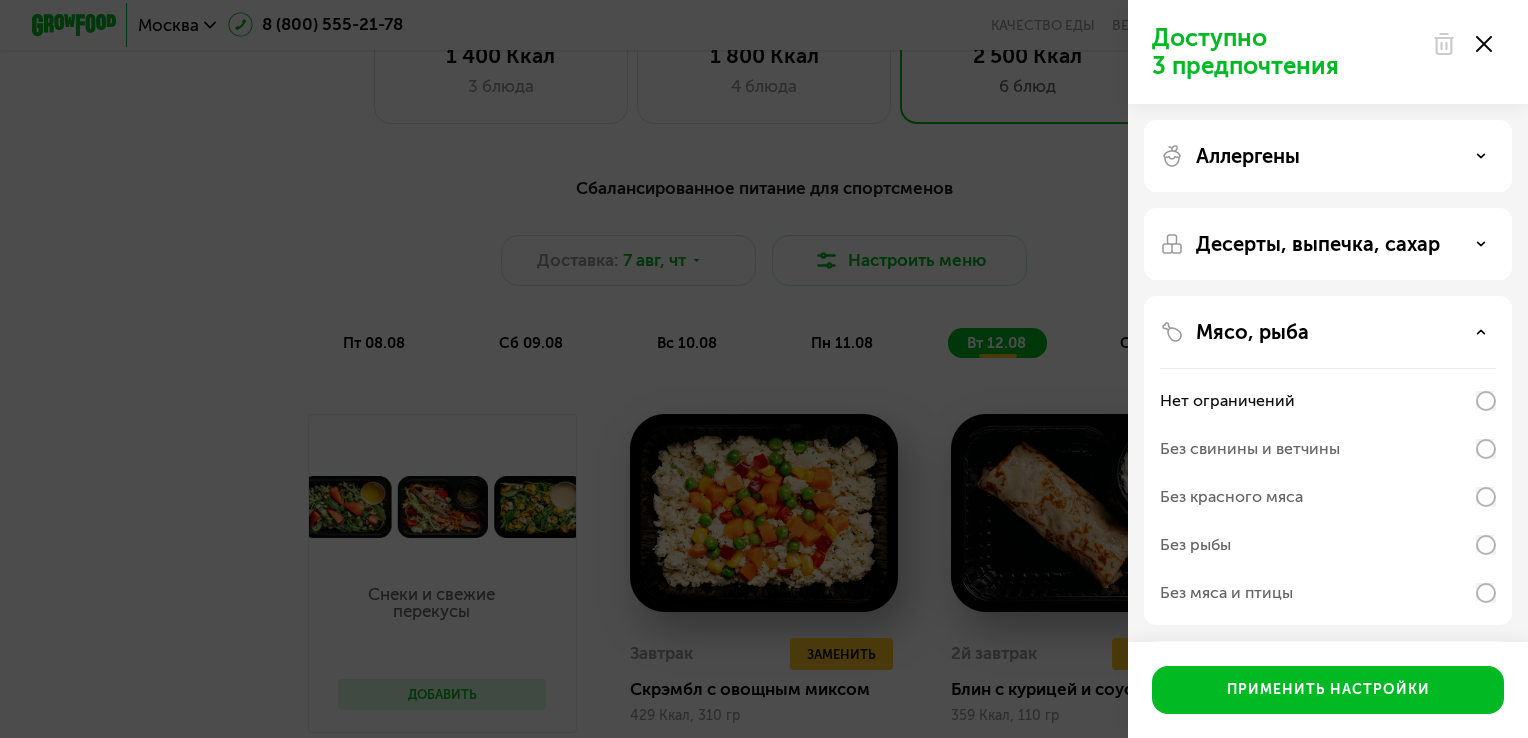 click on "Мясо, рыба" at bounding box center (1252, 332) 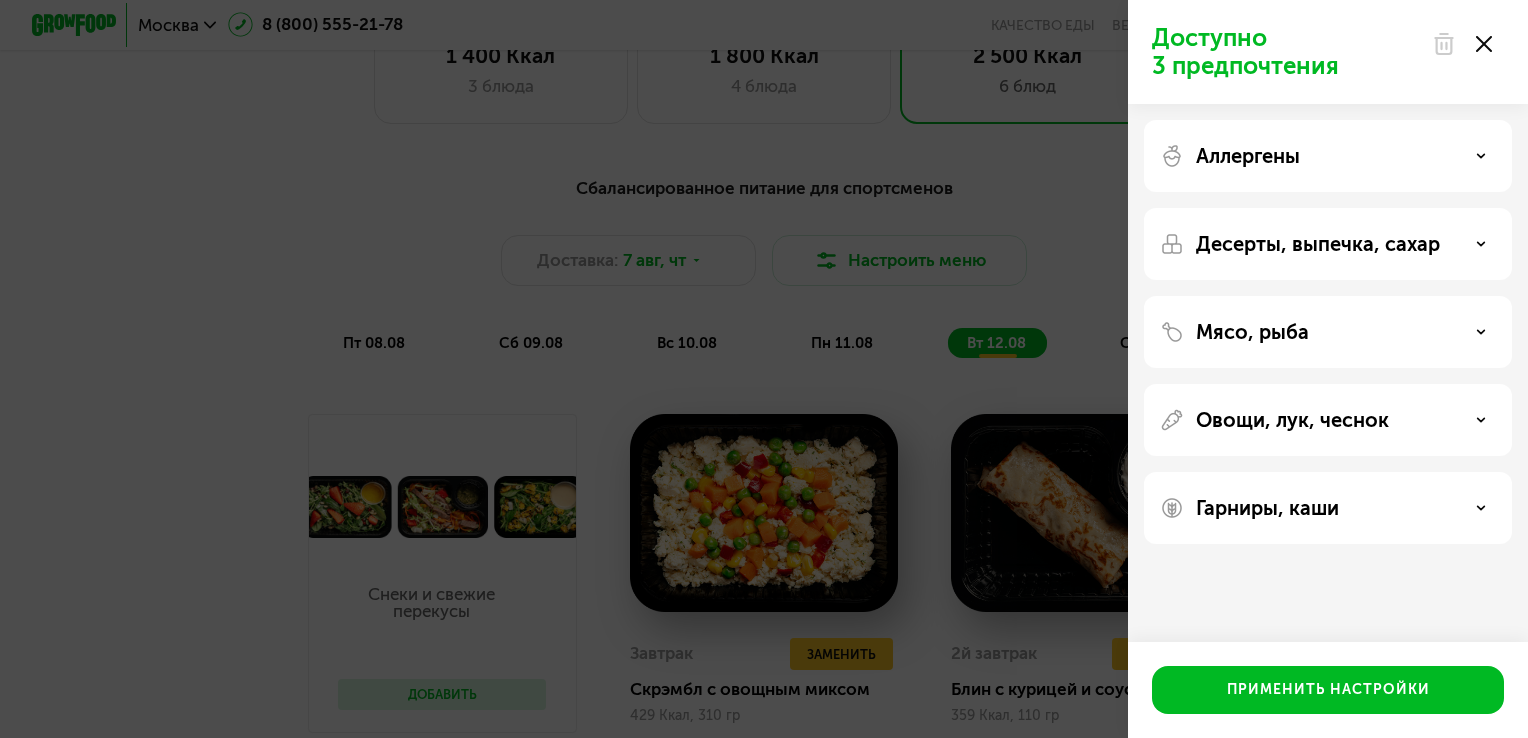 click on "Овощи, лук, чеснок" at bounding box center [1292, 420] 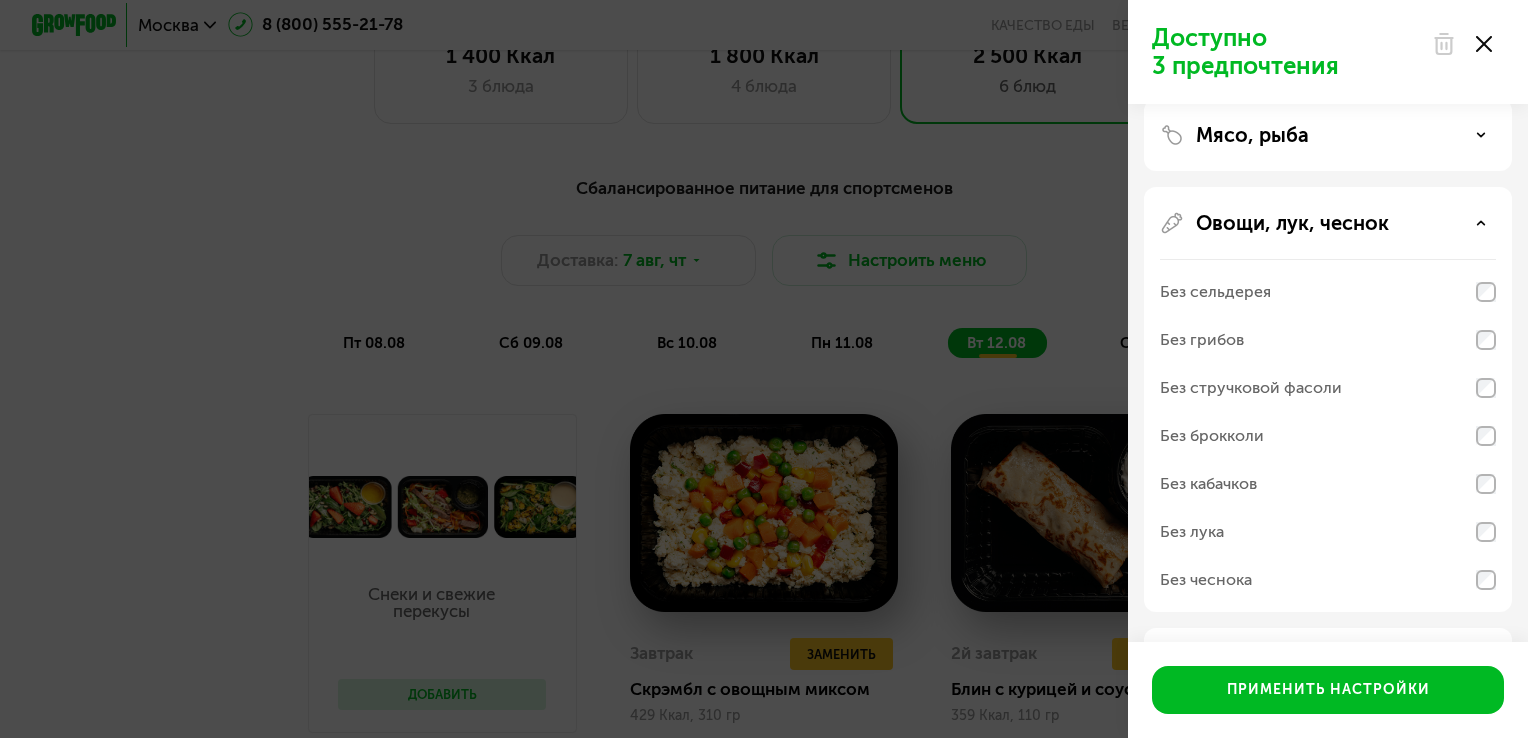 scroll, scrollTop: 200, scrollLeft: 0, axis: vertical 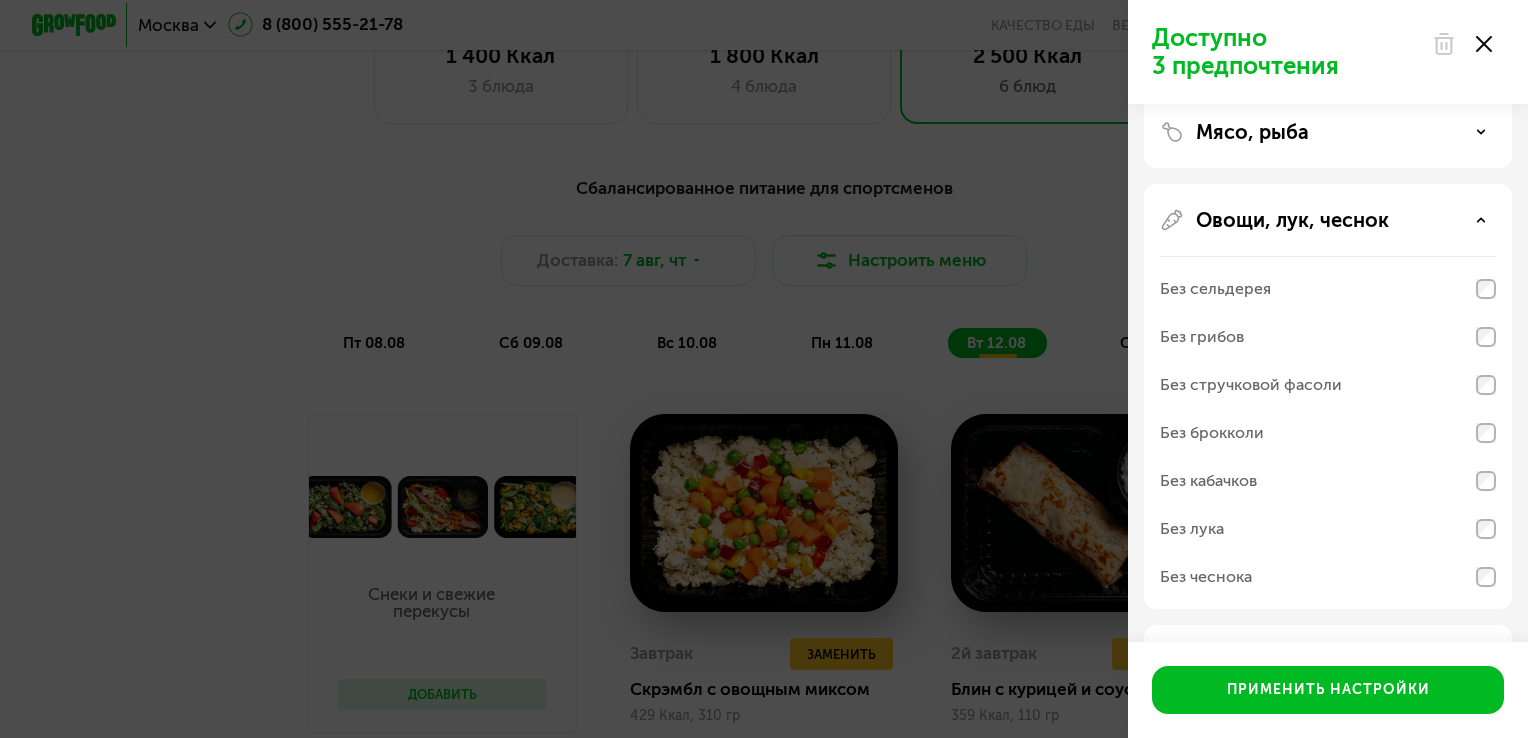 click on "Овощи, лук, чеснок" at bounding box center [1292, 220] 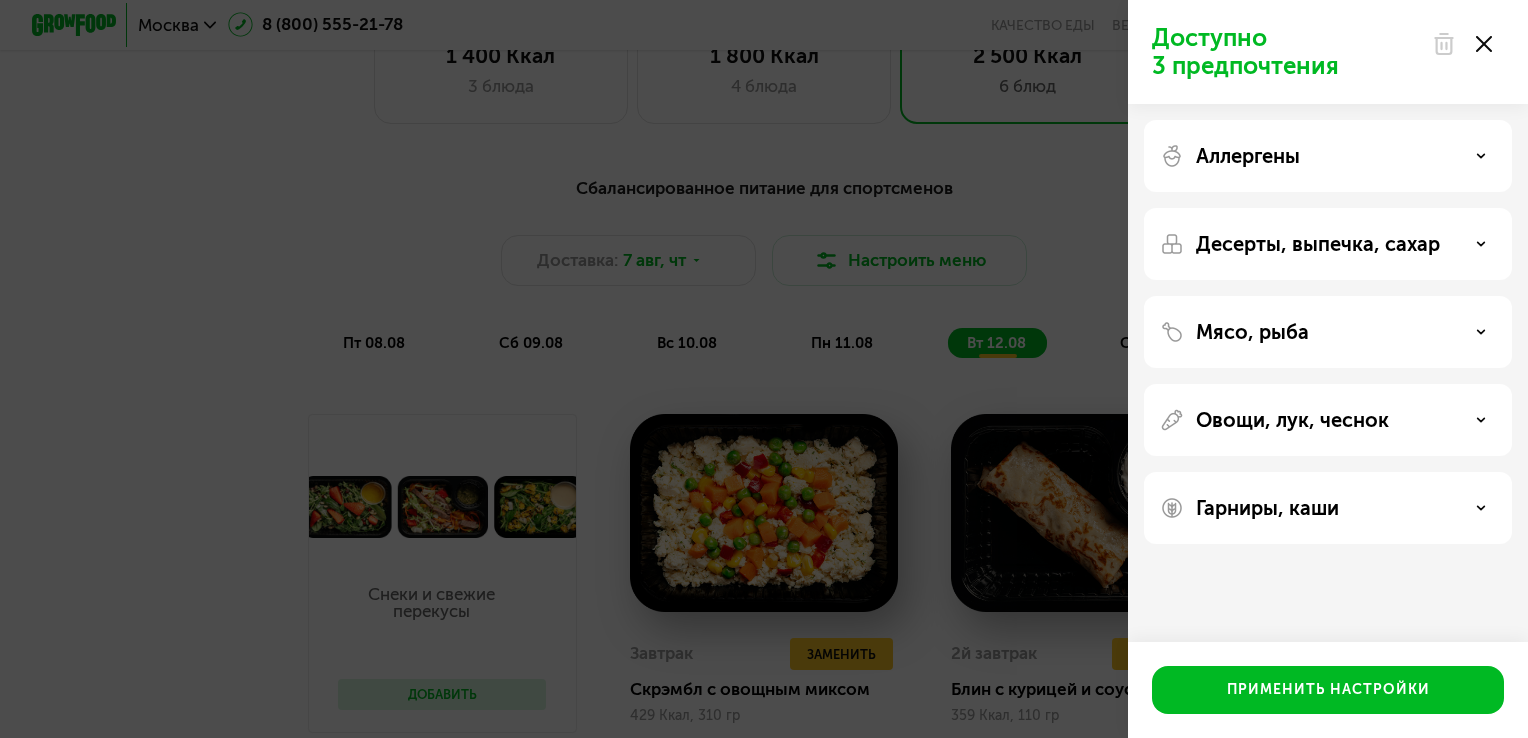 scroll, scrollTop: 0, scrollLeft: 0, axis: both 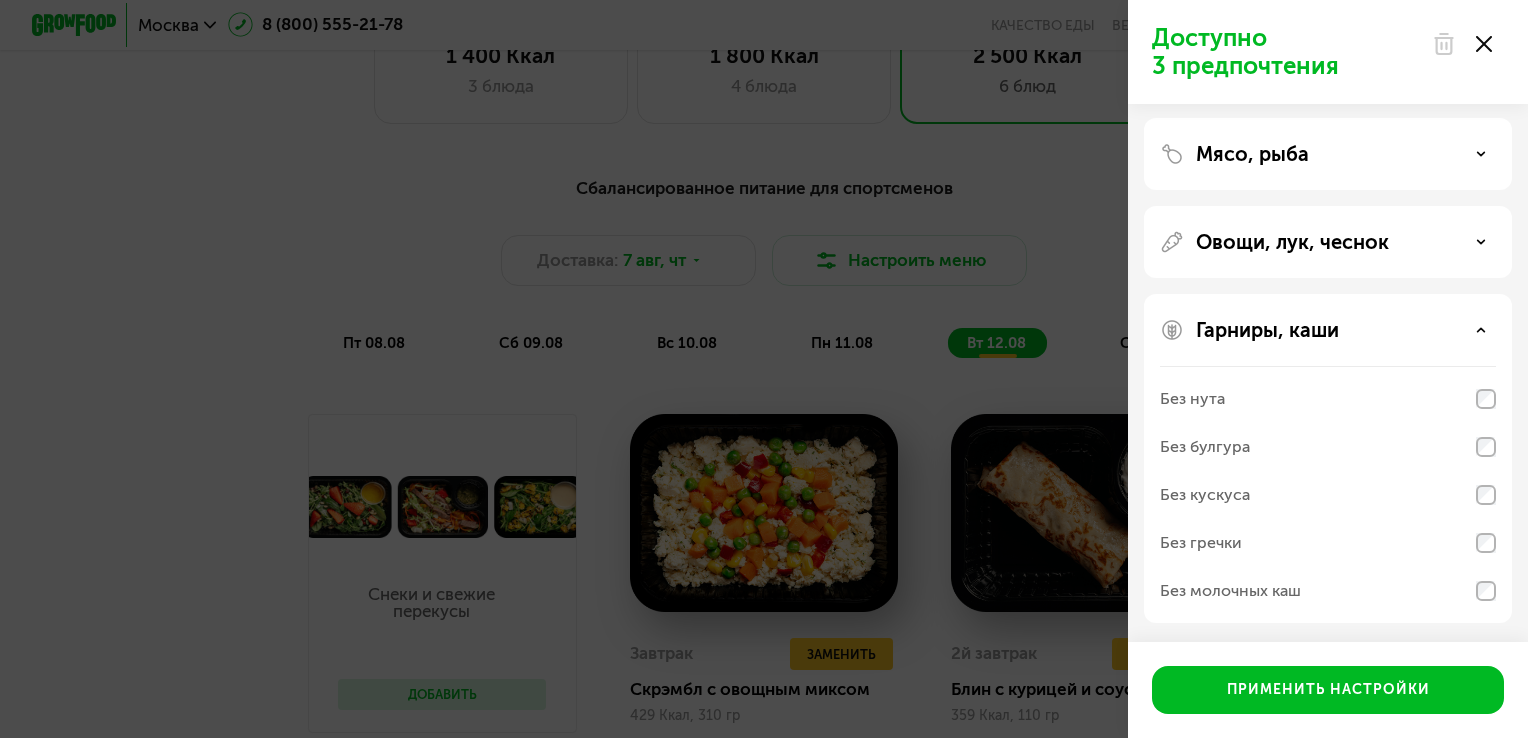click on "Гарниры, каши Без нута Без булгура Без кускуса Без гречки Без молочных каш" 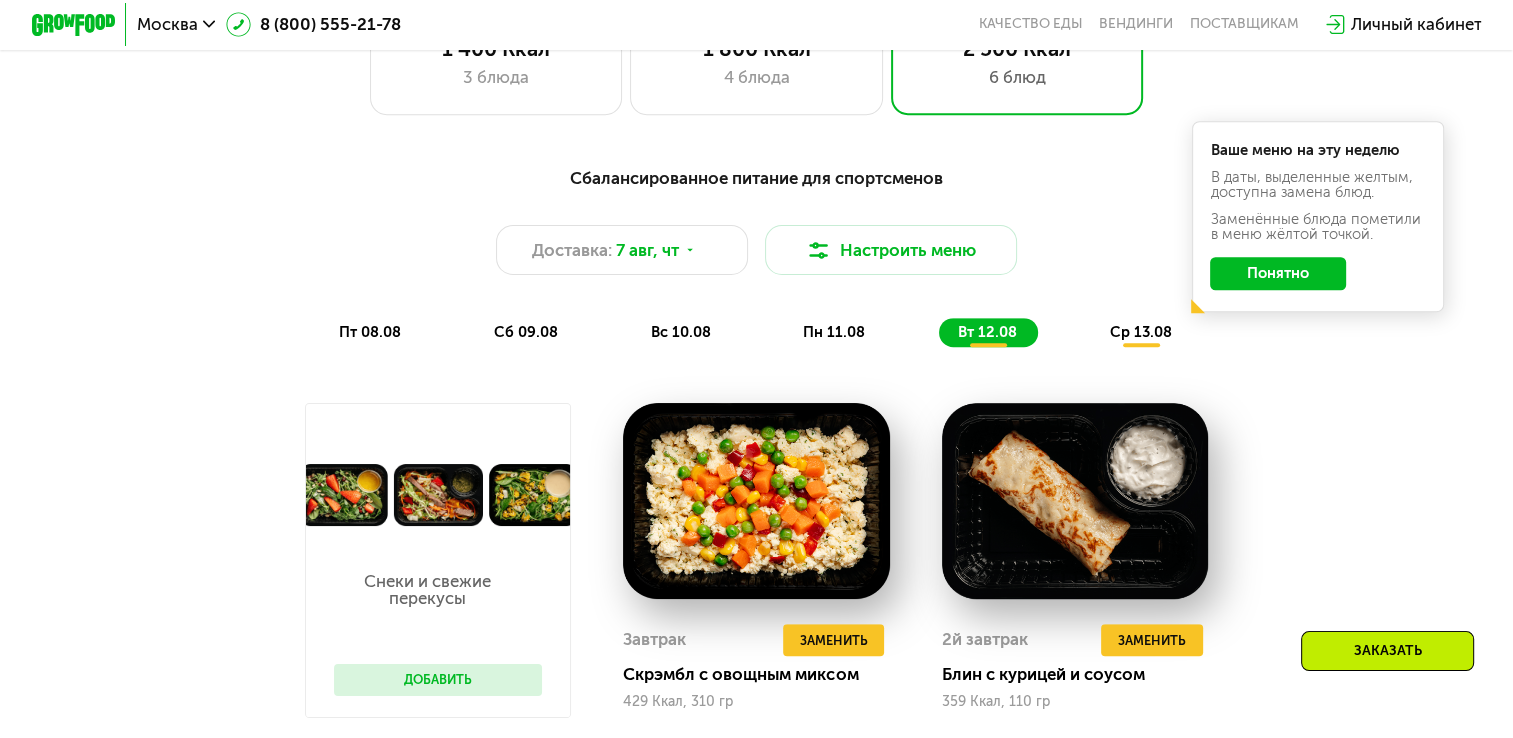 click on "Понятно" 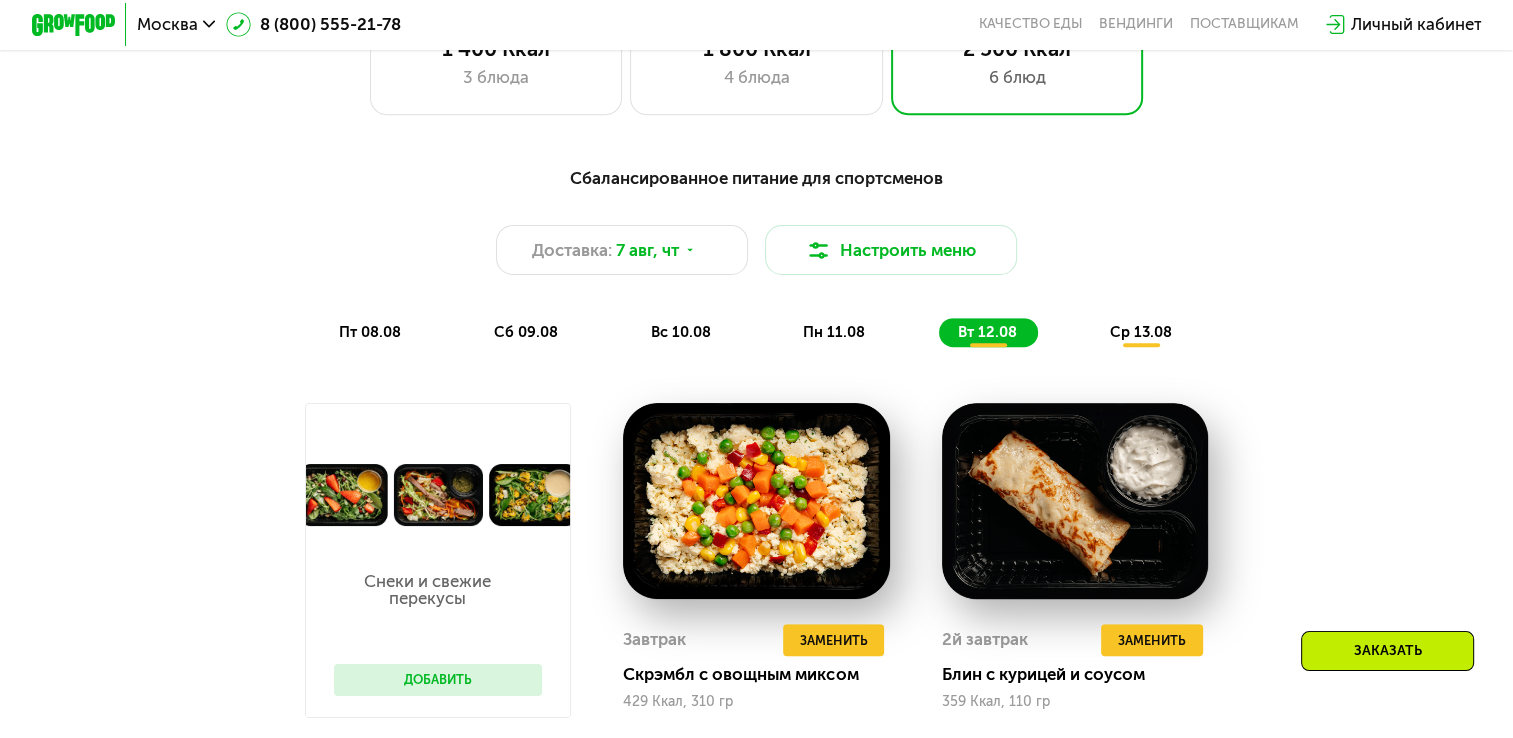 scroll, scrollTop: 1196, scrollLeft: 0, axis: vertical 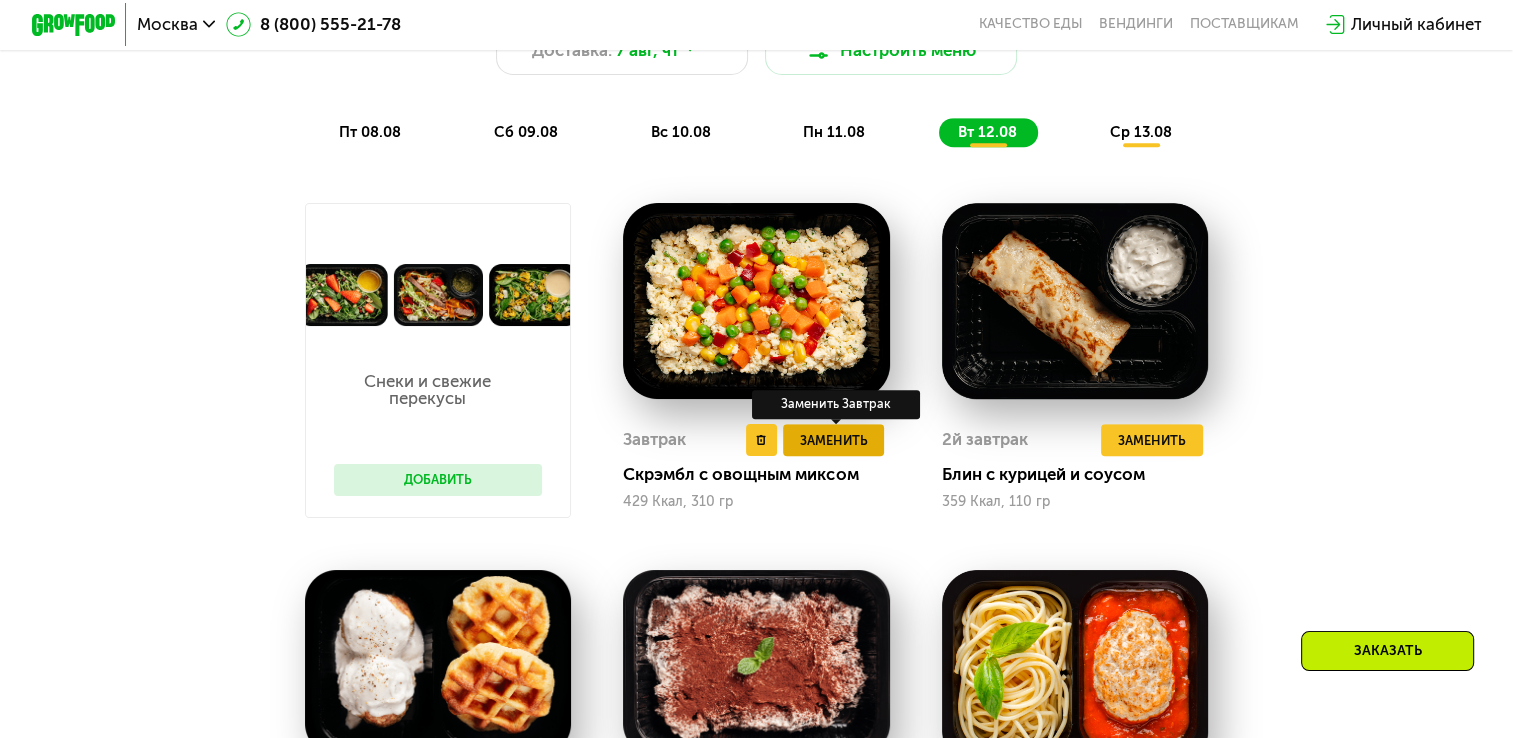 click on "Заменить" at bounding box center (834, 440) 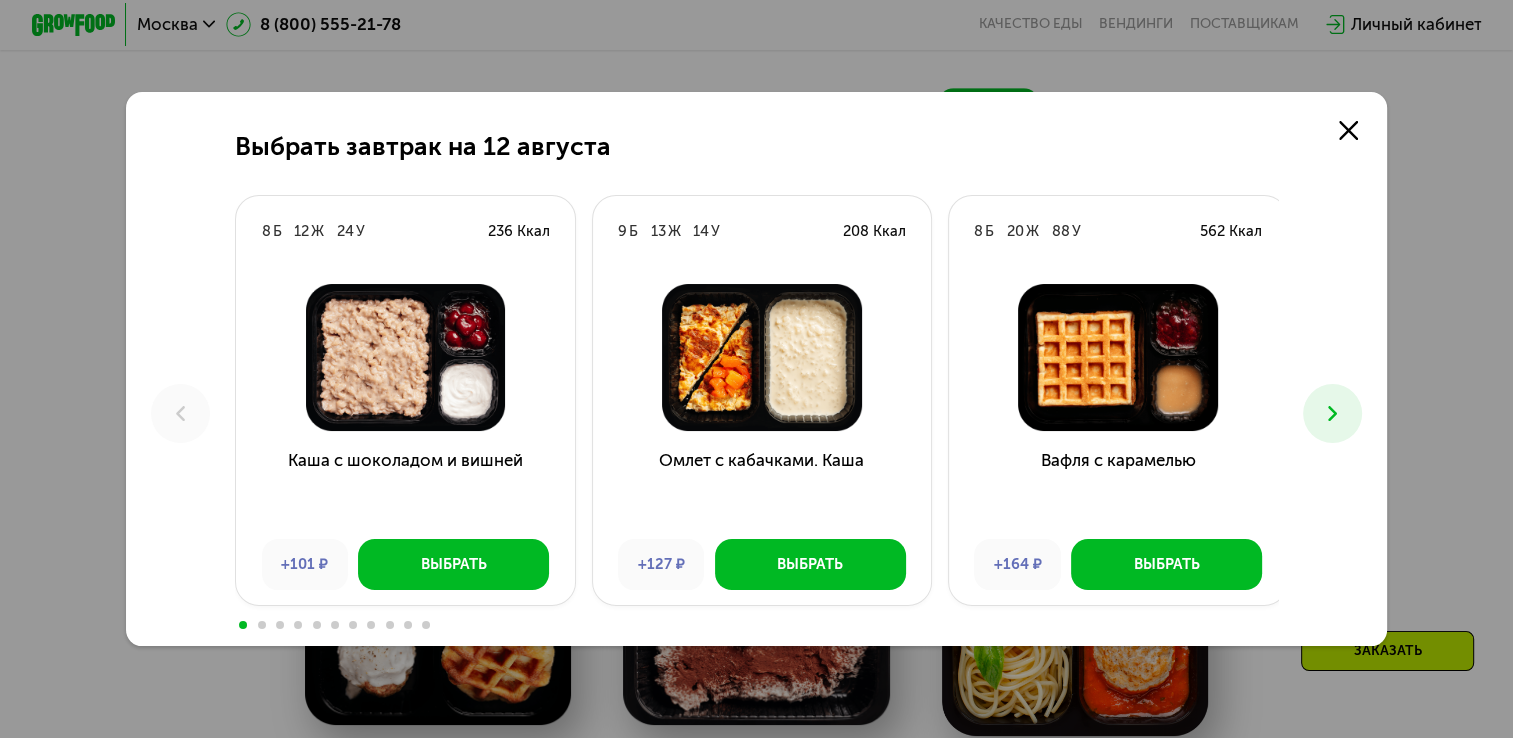 scroll, scrollTop: 1196, scrollLeft: 0, axis: vertical 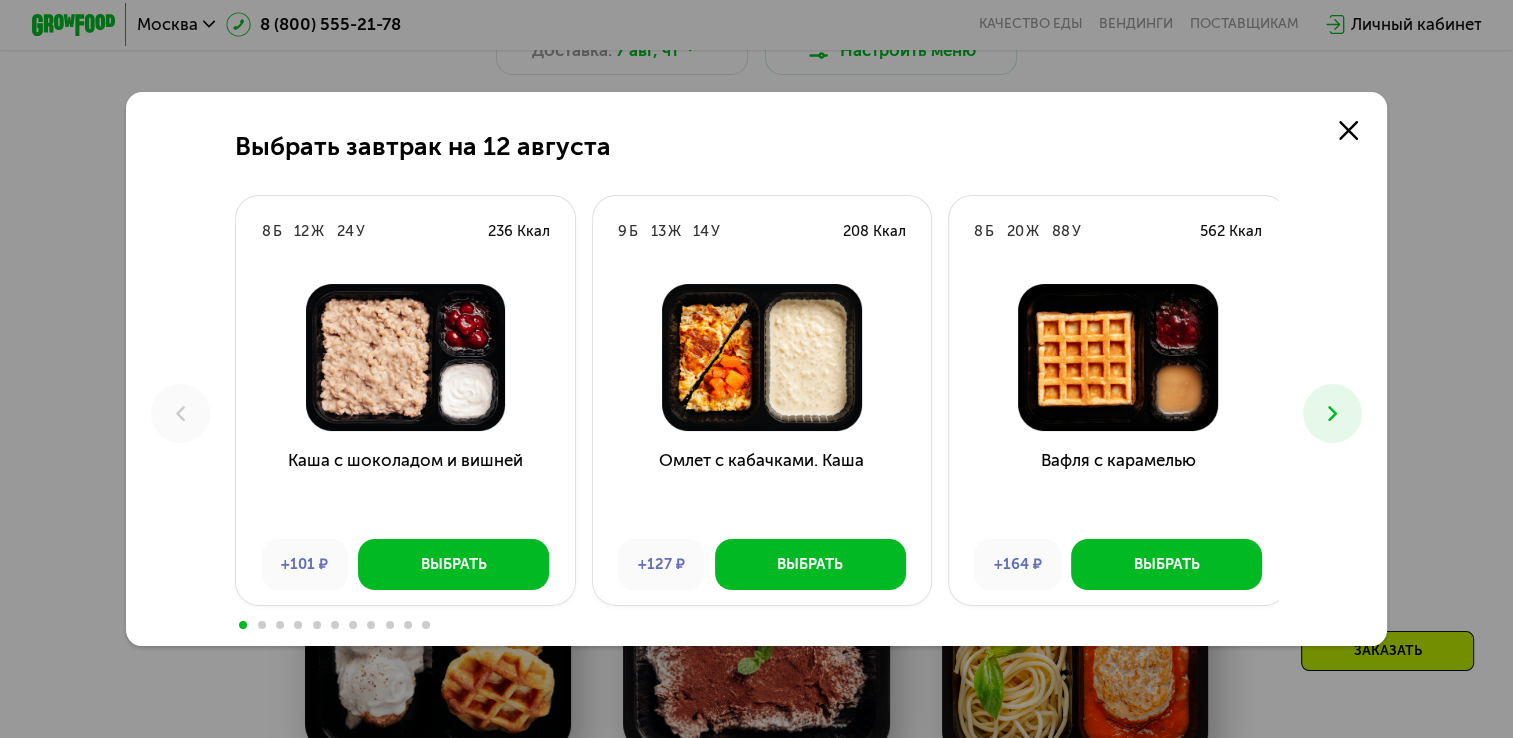 click 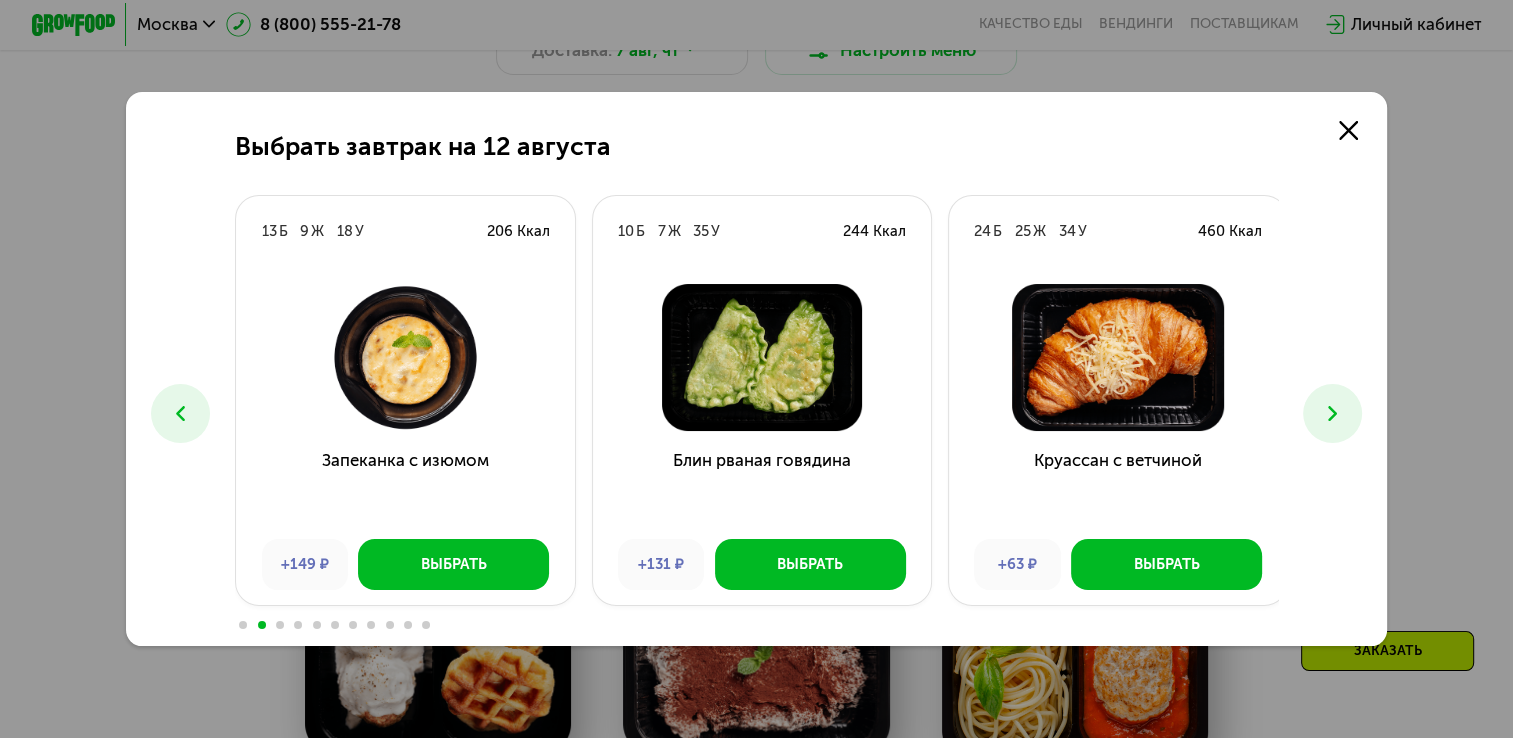 click 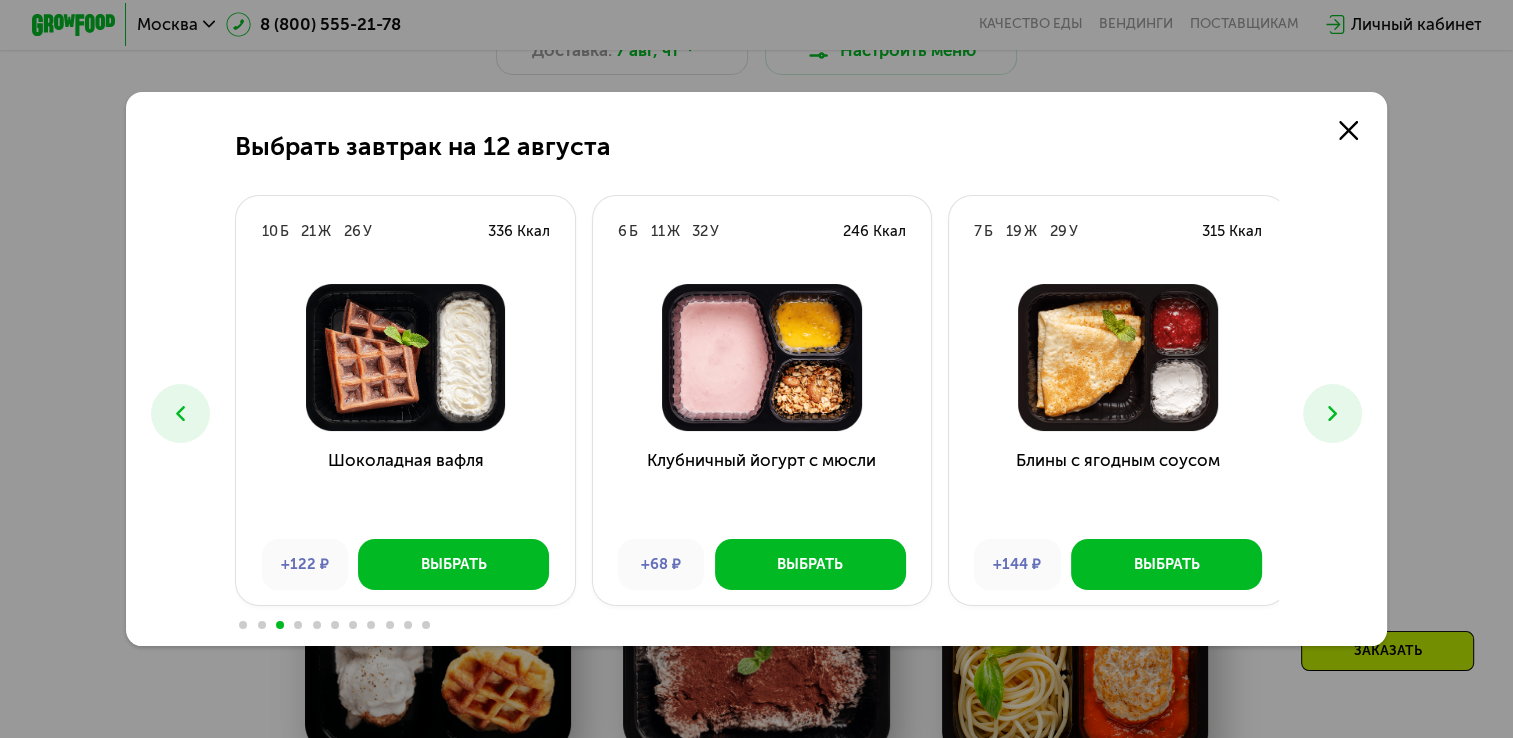 click 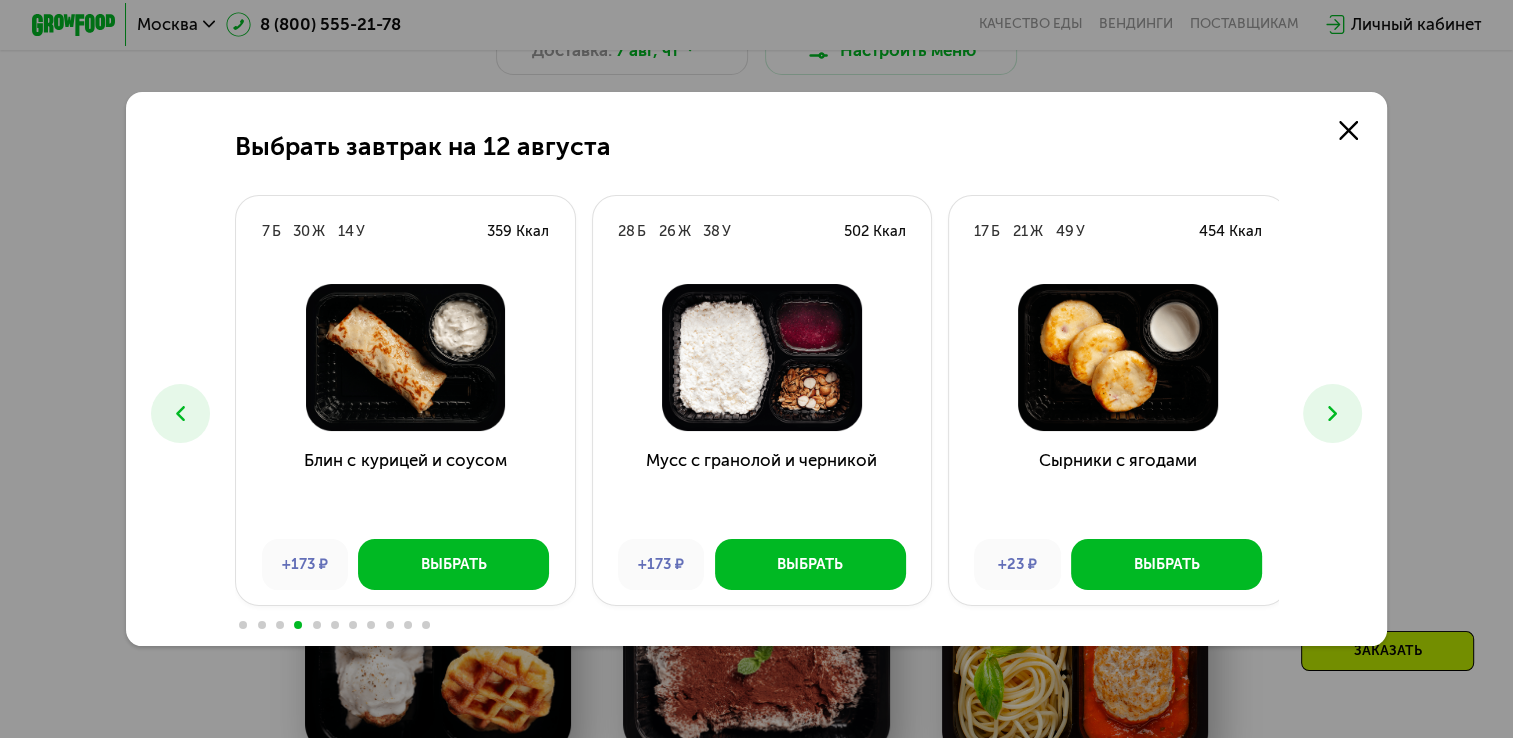 click 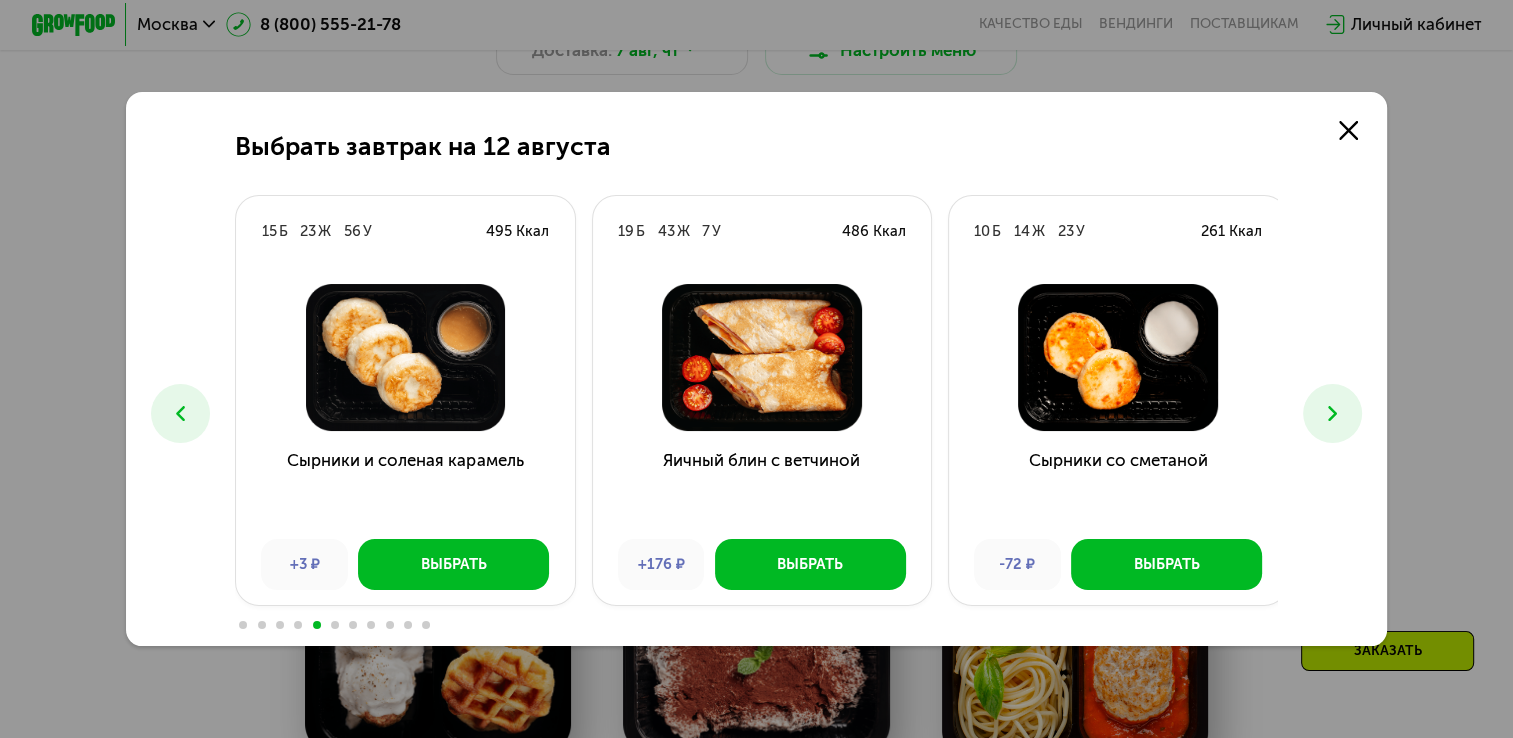 click 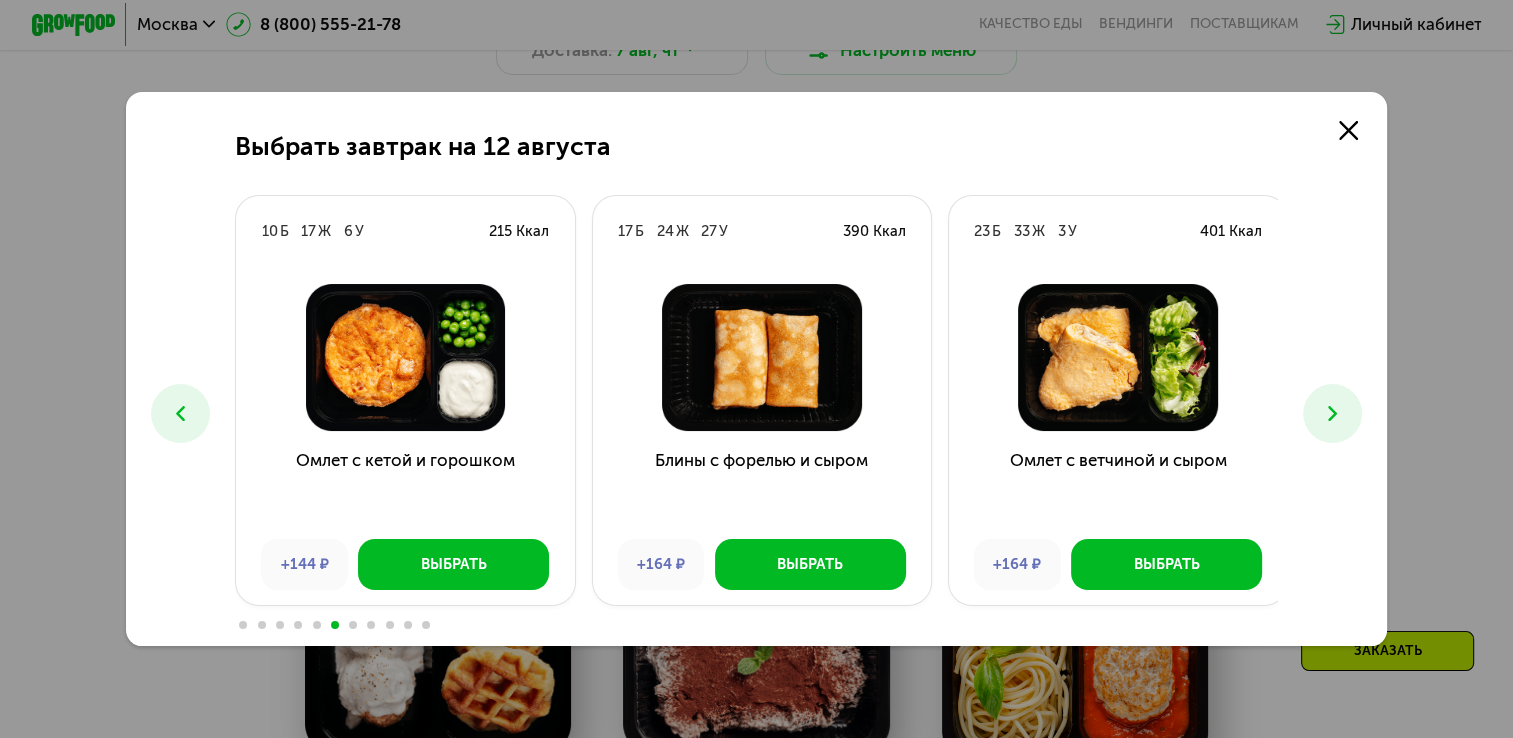 click at bounding box center [180, 413] 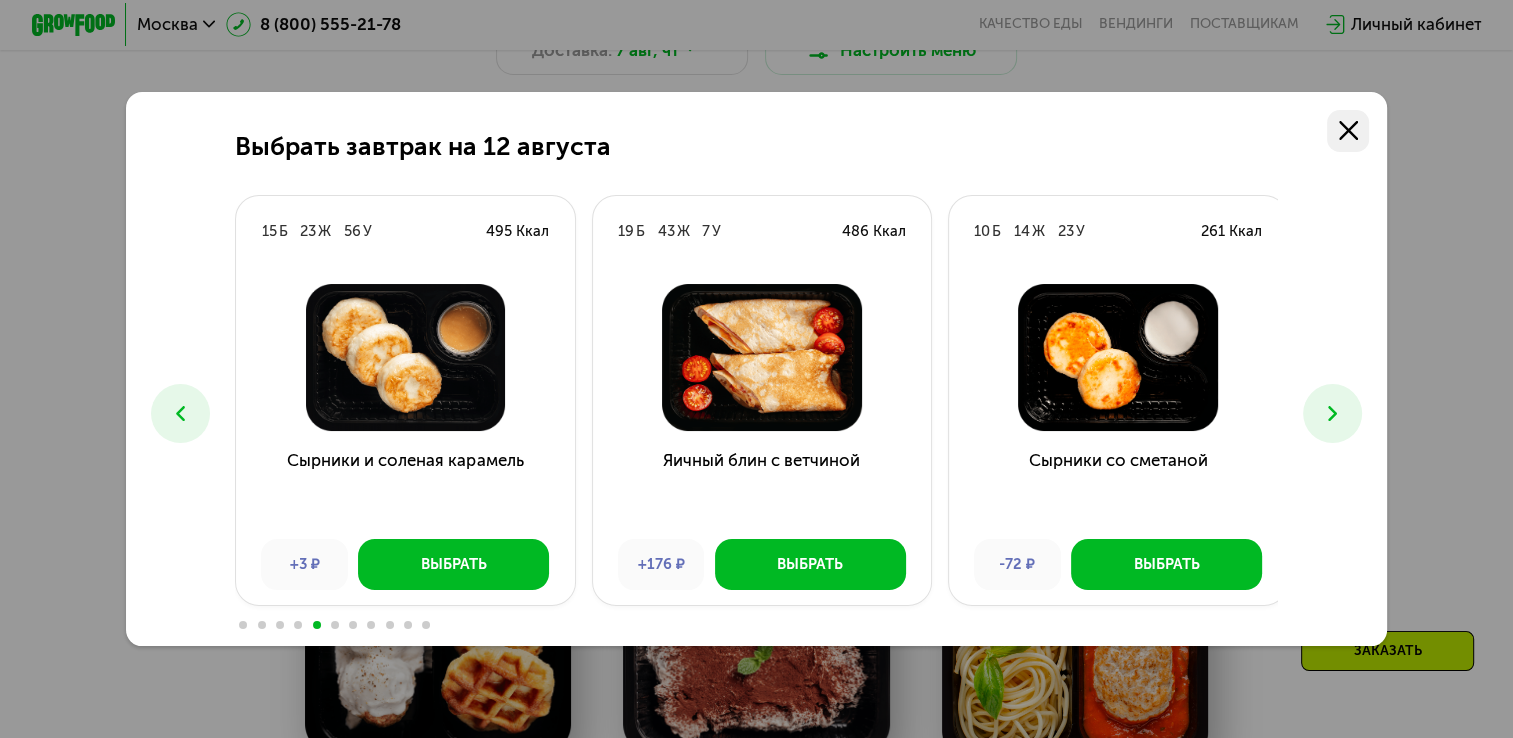 click 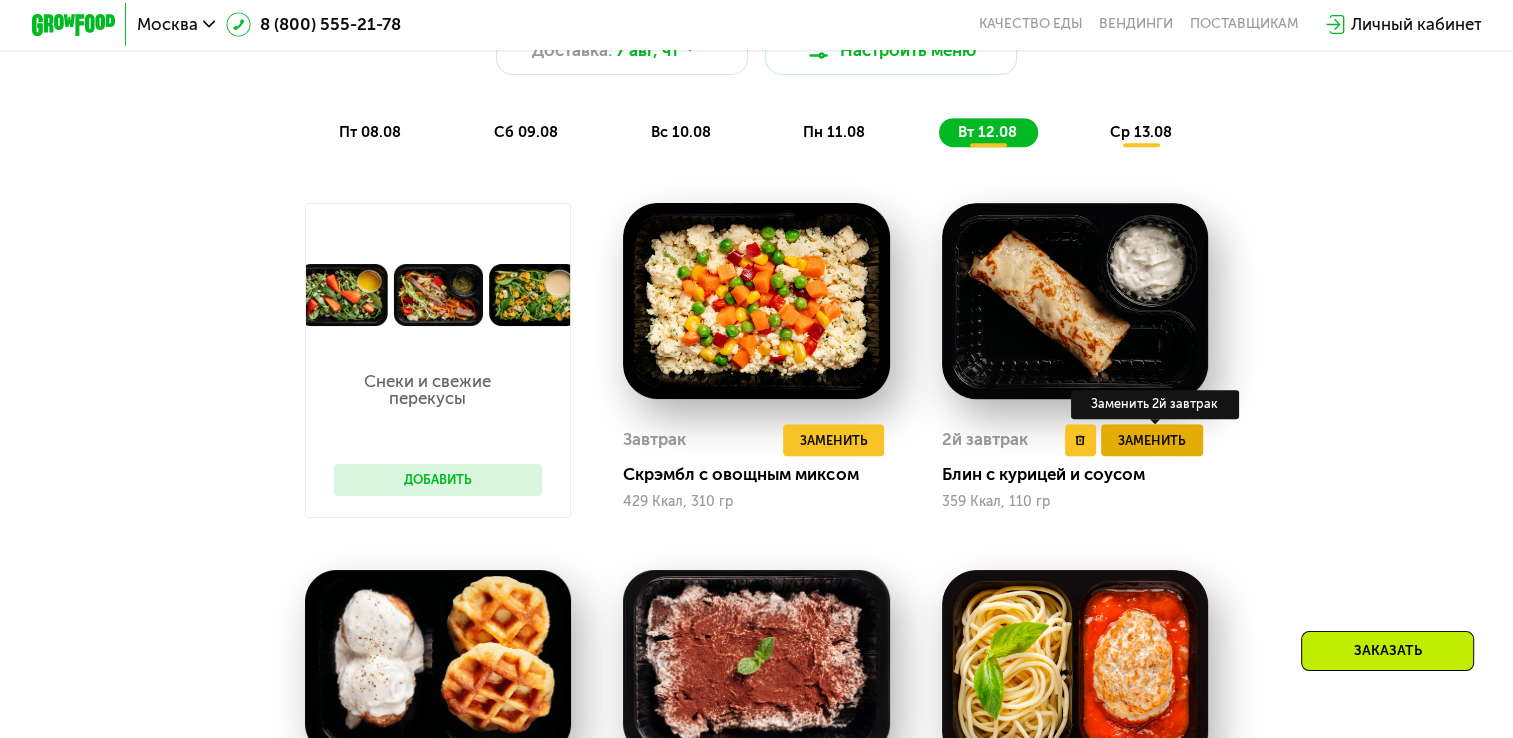 click on "Заменить" at bounding box center [1152, 440] 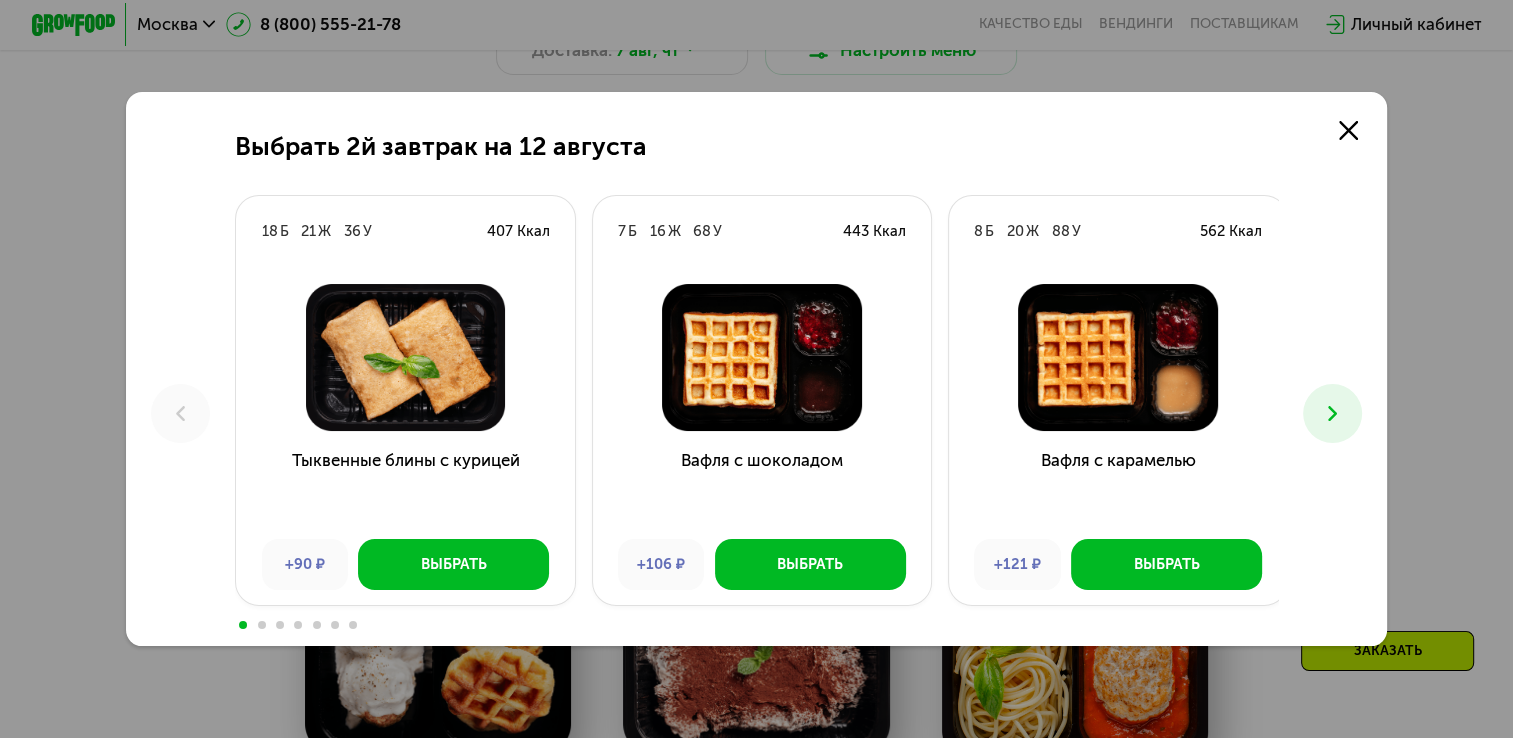 click 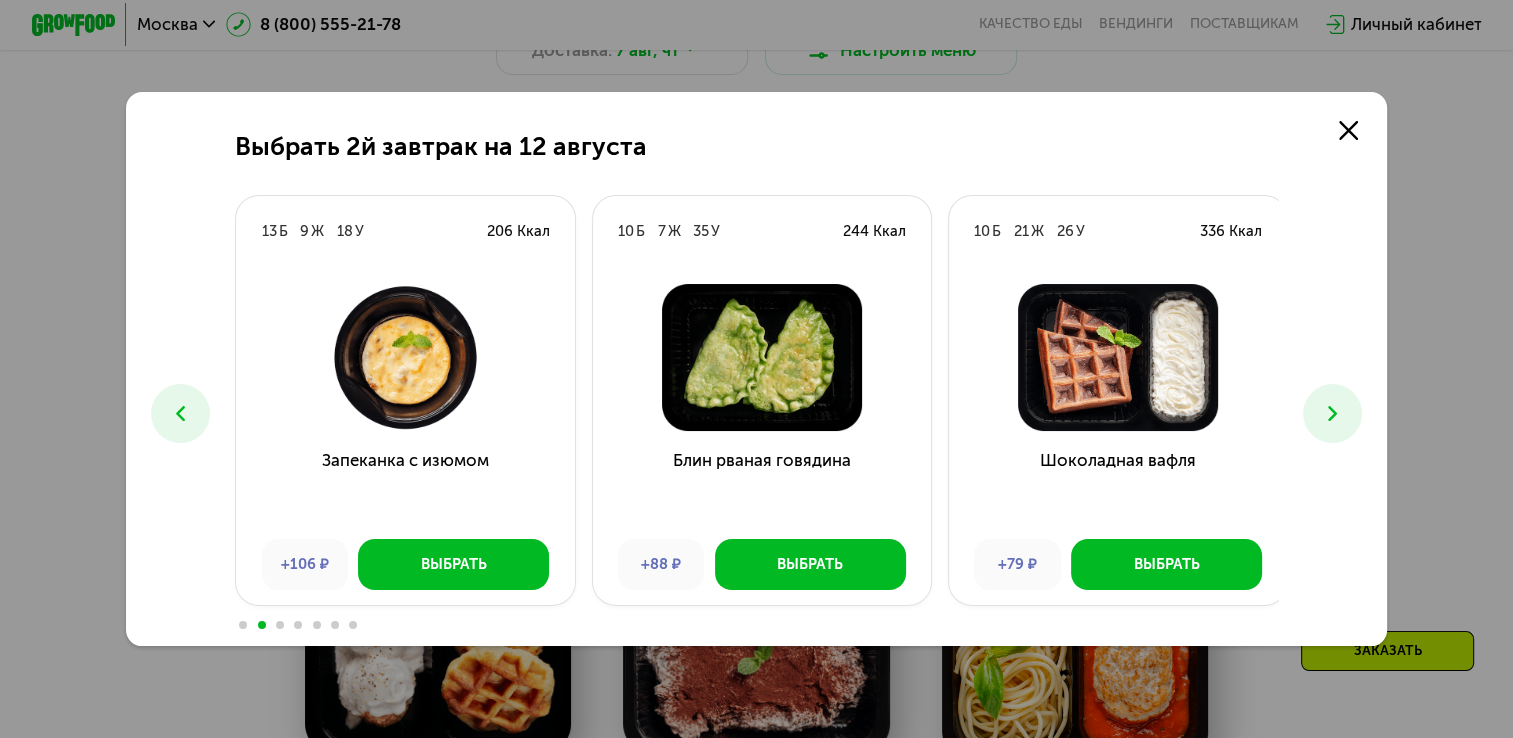 click 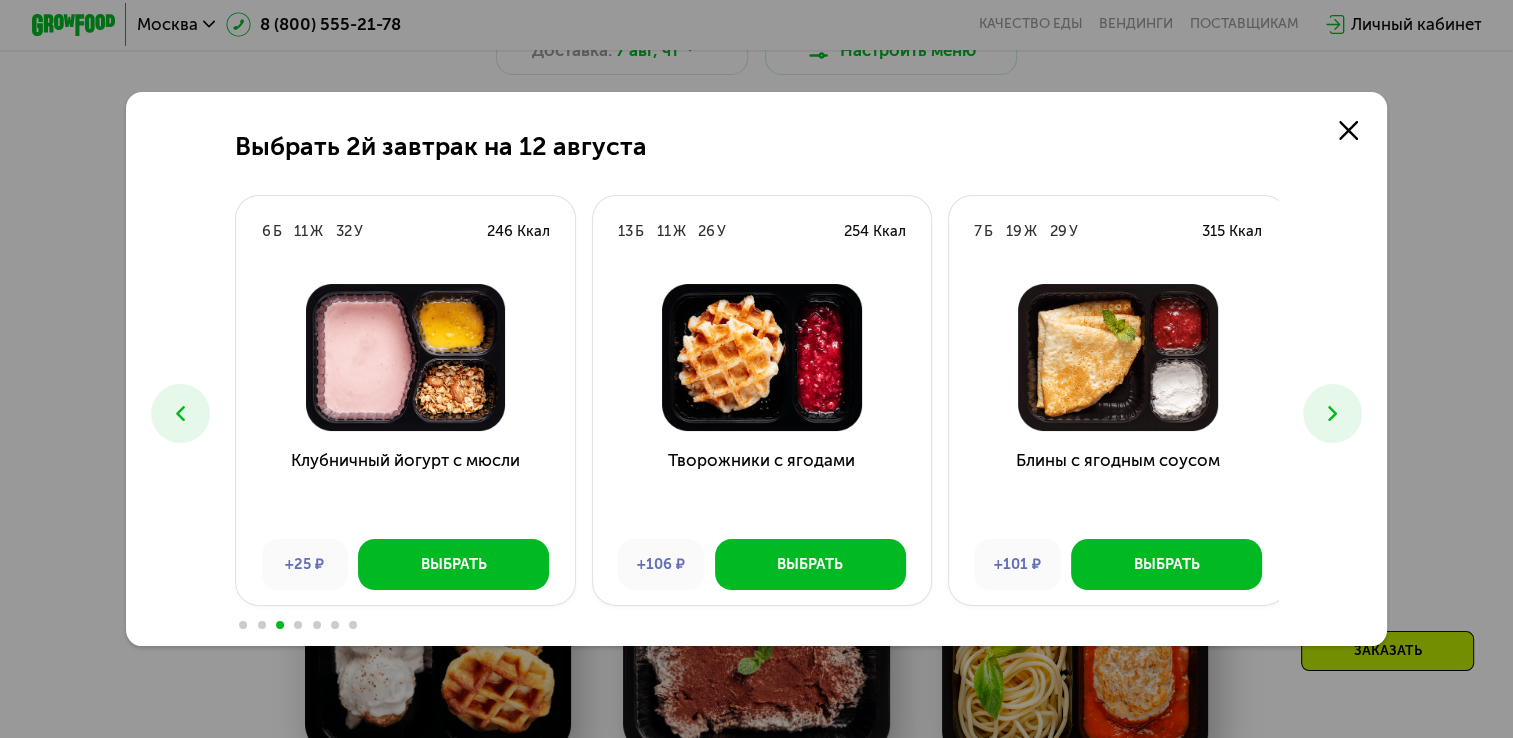 click 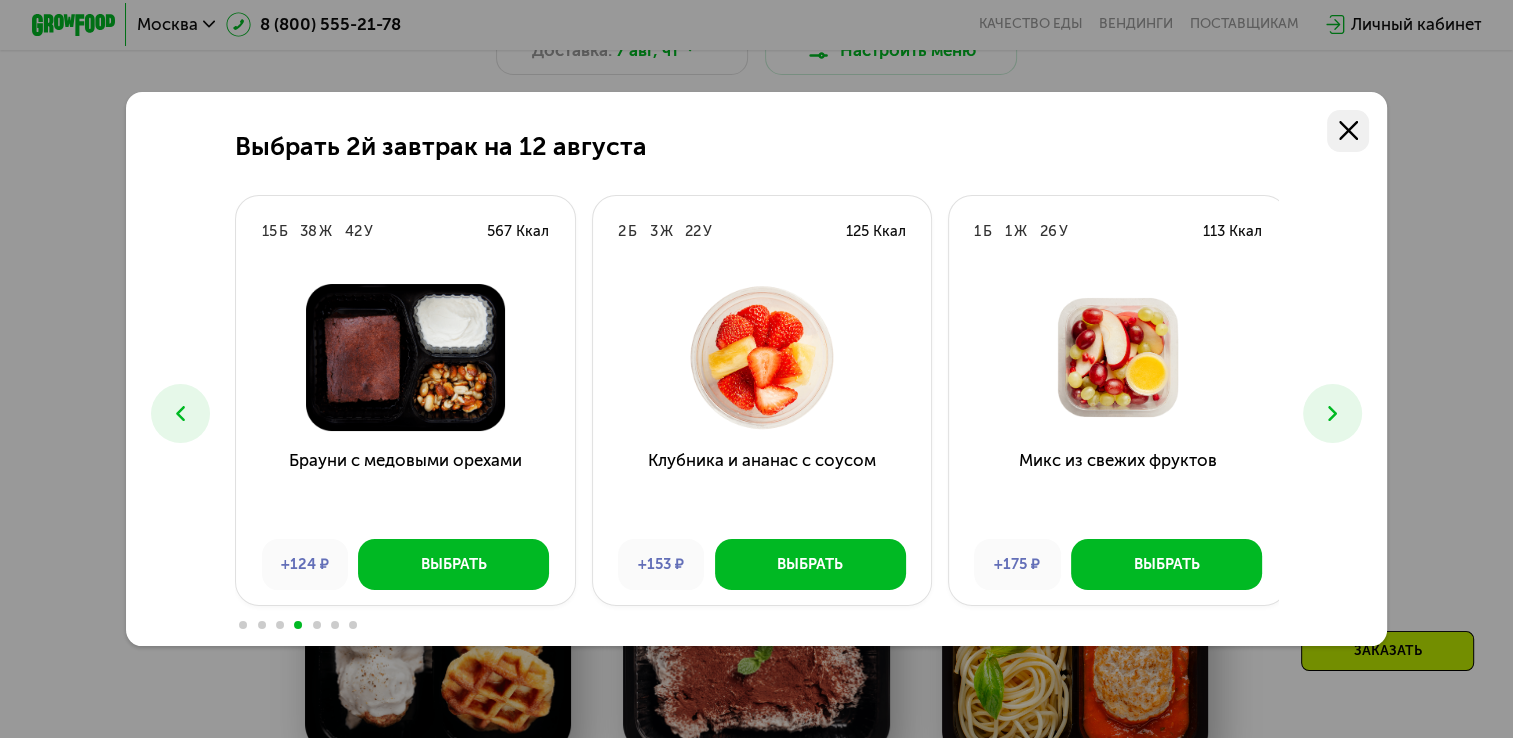 click at bounding box center [1348, 131] 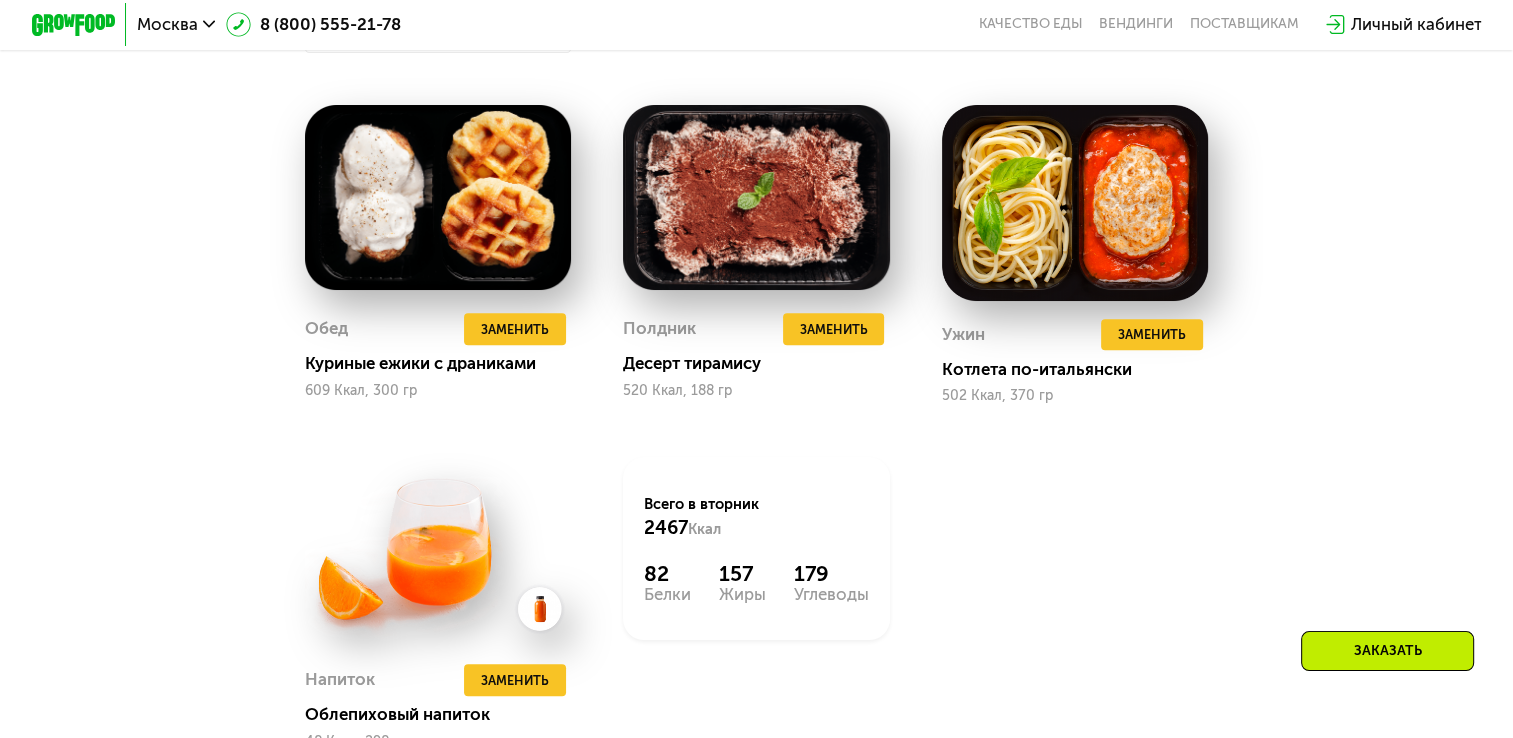 scroll, scrollTop: 1696, scrollLeft: 0, axis: vertical 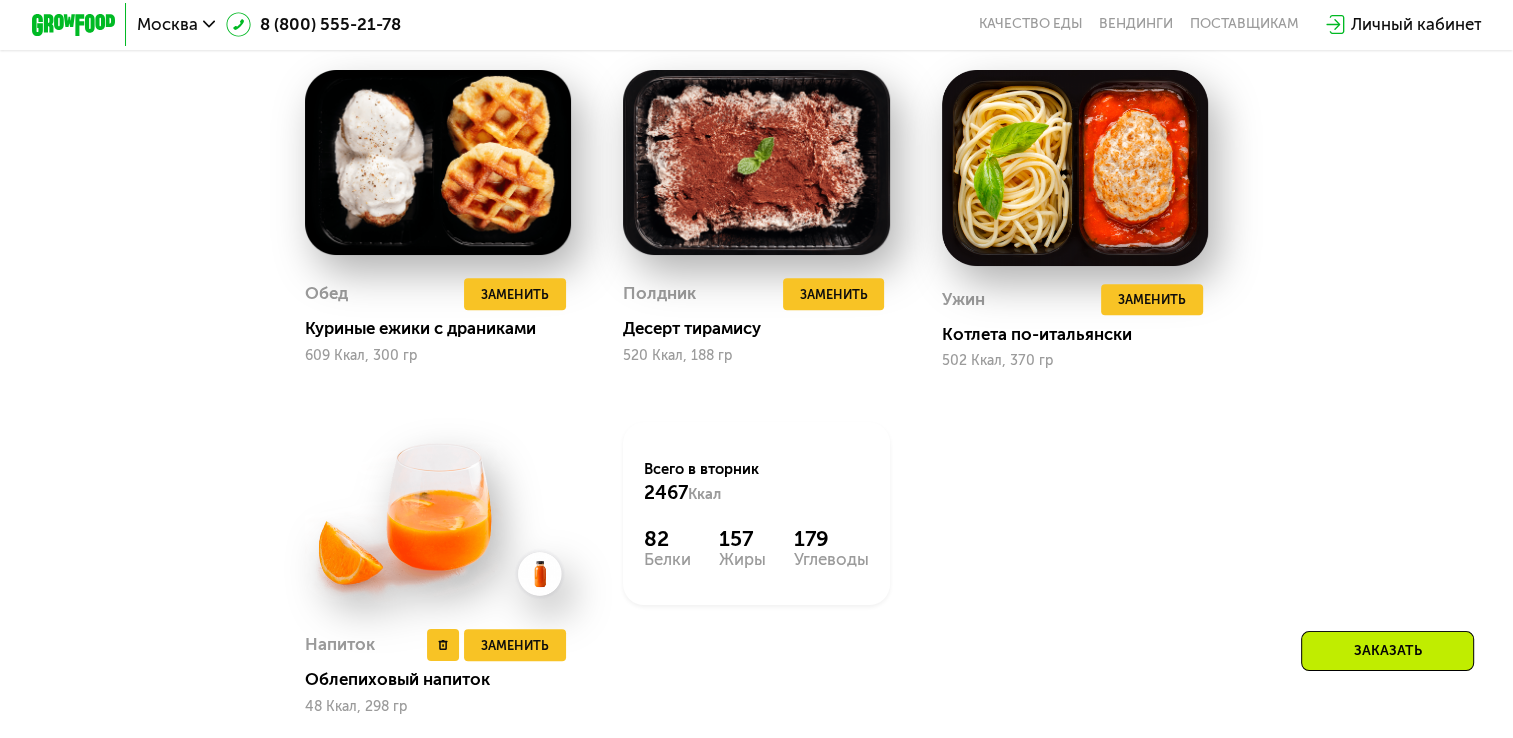 click on "Напиток  Удалить Напиток  Заменить   Заменить Напиток Облепиховый напиток 48 Ккал, 298 гр" at bounding box center [438, 671] 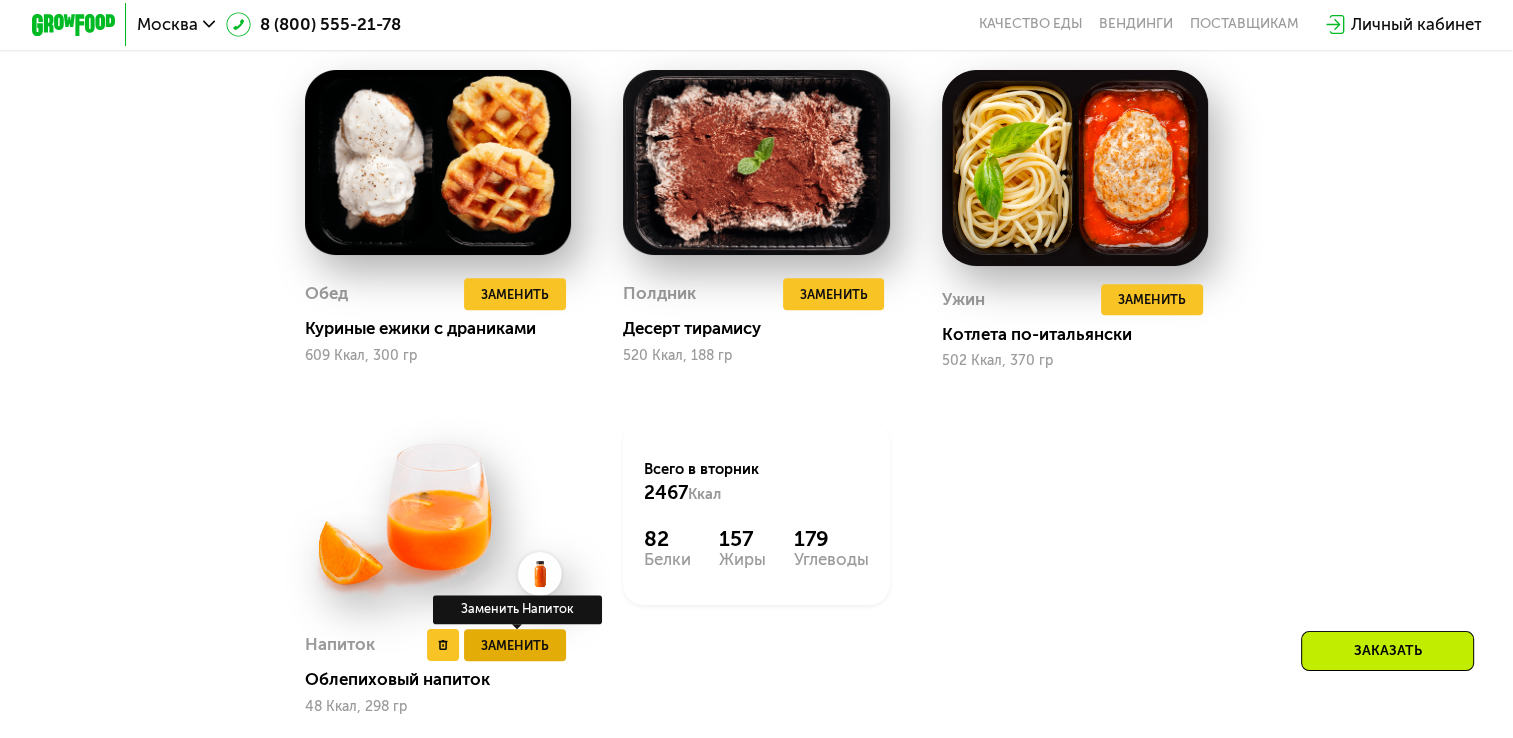 click on "Заменить" at bounding box center (515, 645) 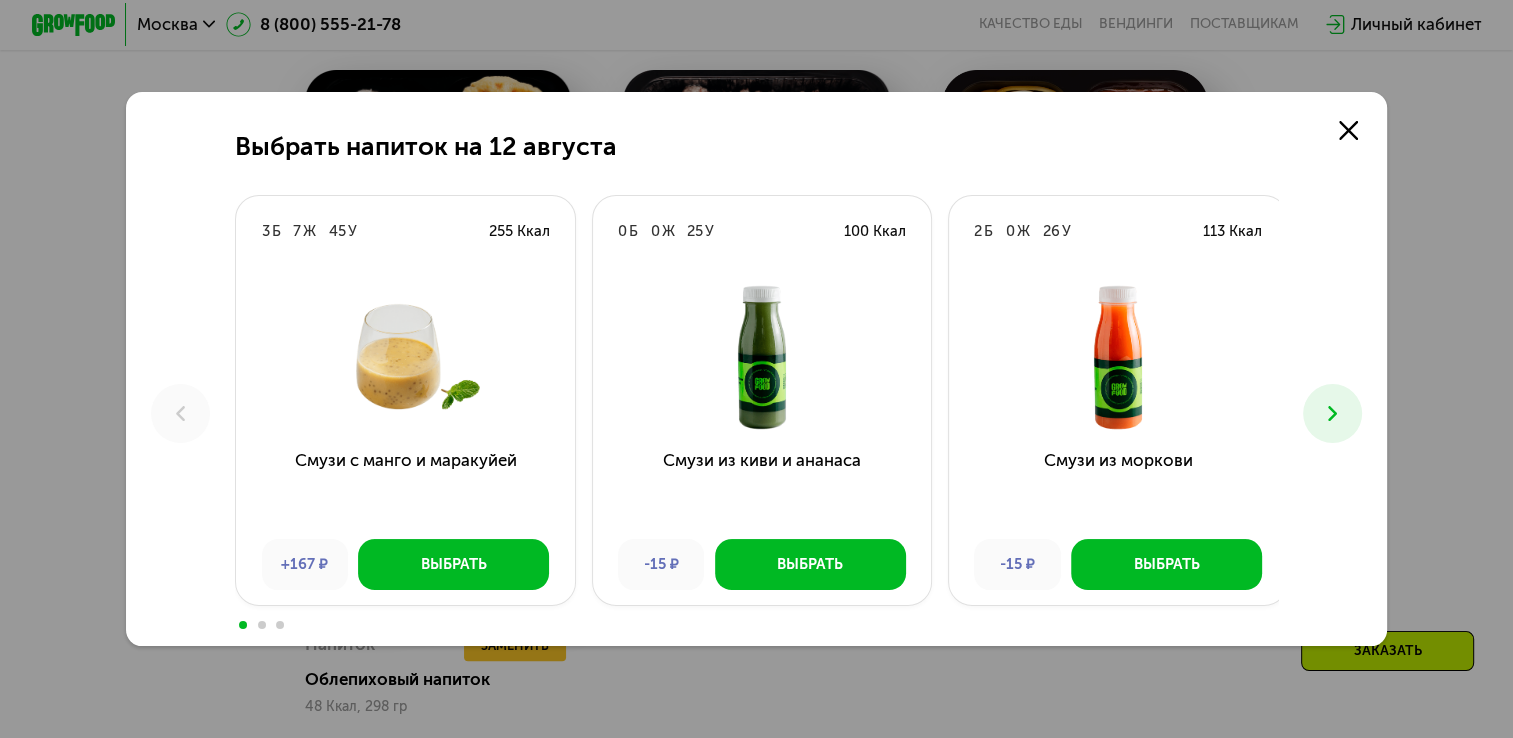 click at bounding box center (1332, 413) 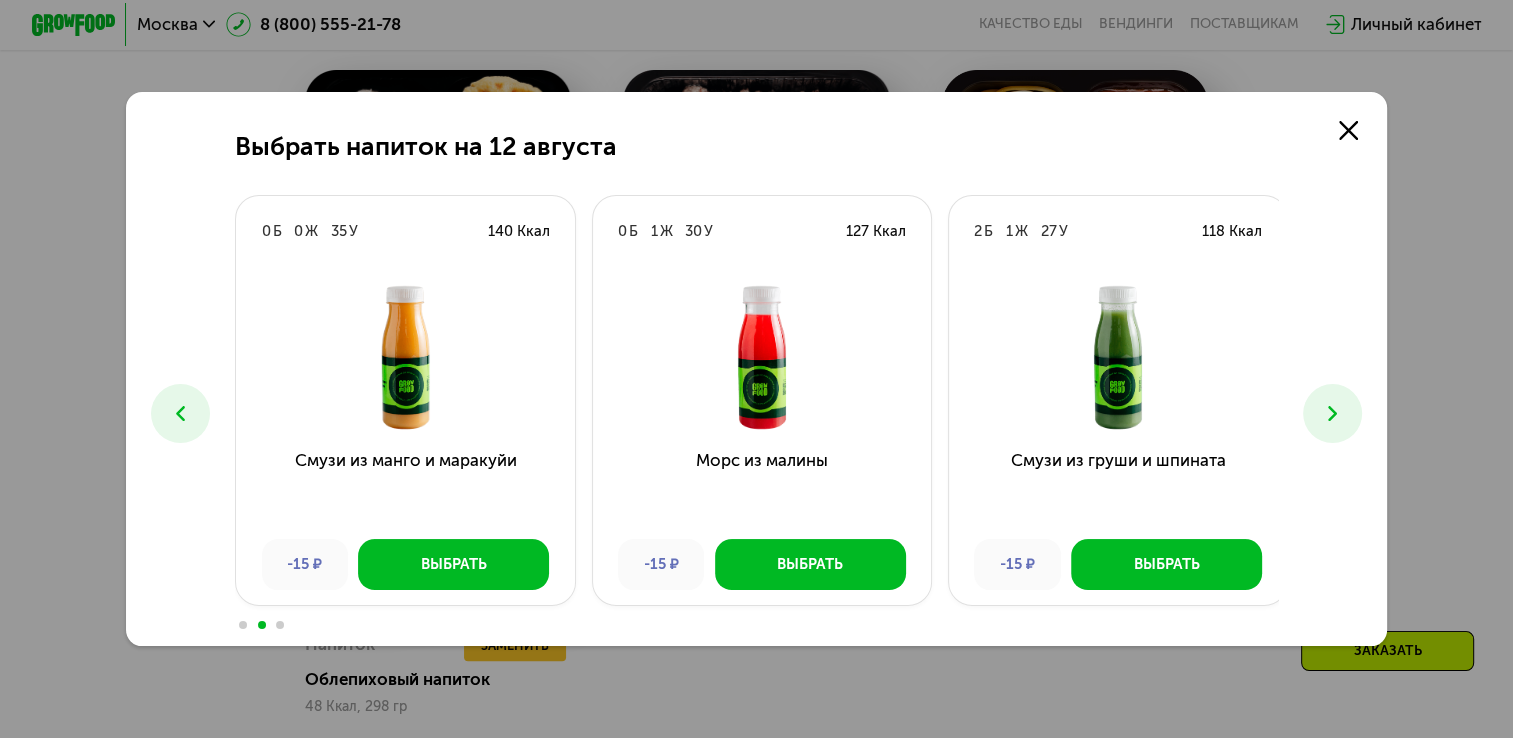 click at bounding box center (1332, 413) 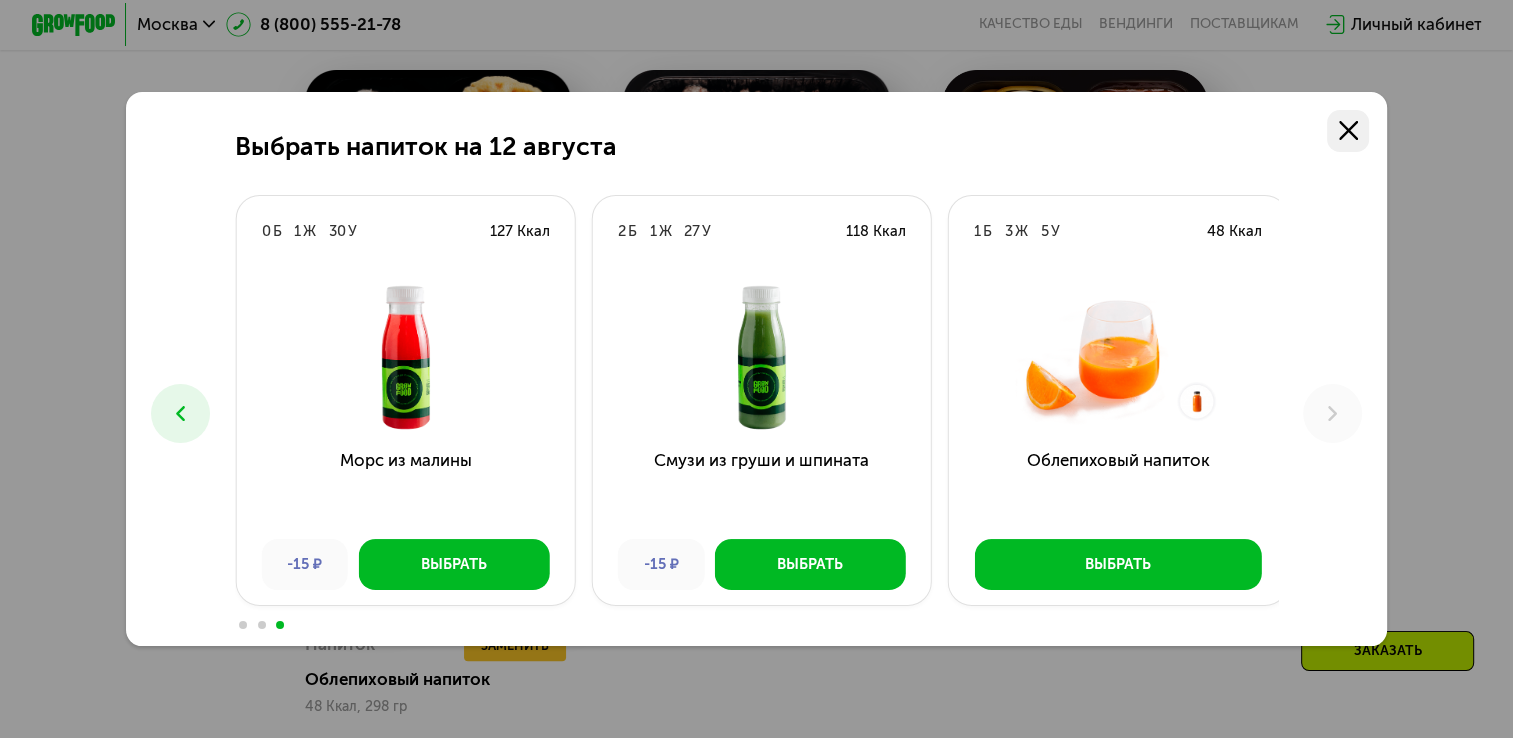 click at bounding box center [1348, 131] 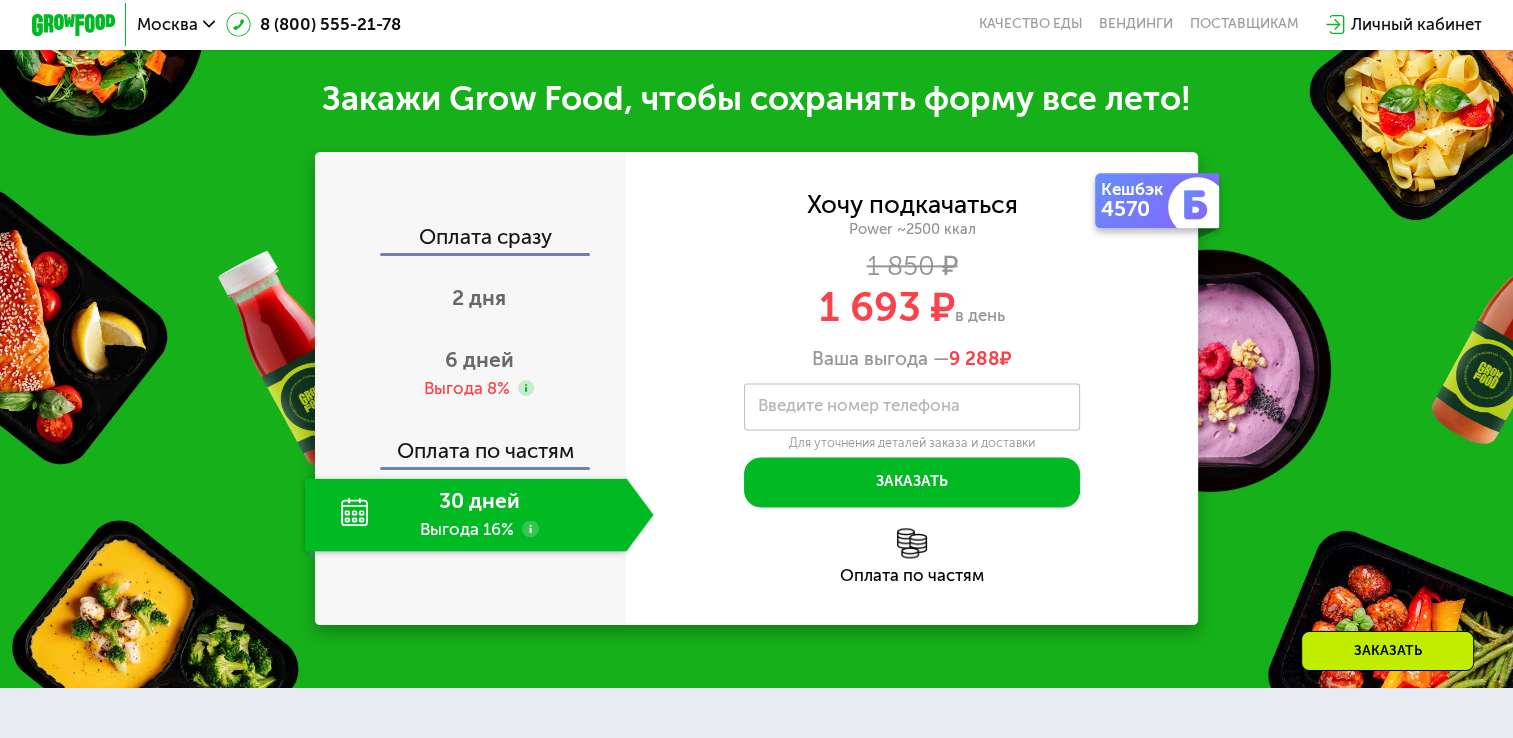 scroll, scrollTop: 2596, scrollLeft: 0, axis: vertical 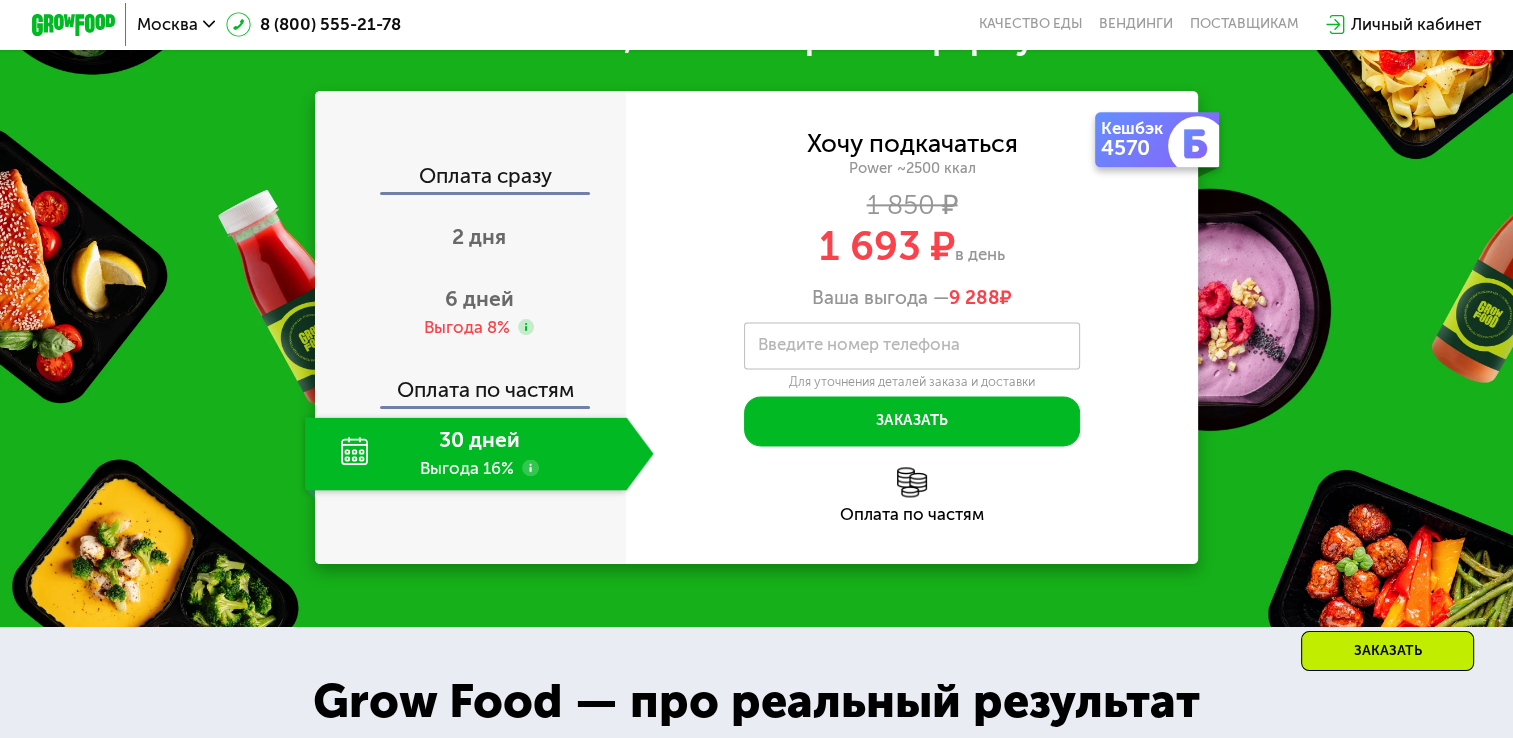 click on "Оплата по частям" 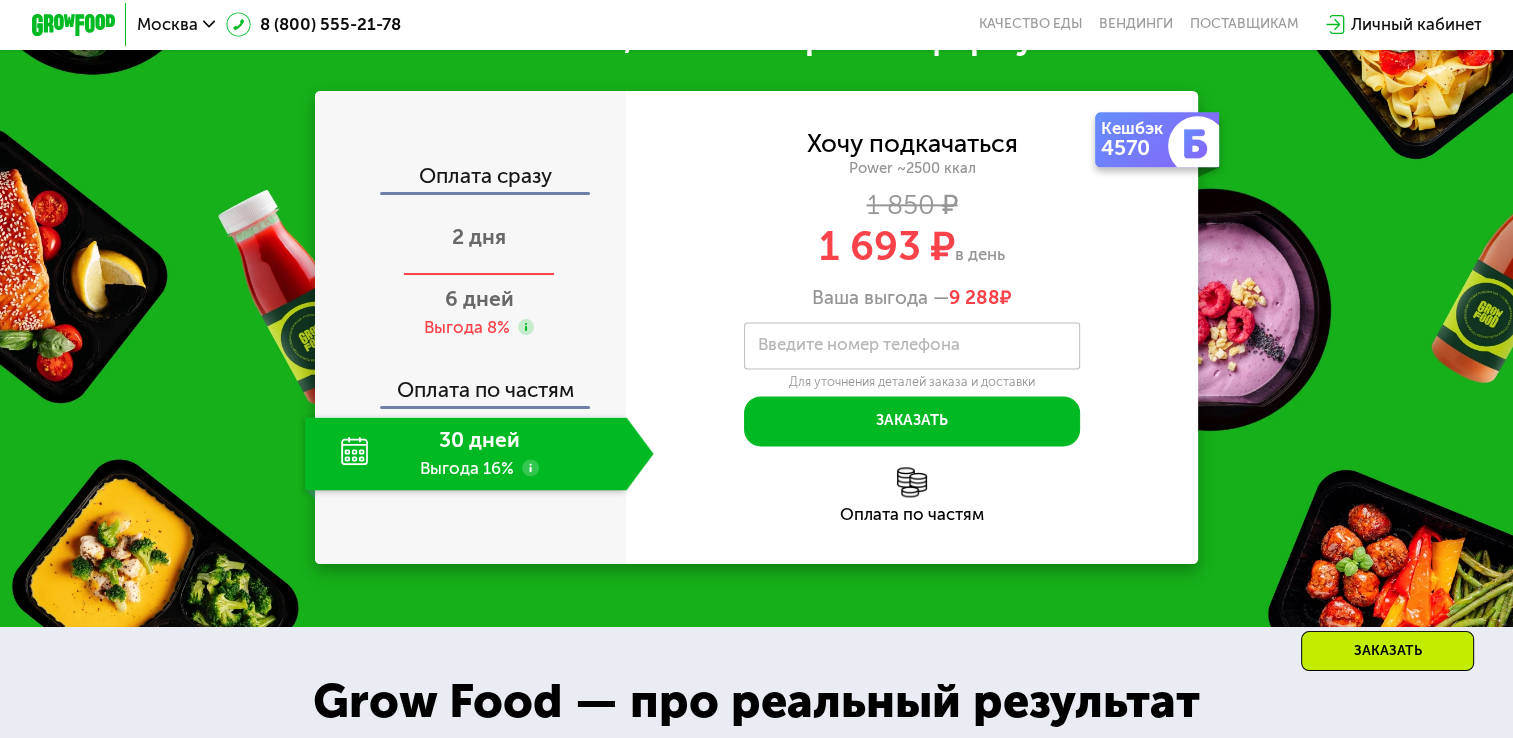 click on "2 дня" at bounding box center (479, 236) 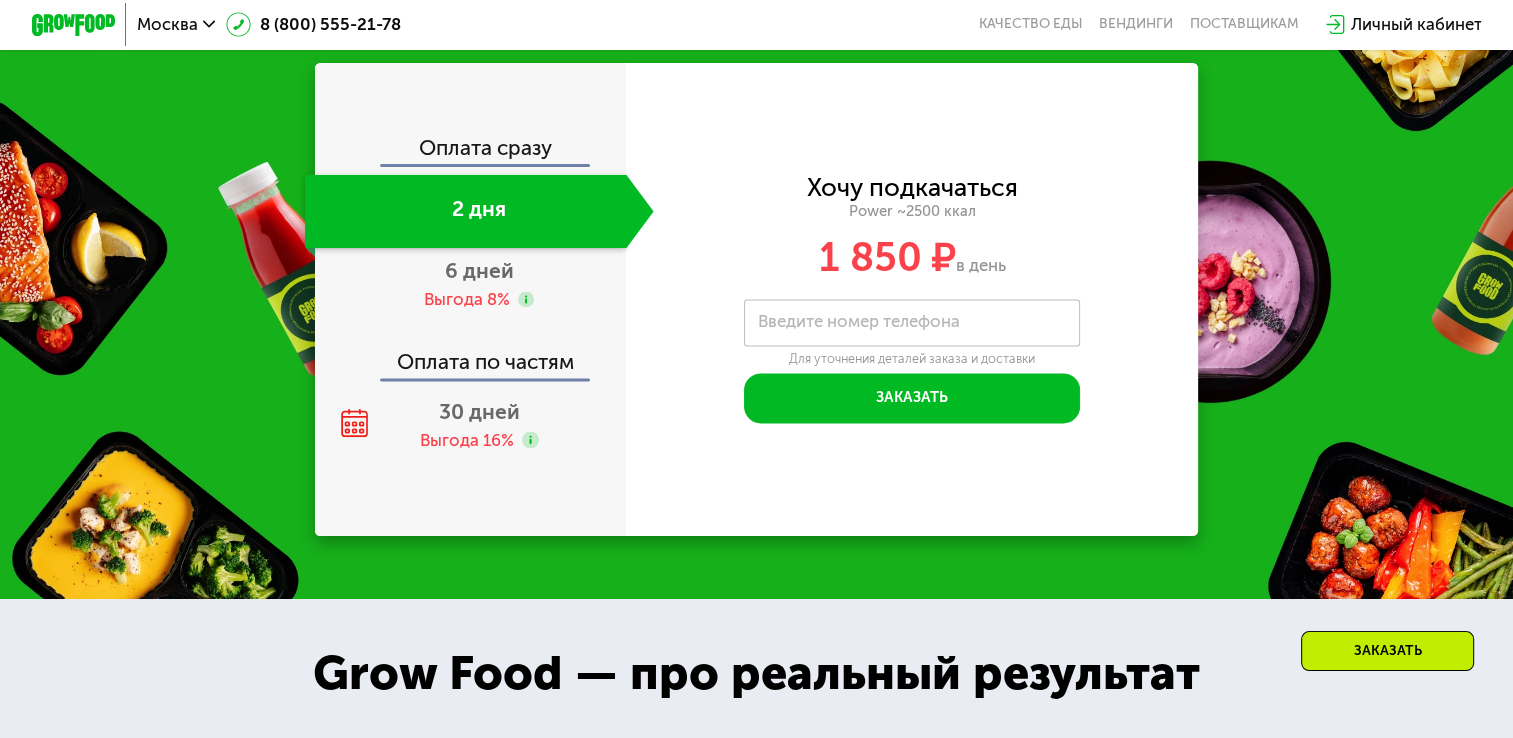 scroll, scrollTop: 2570, scrollLeft: 0, axis: vertical 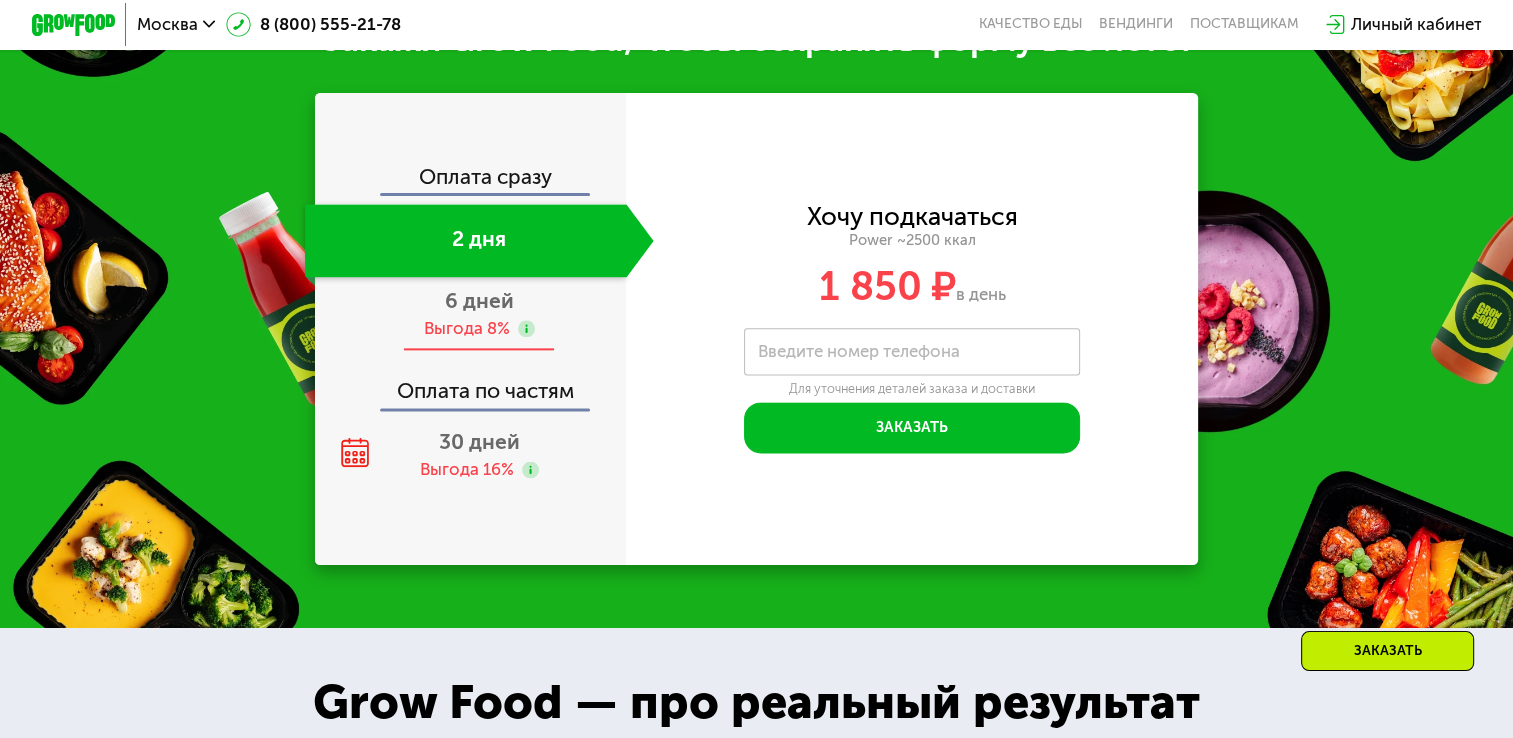 click on "6 дней" at bounding box center (479, 300) 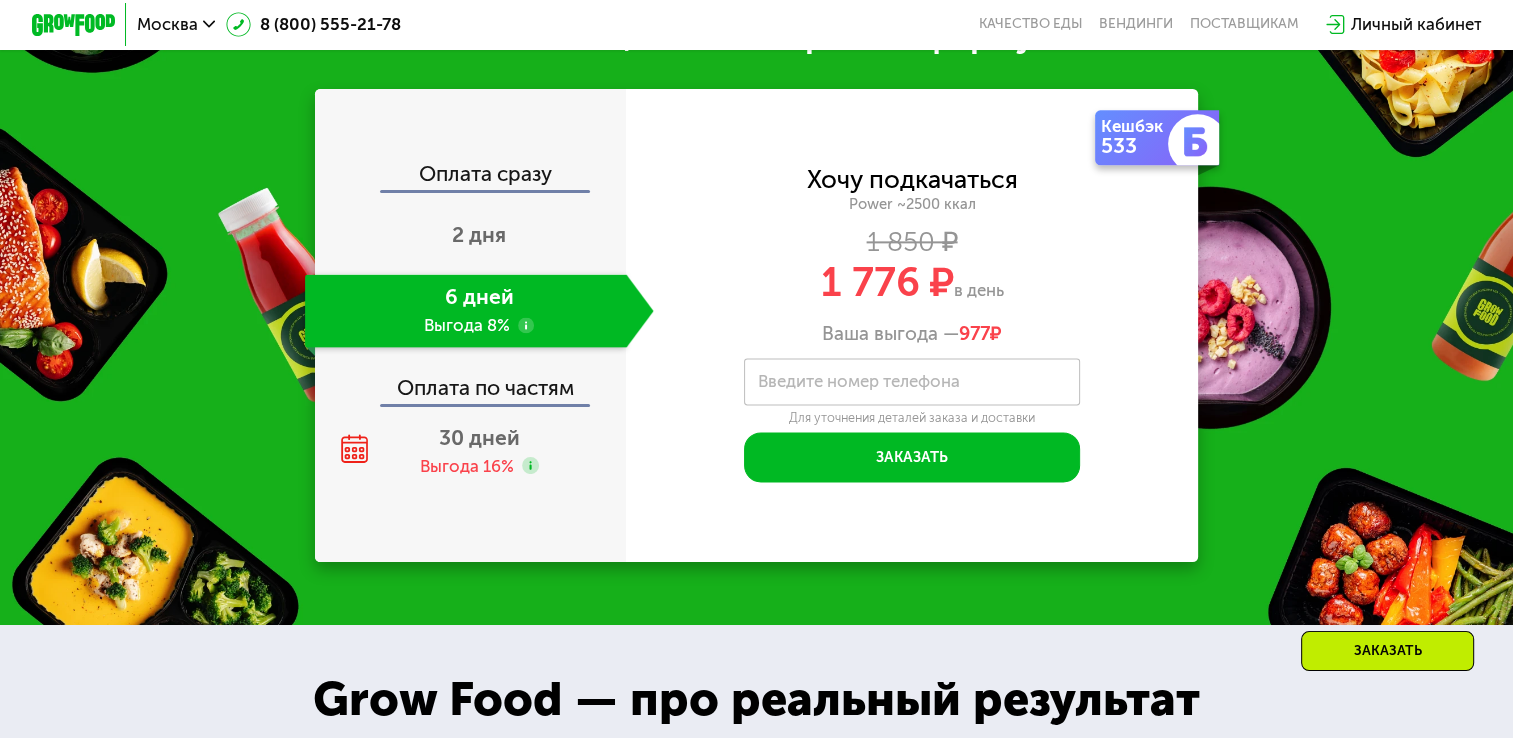 click on "Оплата по частям" 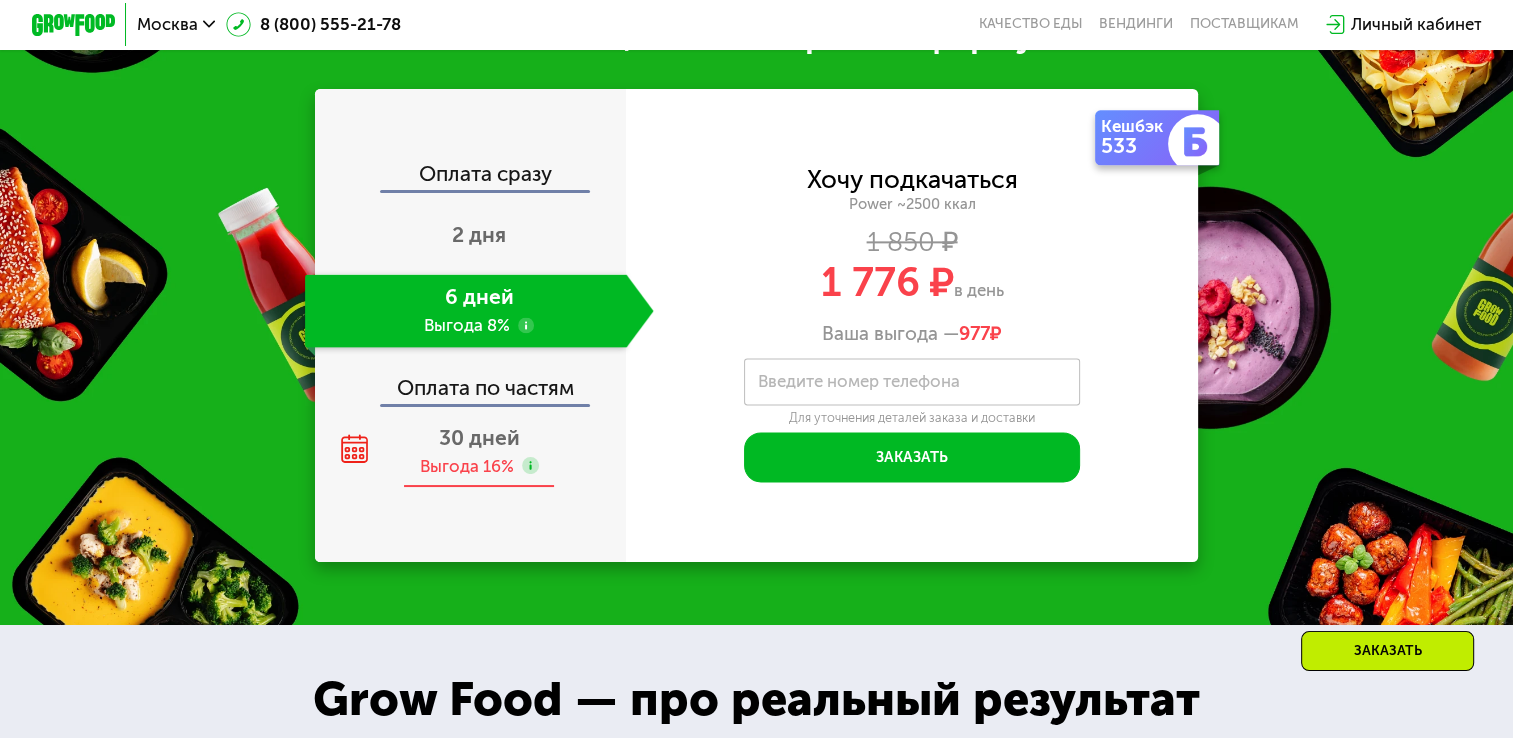 scroll, scrollTop: 2468, scrollLeft: 0, axis: vertical 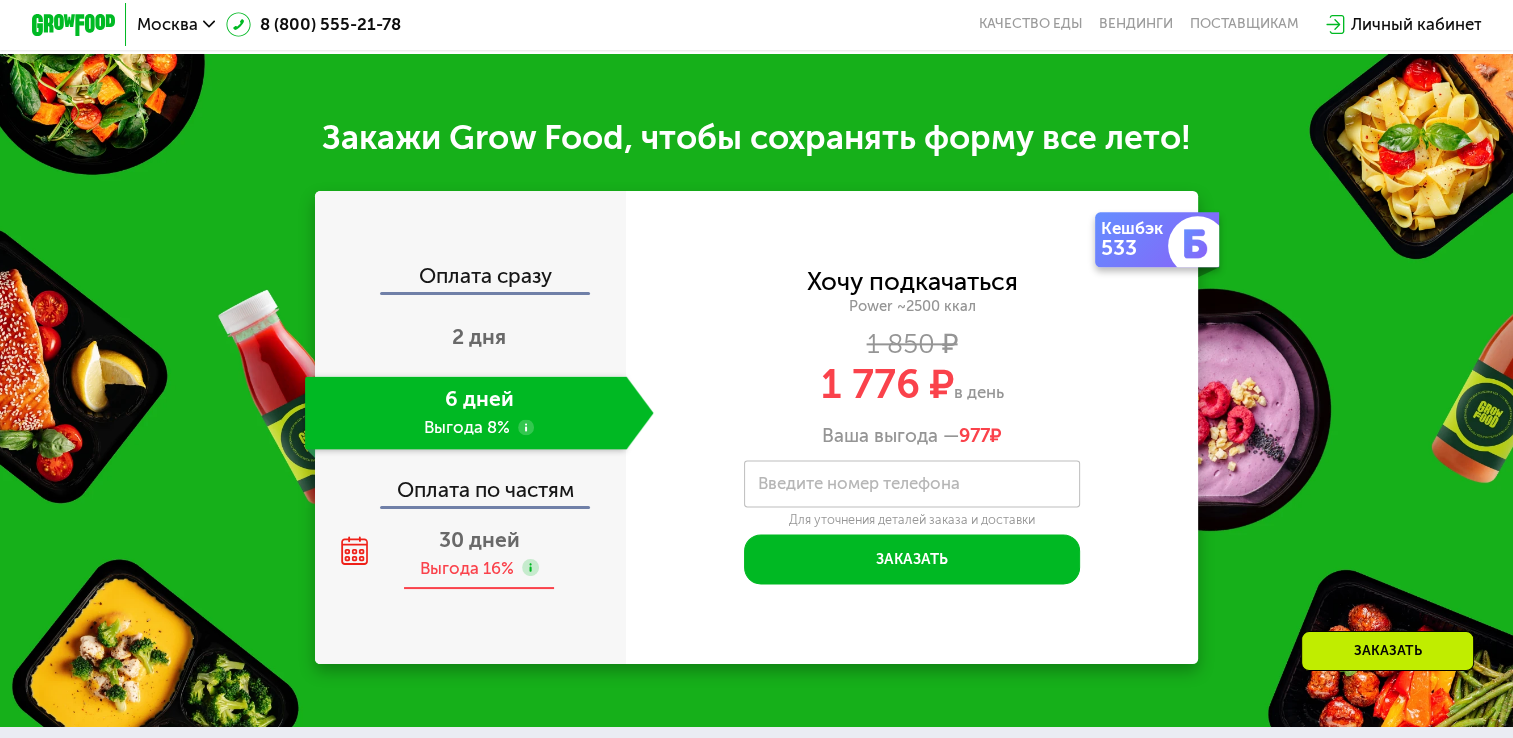 click on "30 дней" at bounding box center (479, 539) 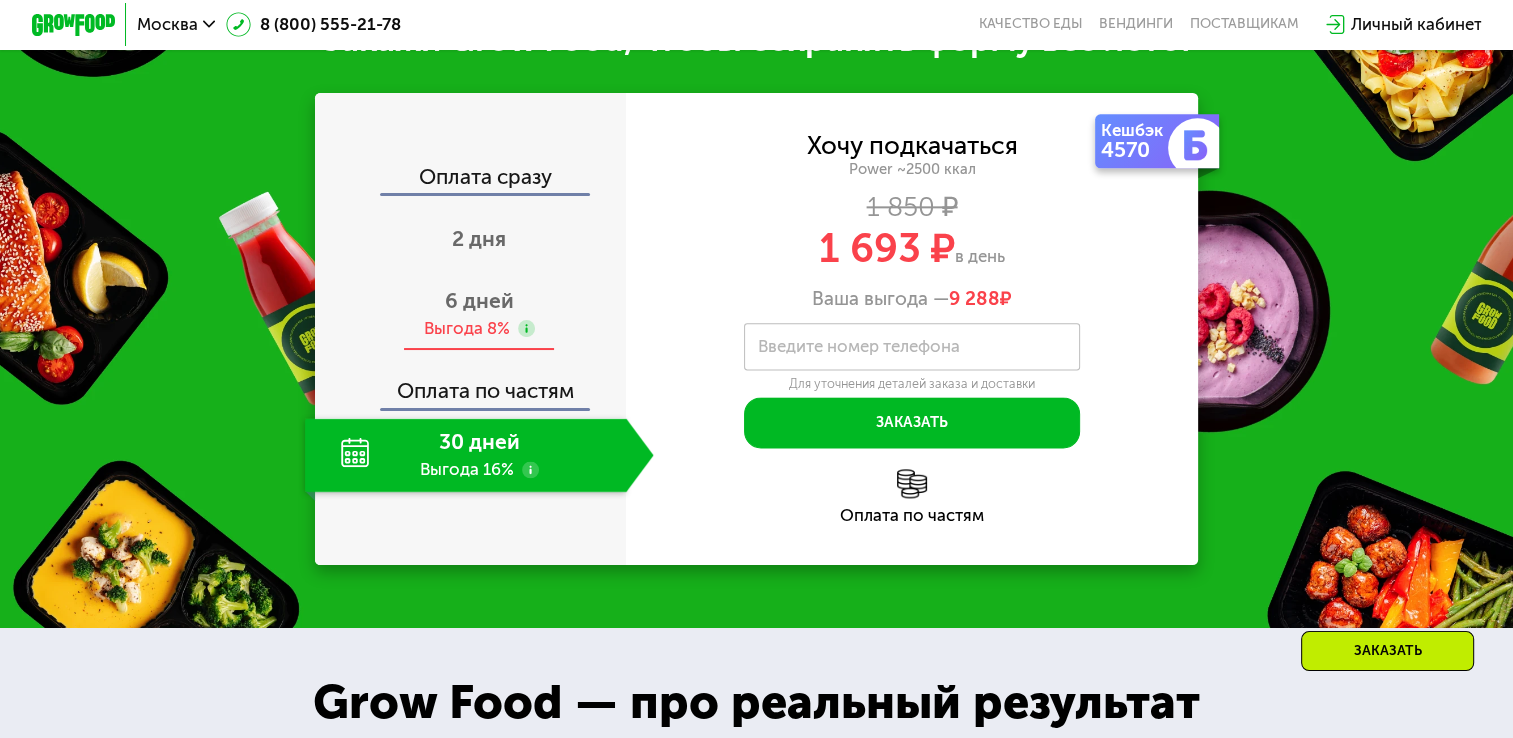 click on "6 дней" at bounding box center [479, 300] 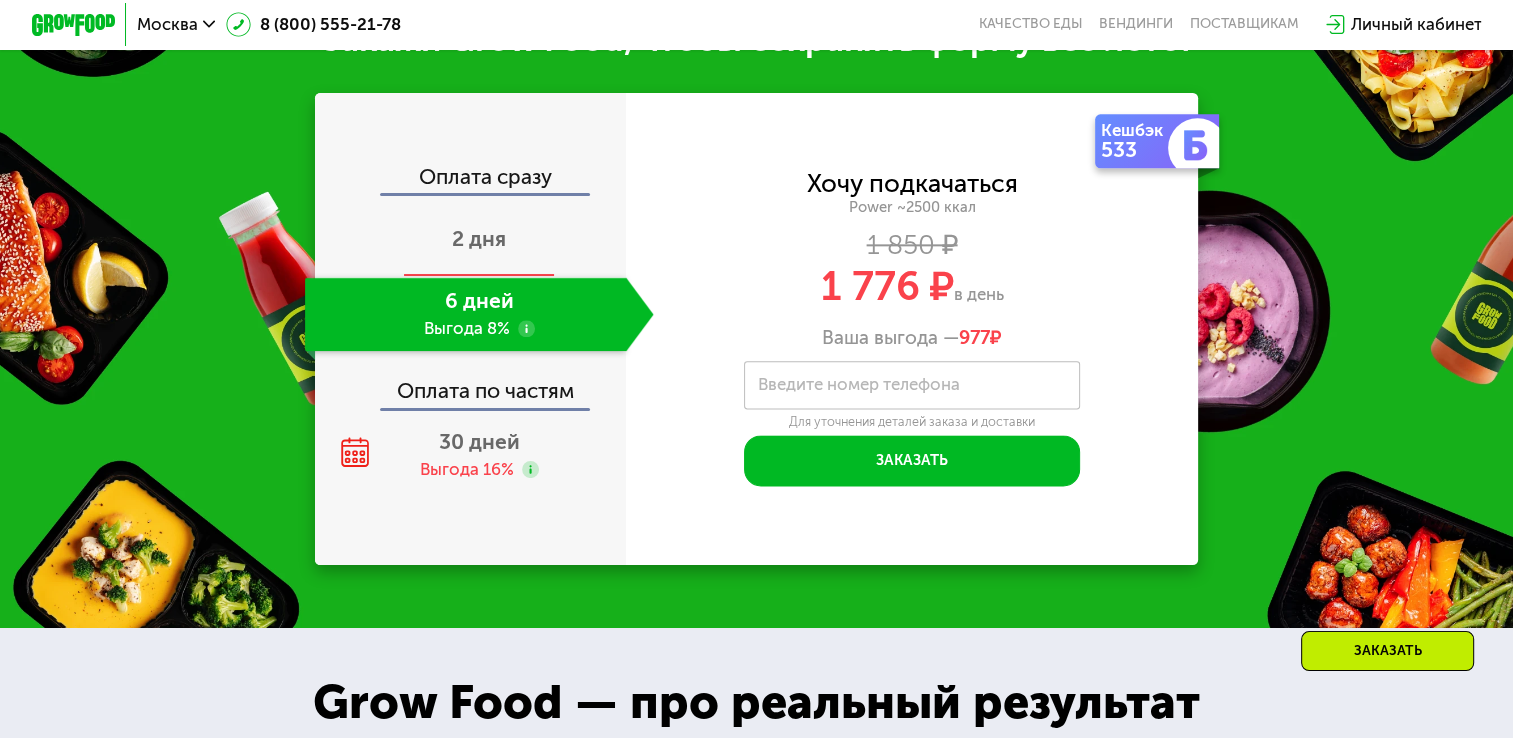 click on "2 дня" at bounding box center [479, 238] 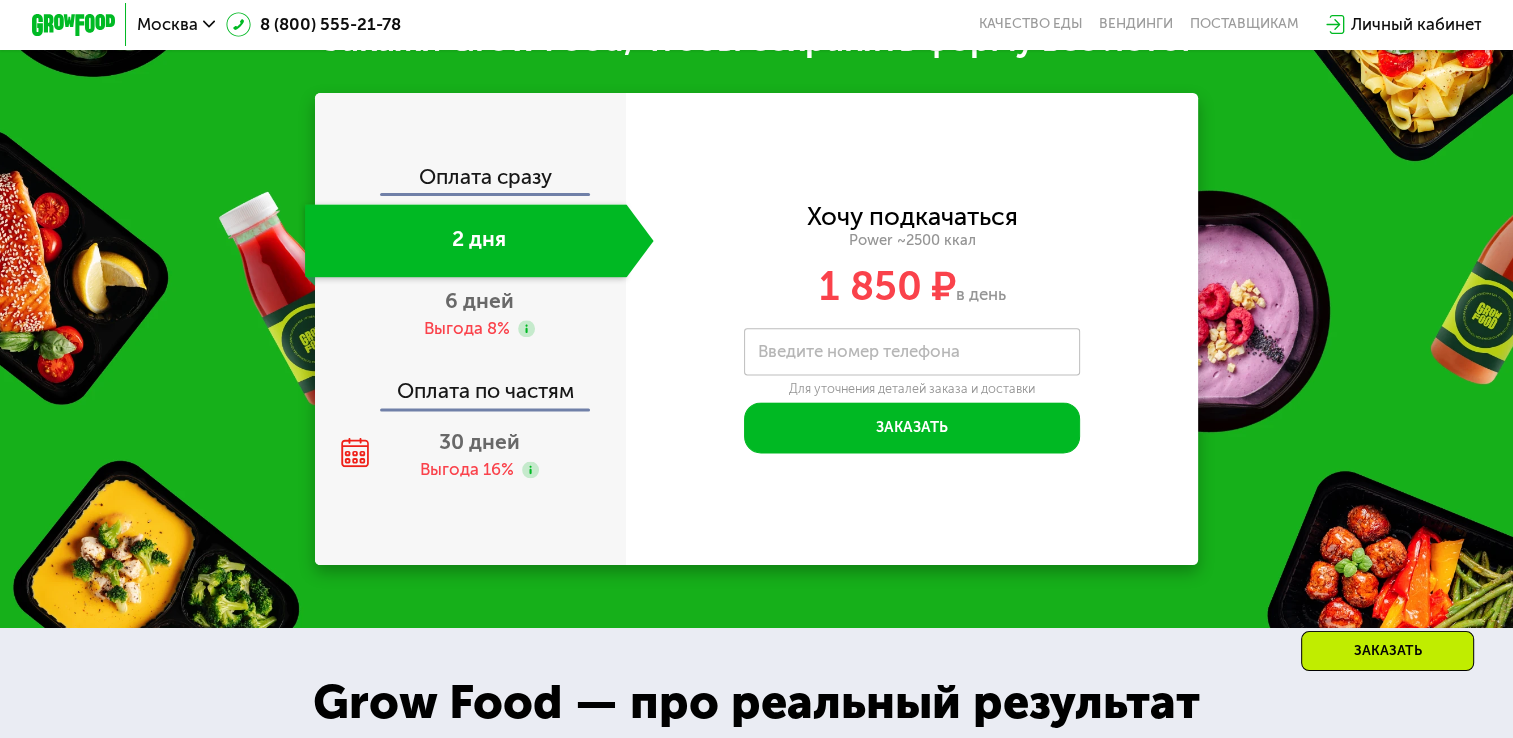 click on "Оплата по частям" 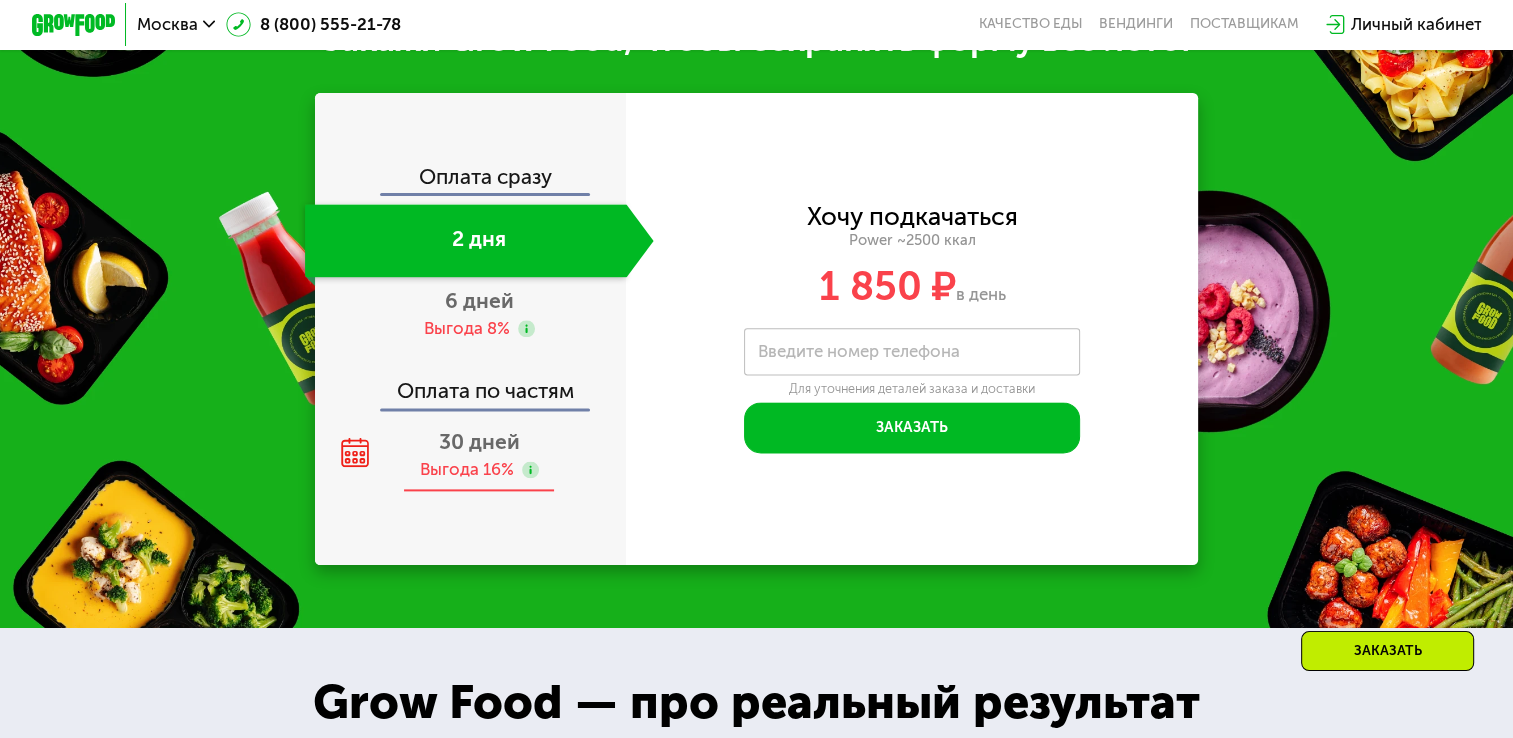 click on "30 дней Выгода 16%" at bounding box center (479, 455) 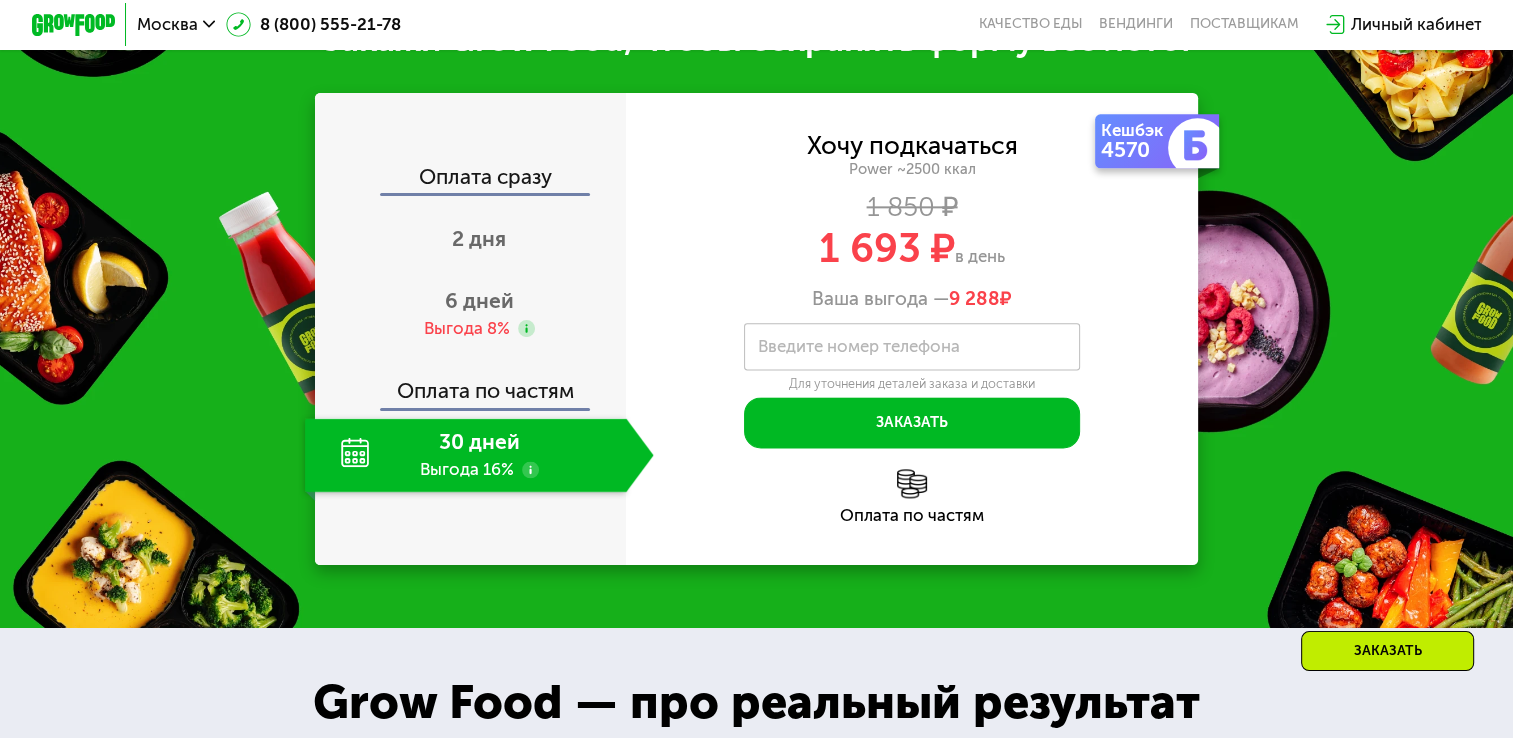 click on "30 дней Выгода 16%" 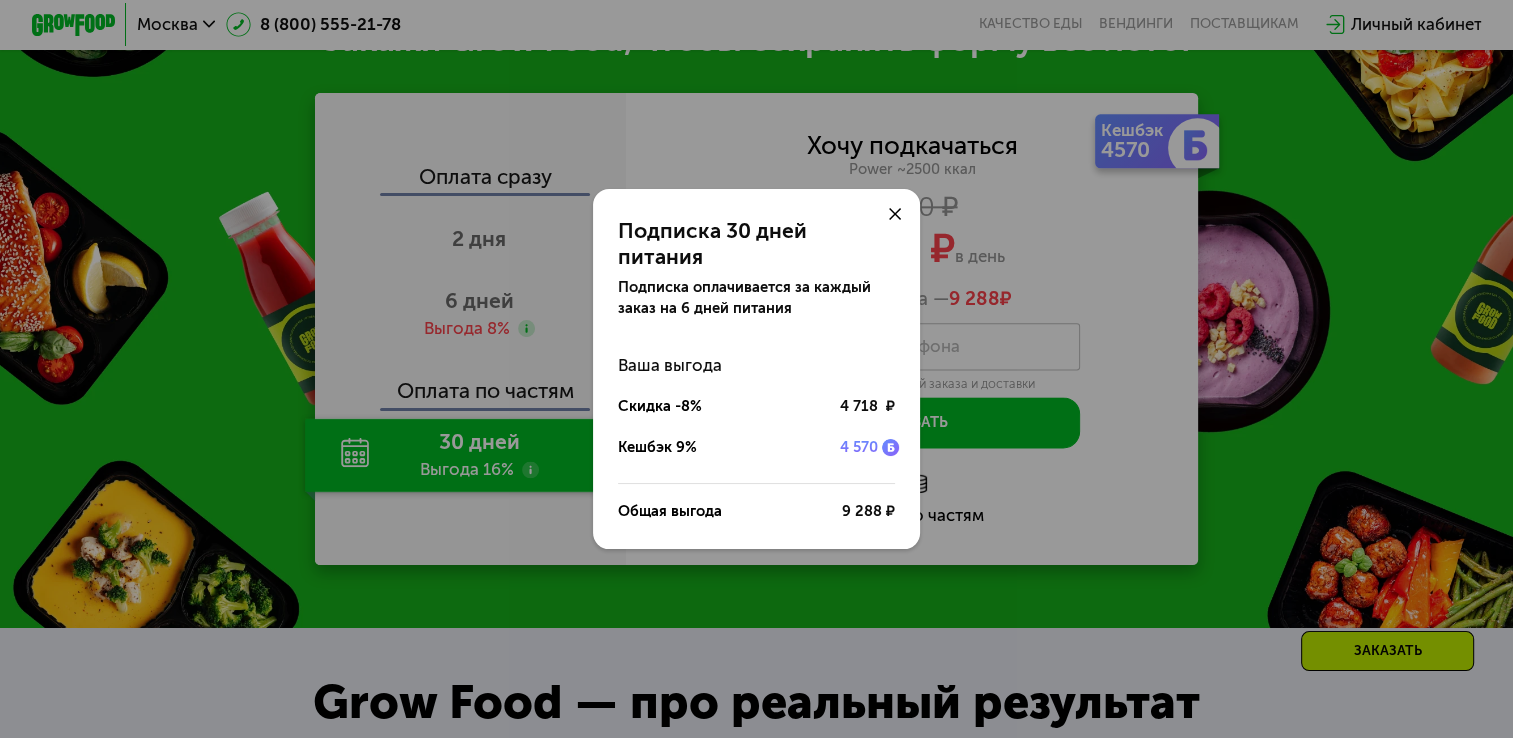 click on "Подписка 30 дней питания Подписка оплачивается за каждый заказ на 6 дней питания Ваша выгода Скидка -8% 4 718 ₽ Кешбэк 9% 4 570 Общая выгода 9 288 ₽" 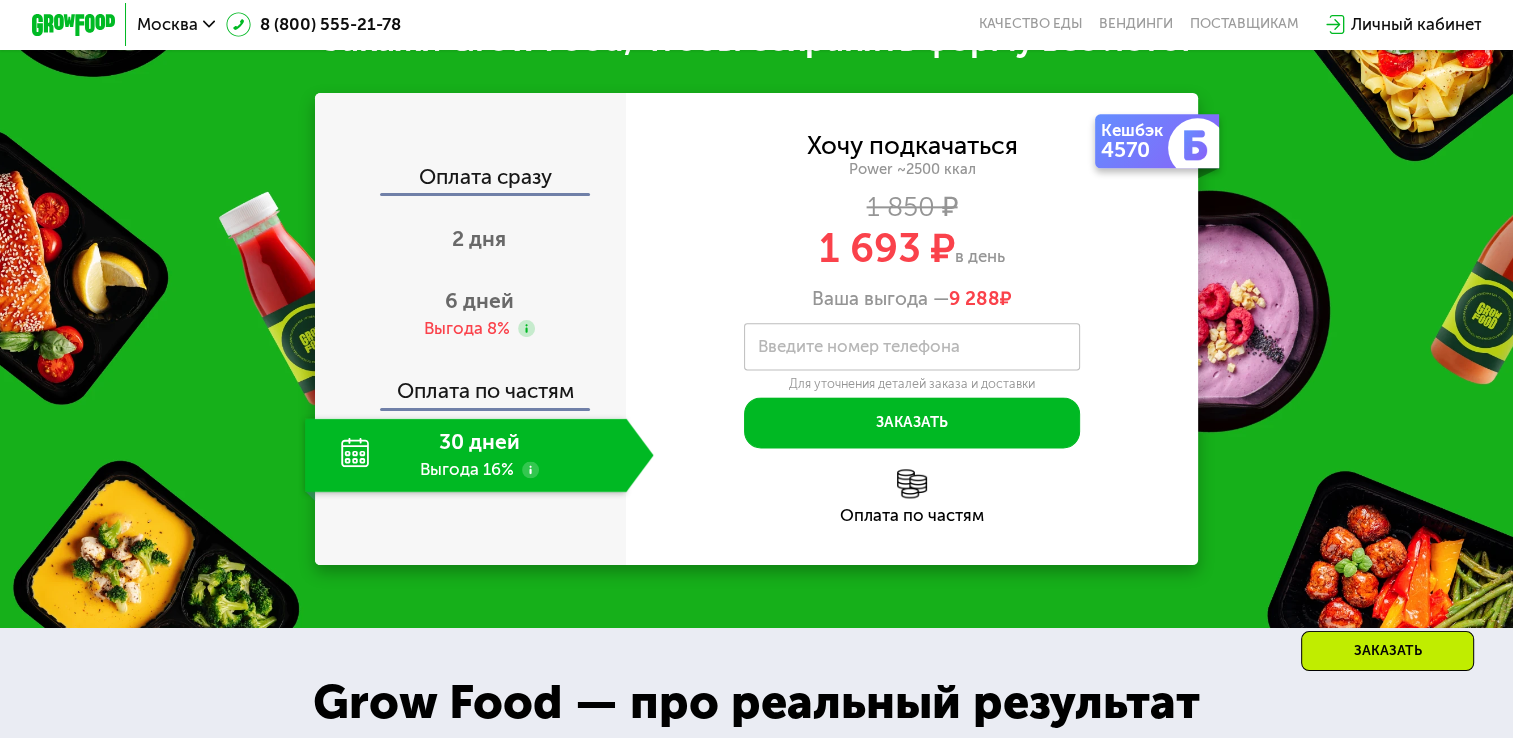scroll, scrollTop: 2368, scrollLeft: 0, axis: vertical 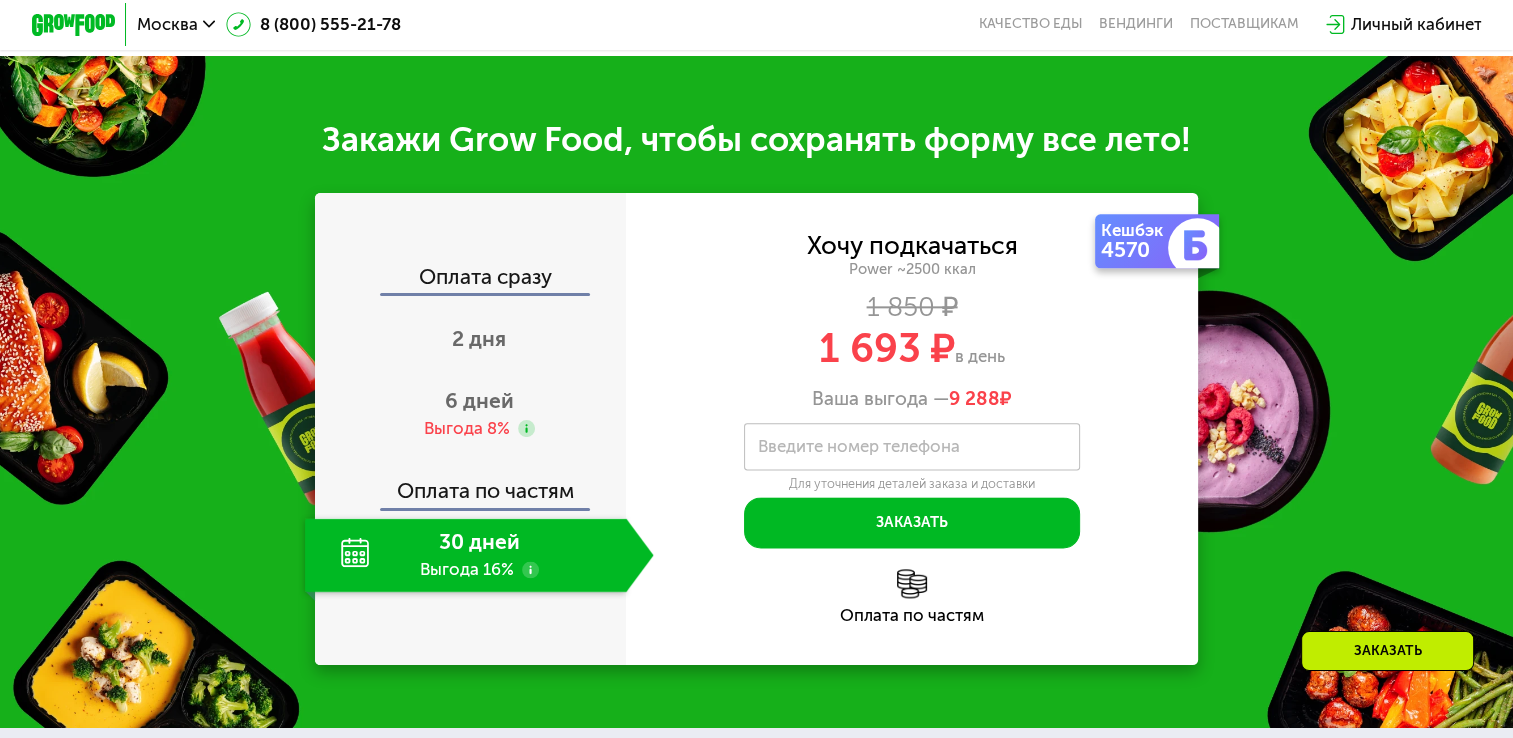 click at bounding box center [911, 583] 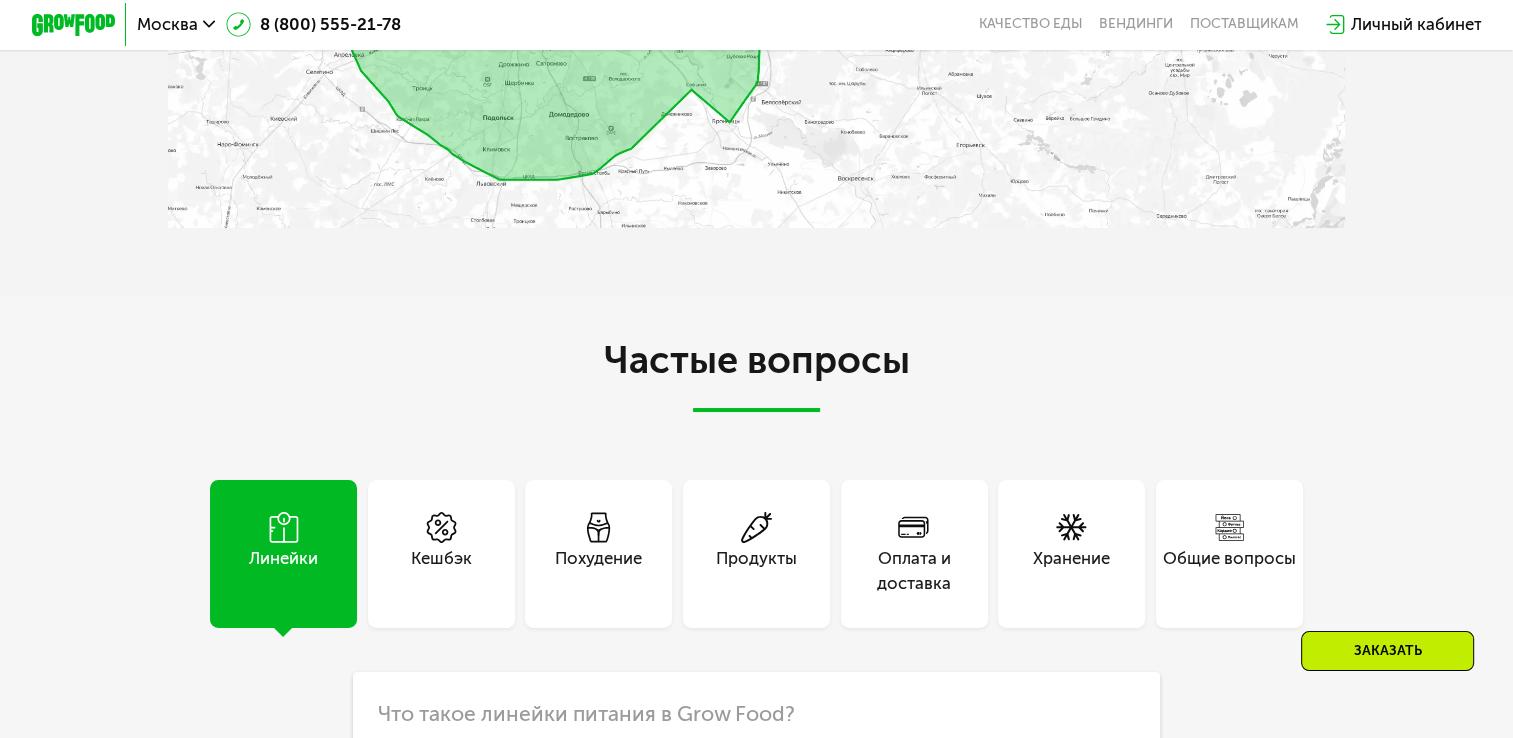 scroll, scrollTop: 5400, scrollLeft: 0, axis: vertical 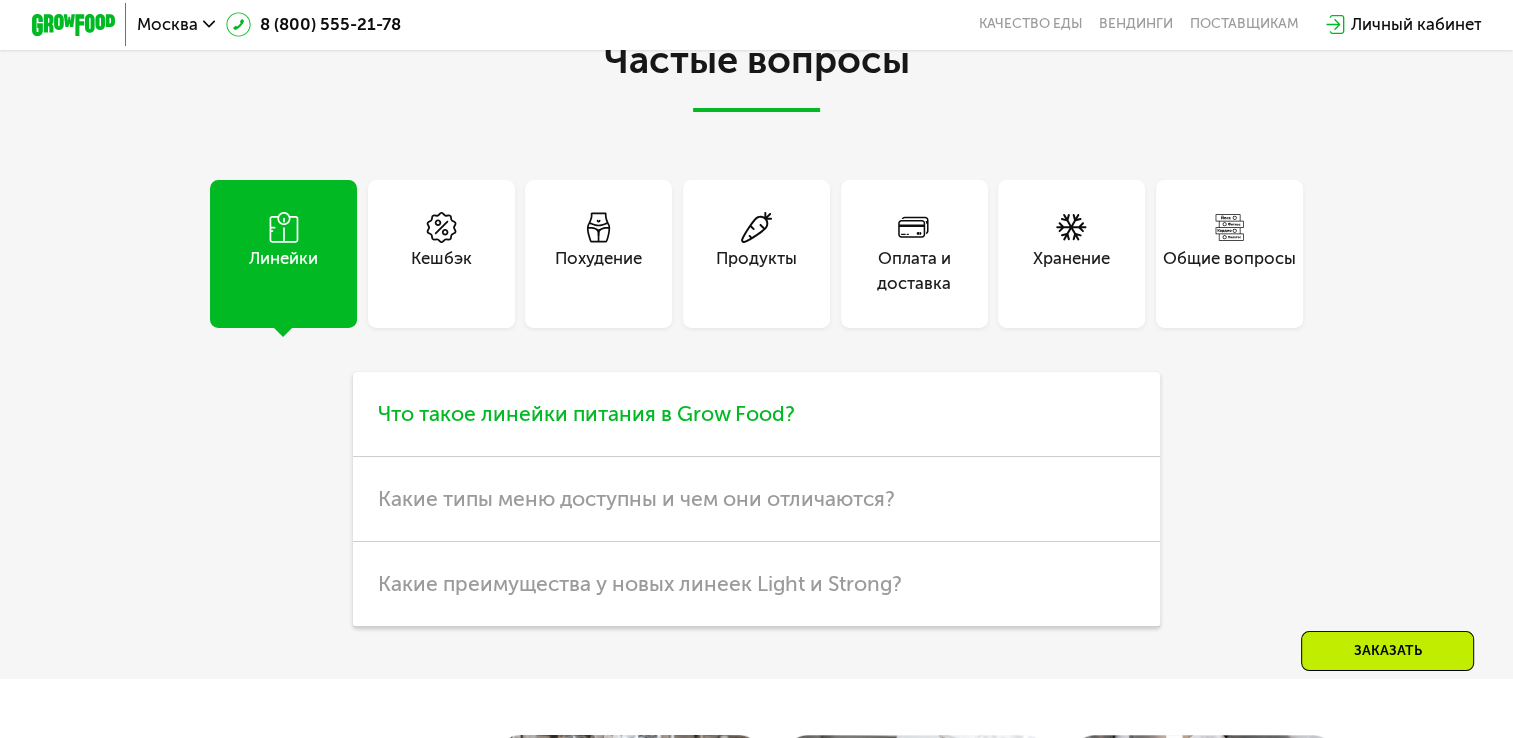 click on "Что такое линейки питания в Grow Food?" at bounding box center [586, 413] 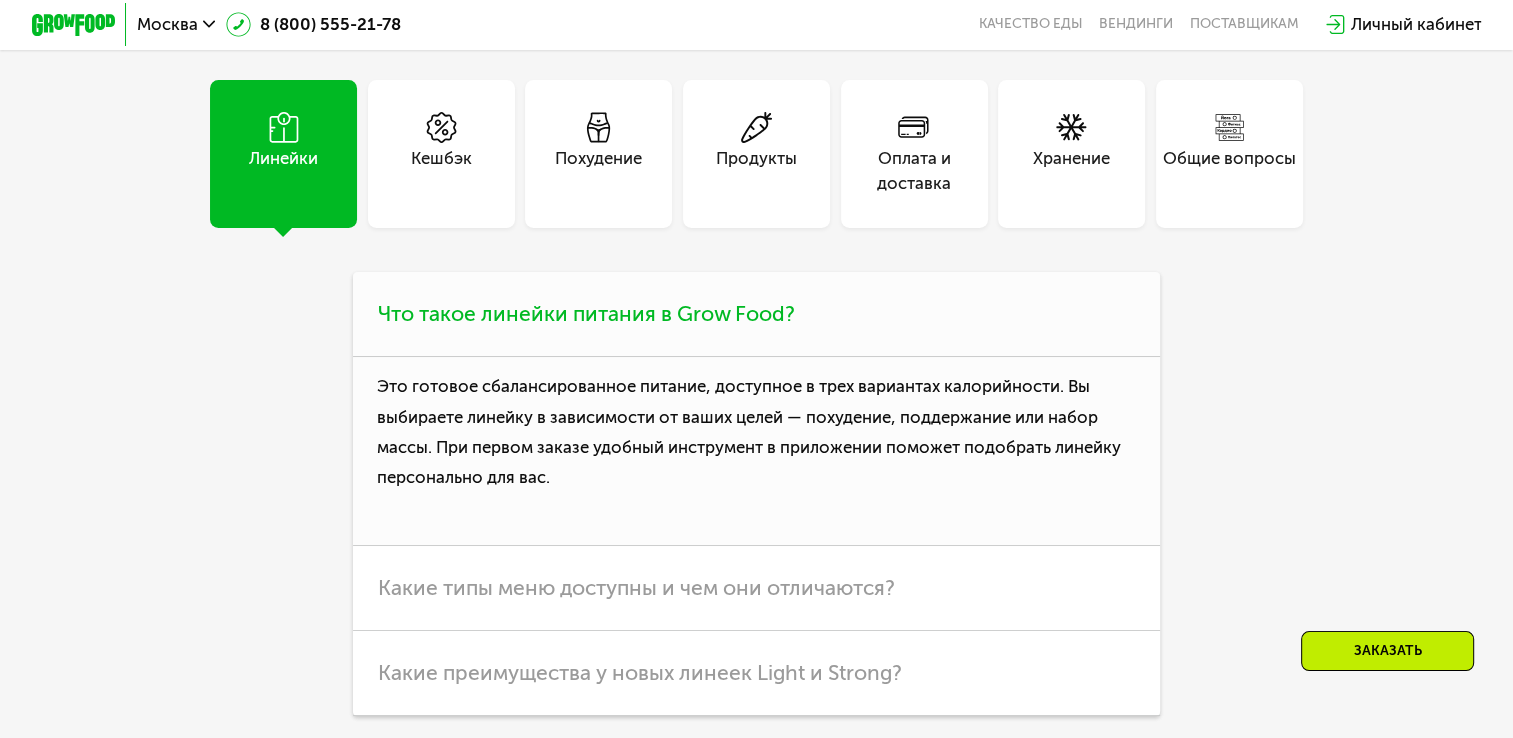 scroll, scrollTop: 5700, scrollLeft: 0, axis: vertical 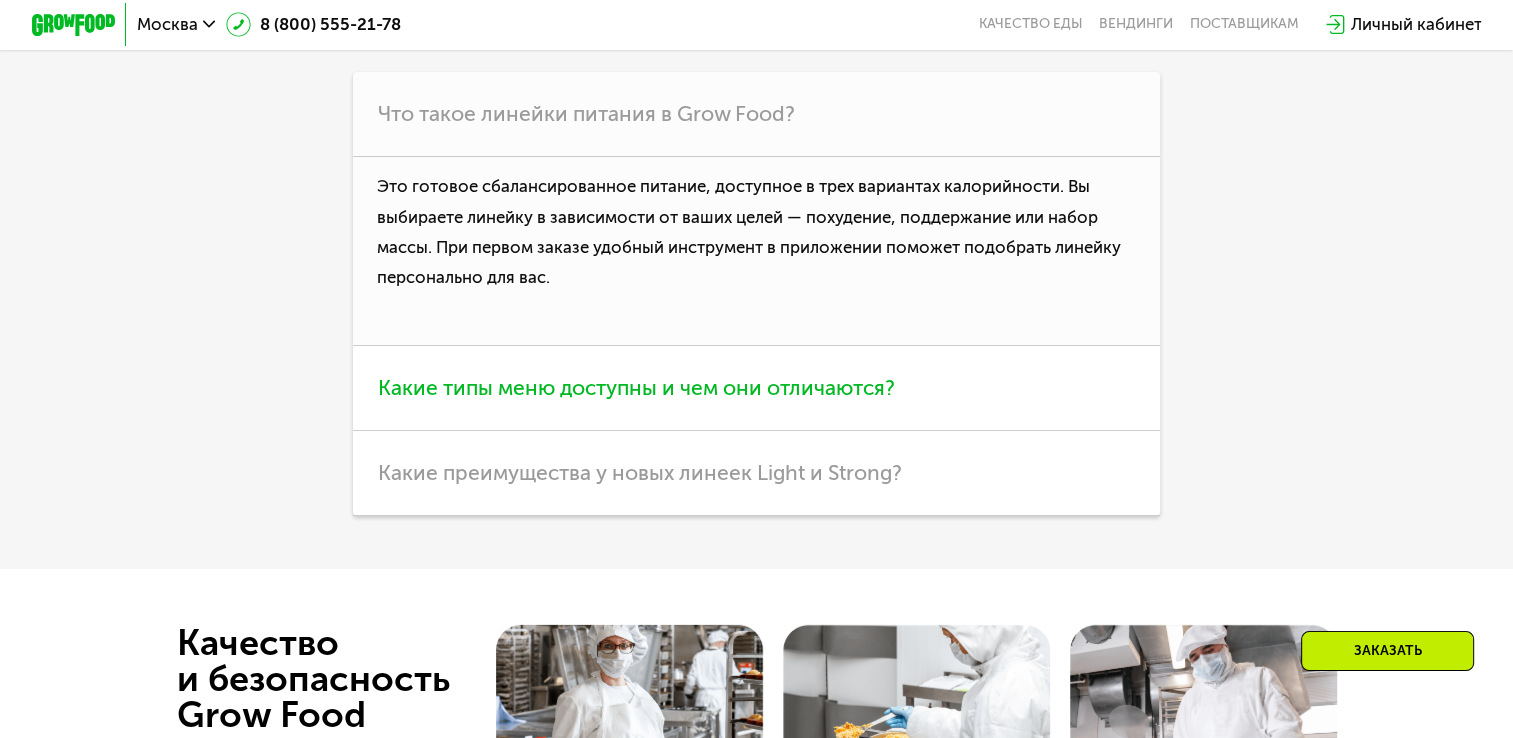 click on "Какие типы меню доступны и чем они отличаются?" at bounding box center [636, 387] 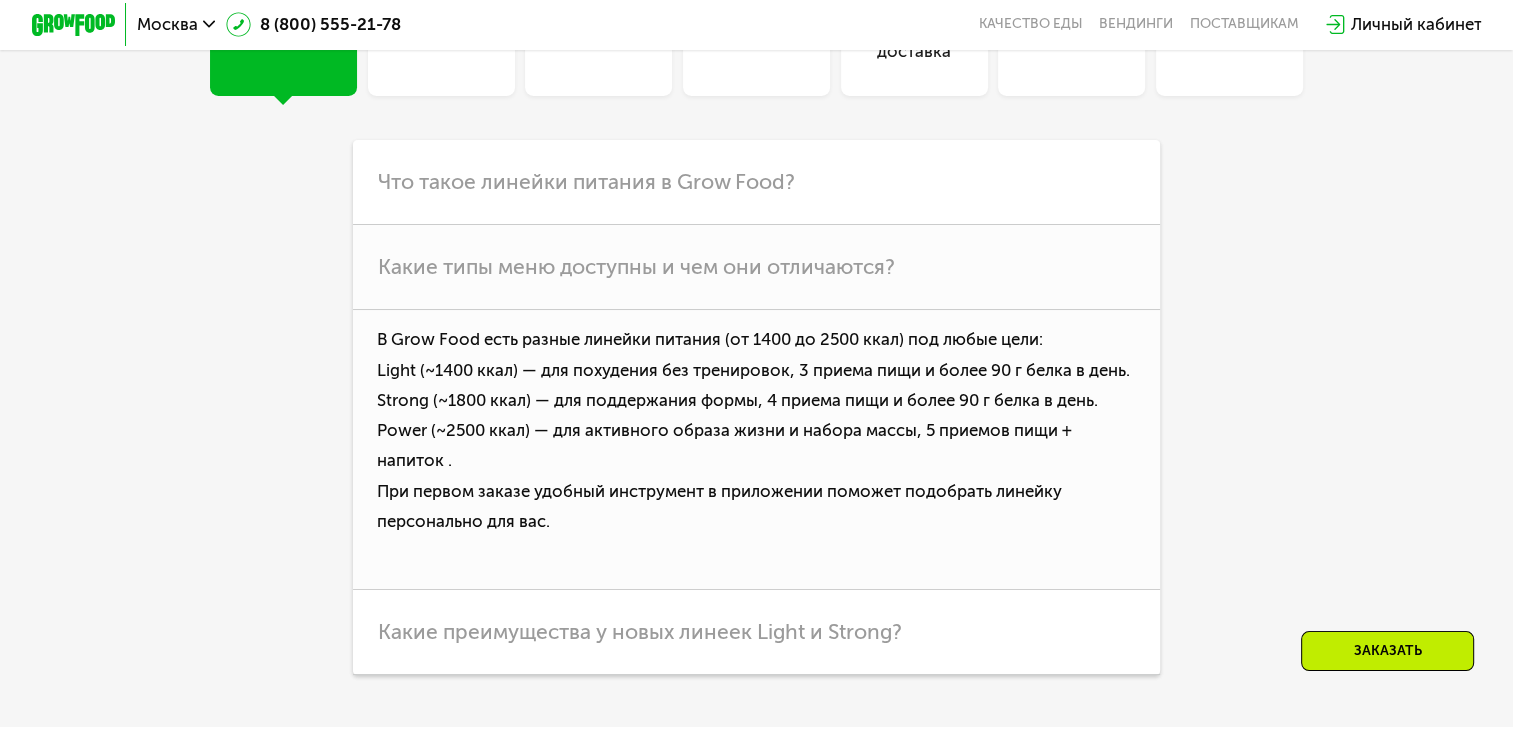 scroll, scrollTop: 5600, scrollLeft: 0, axis: vertical 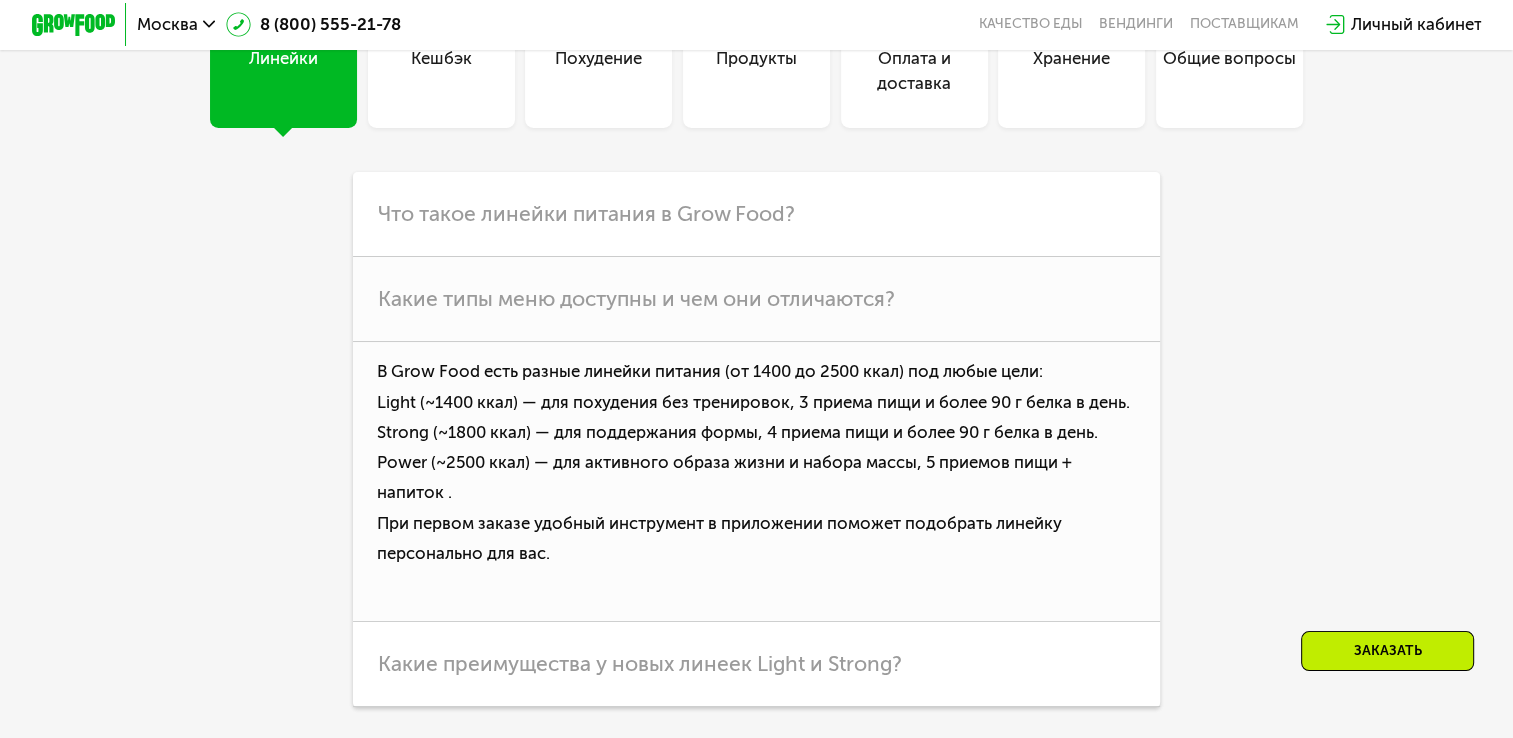 click on "Кешбэк" at bounding box center [441, 71] 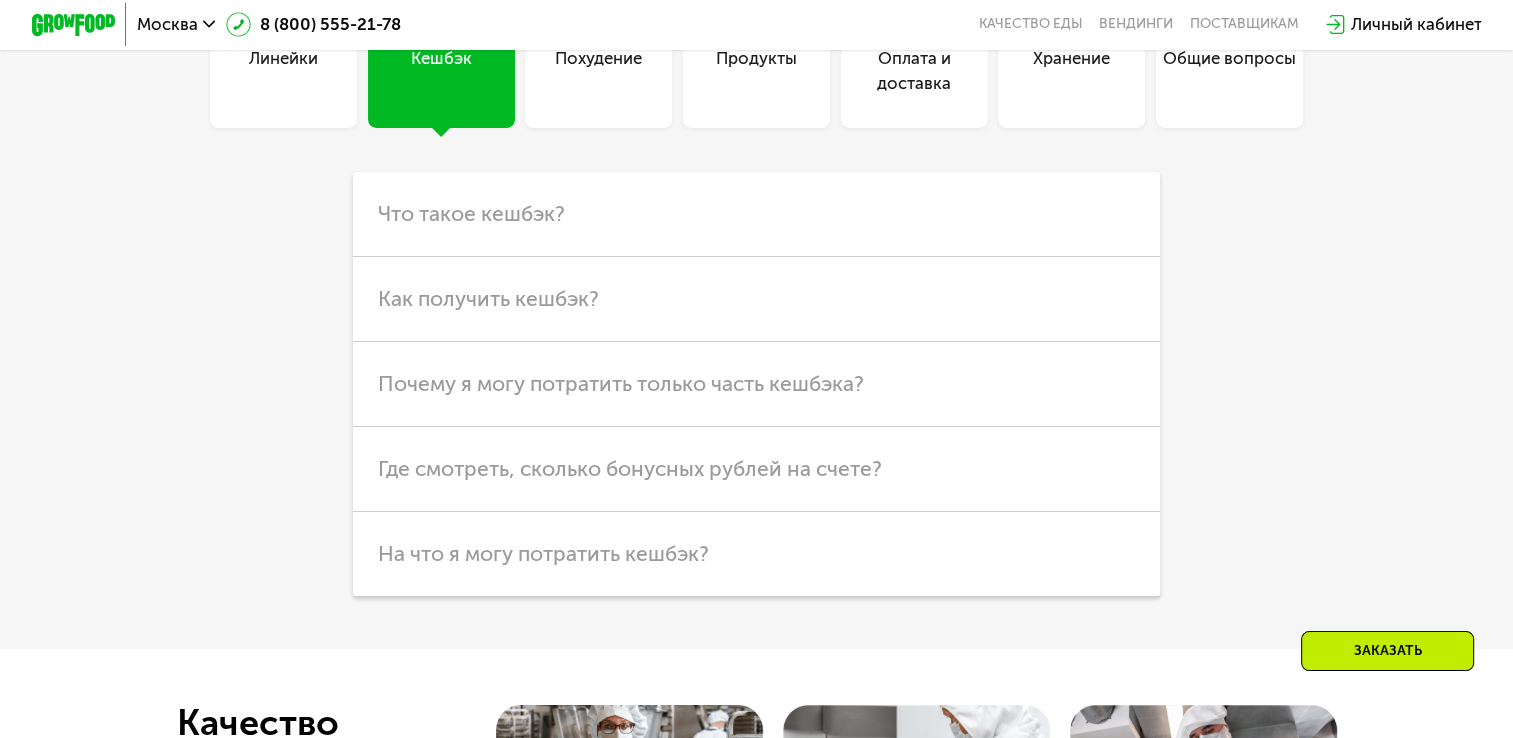 click on "Похудение" at bounding box center [598, 71] 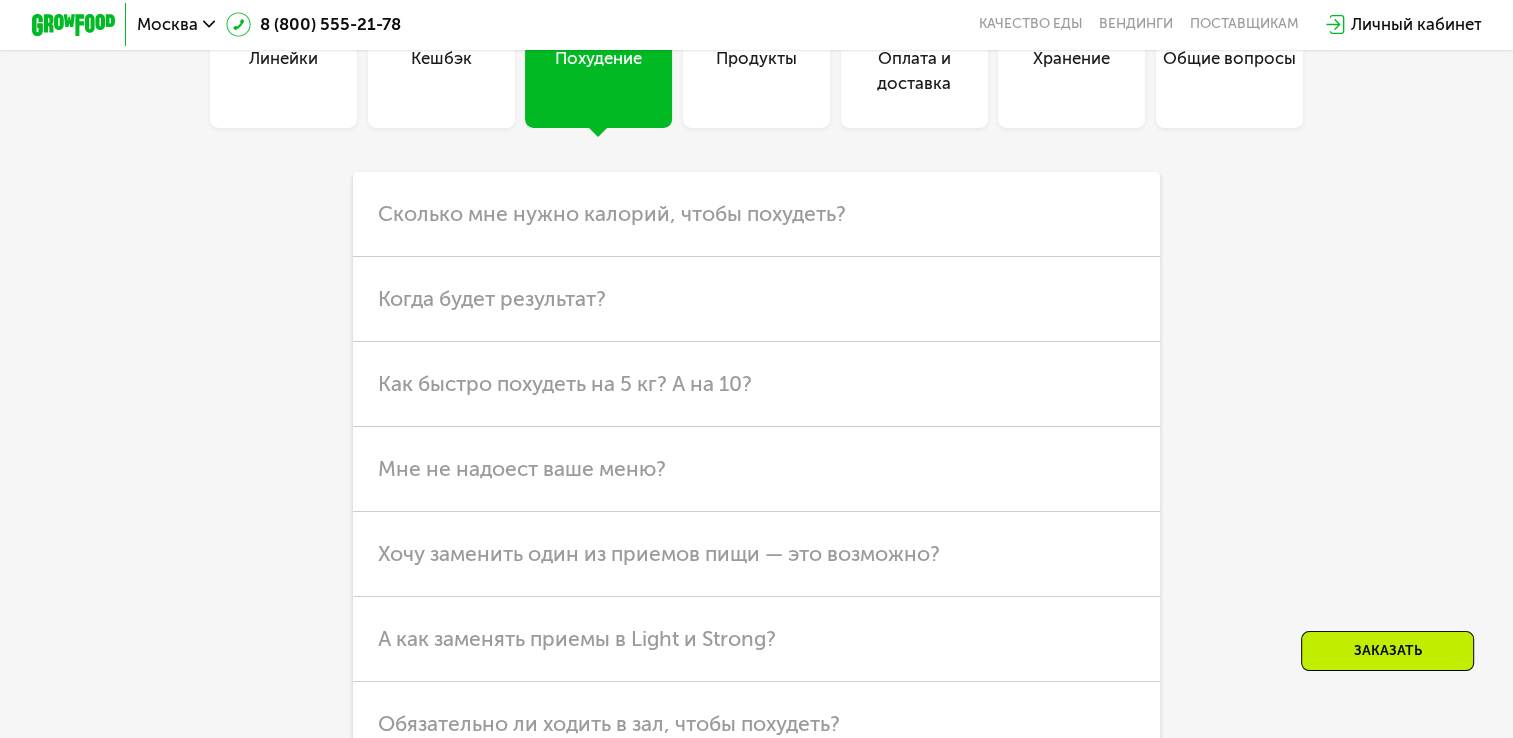 click on "Кешбэк" at bounding box center (441, 53) 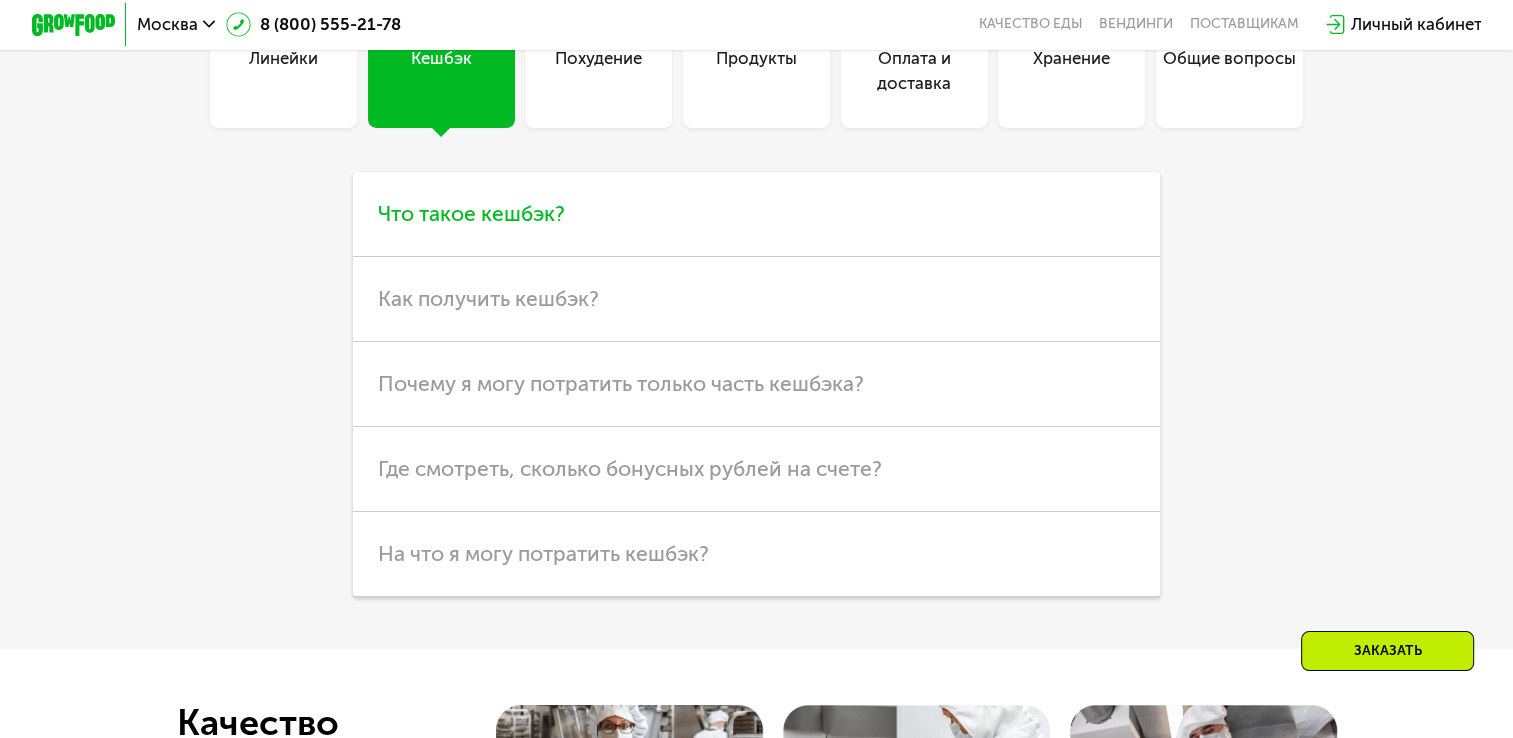 click on "Что такое кешбэк?" at bounding box center (471, 213) 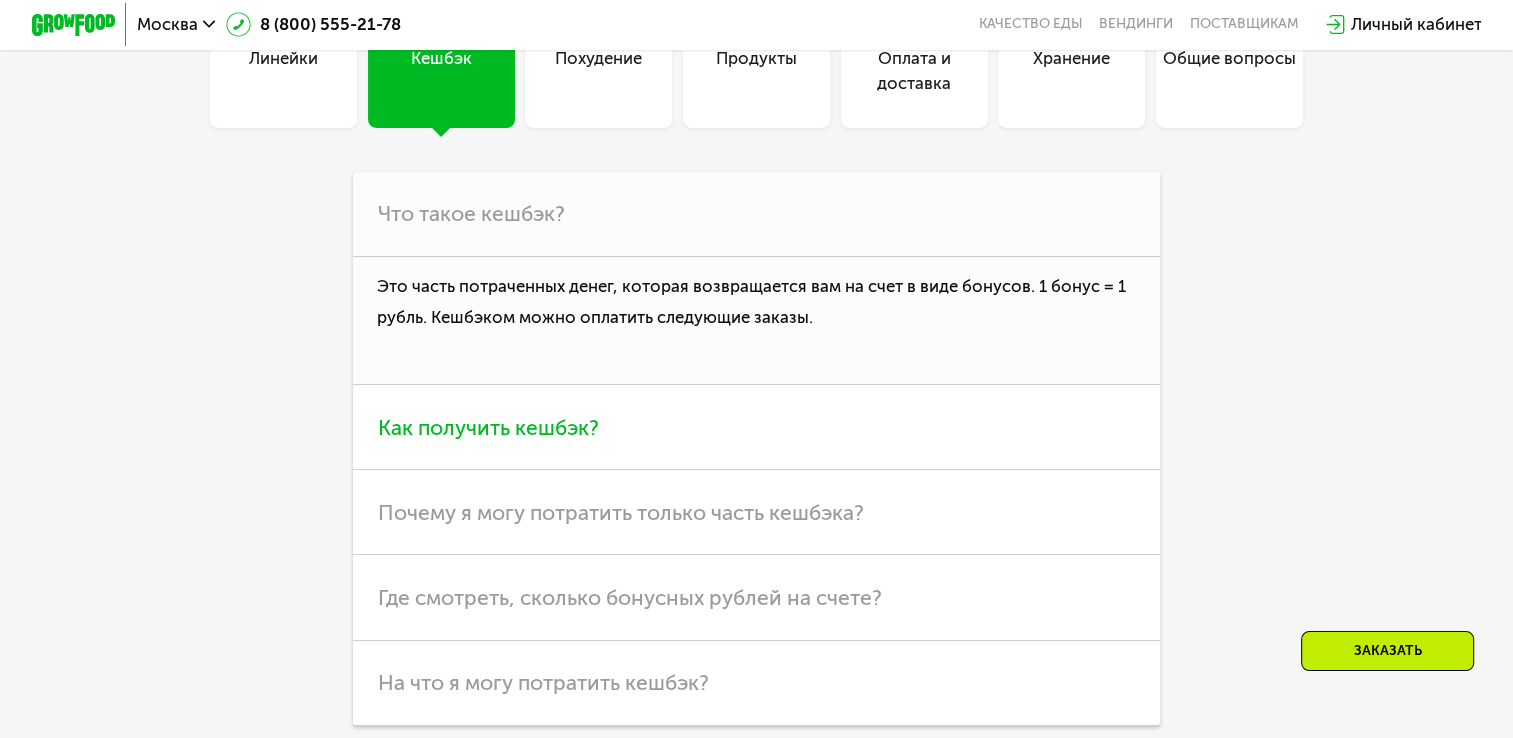 click on "Как получить кешбэк?" at bounding box center [488, 427] 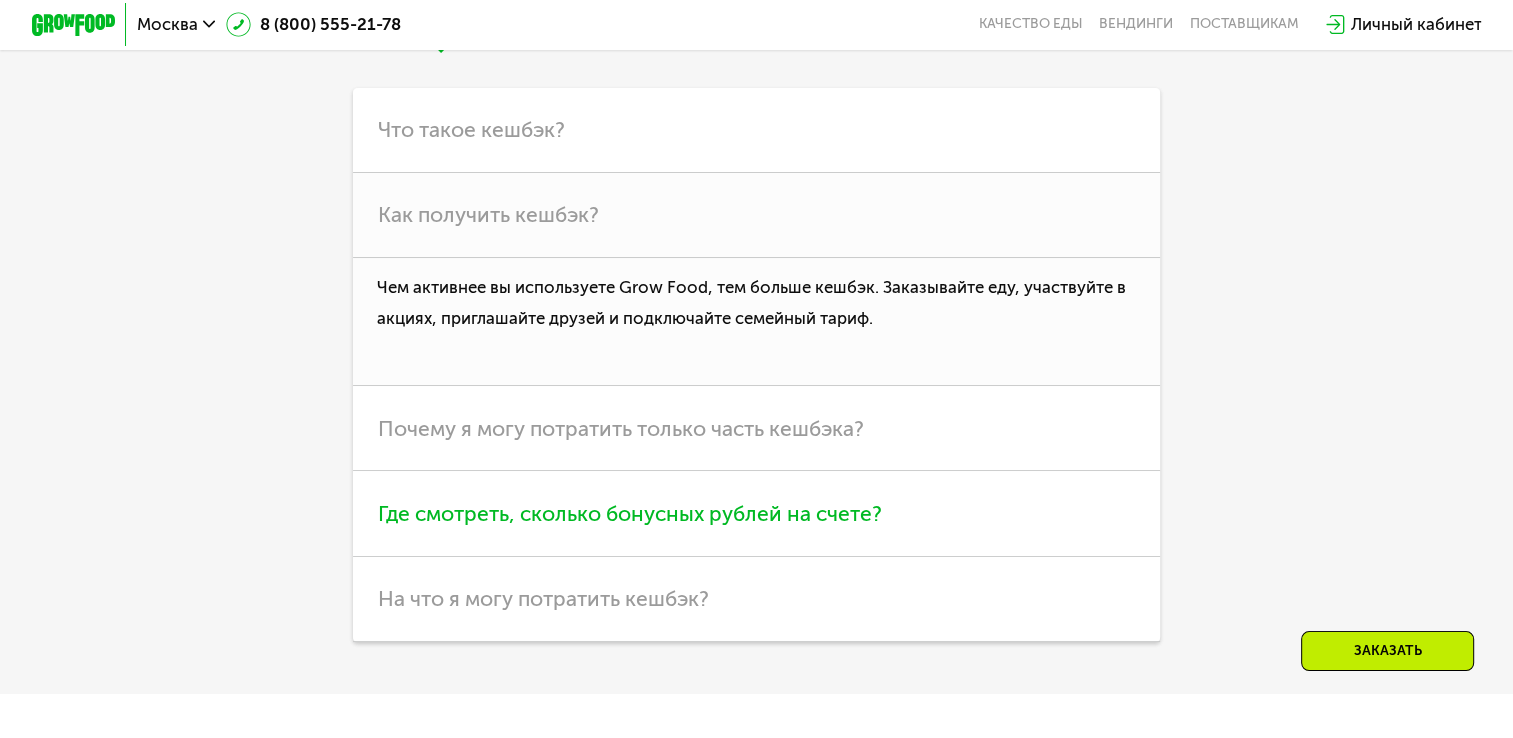 scroll, scrollTop: 5800, scrollLeft: 0, axis: vertical 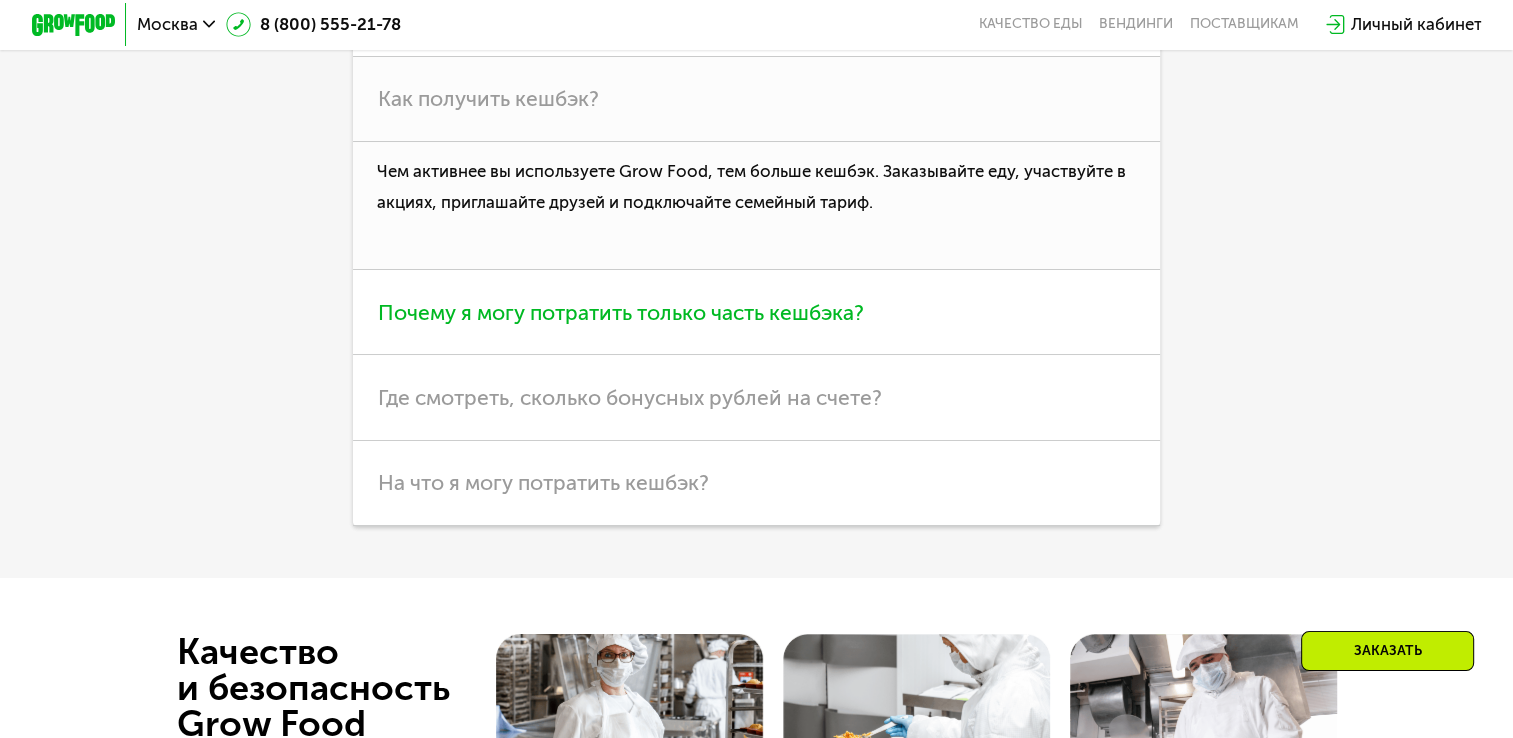 click on "Почему я могу потратить только часть кешбэка?" at bounding box center (621, 312) 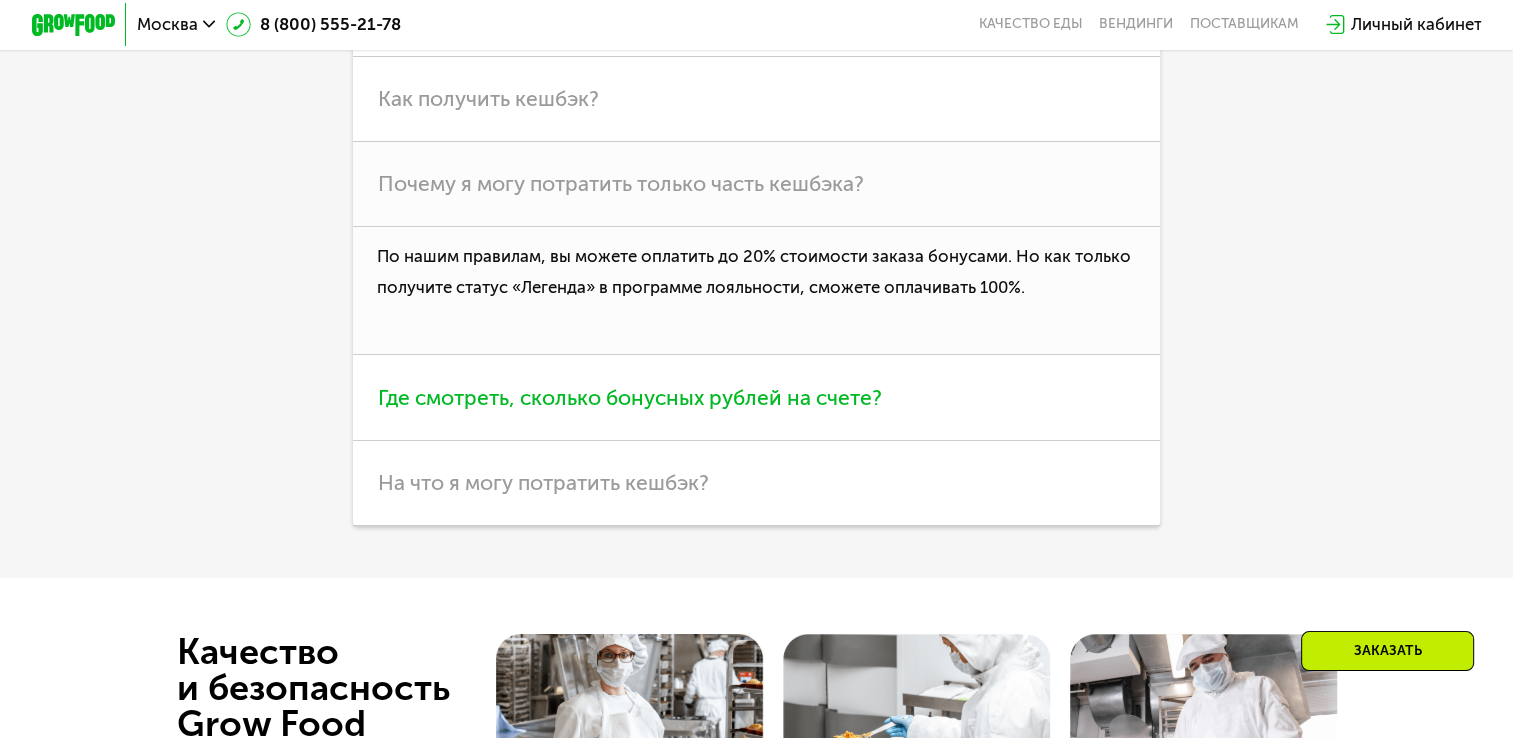 click on "Где смотреть, сколько бонусных рублей на счете?" at bounding box center (630, 397) 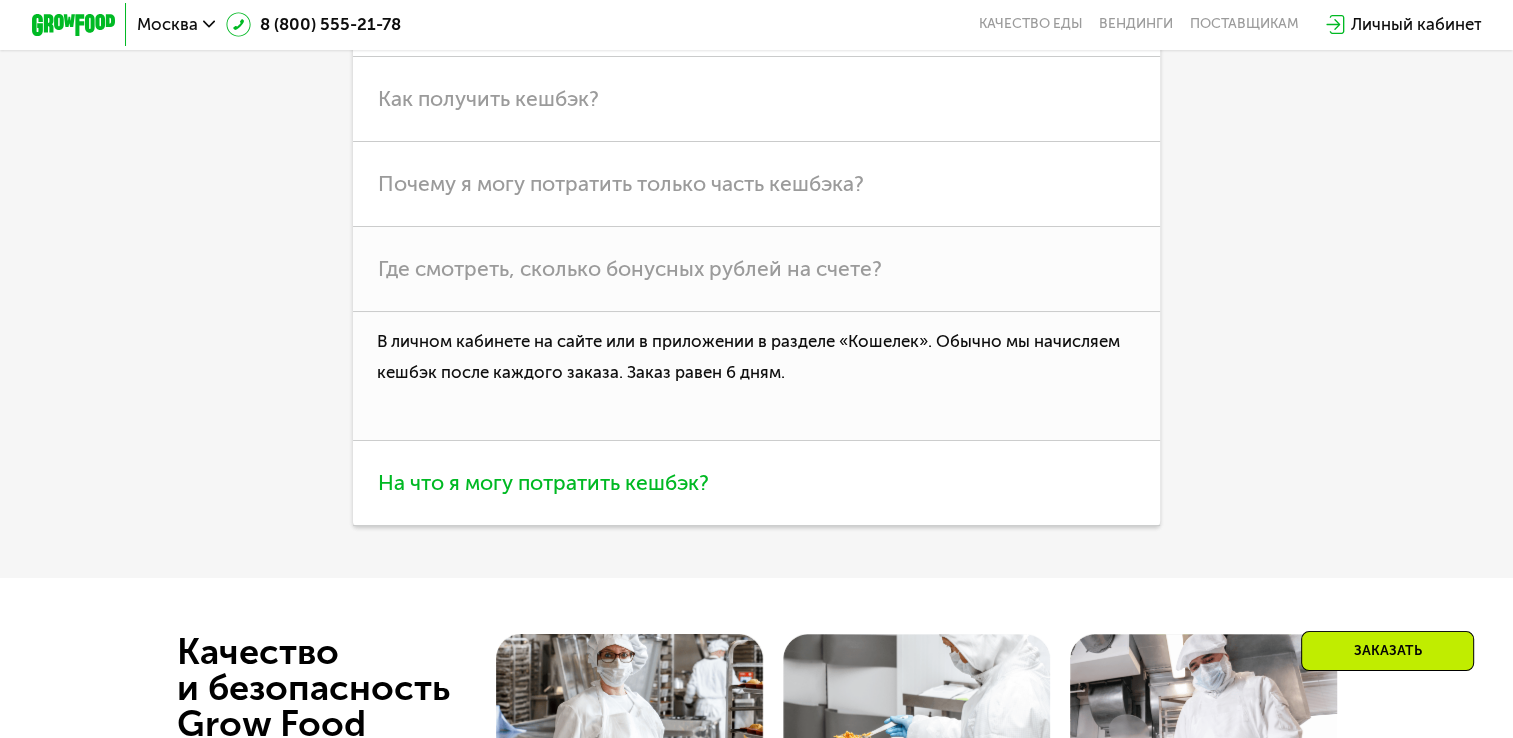 click on "На что я могу потратить кешбэк?" at bounding box center [756, 483] 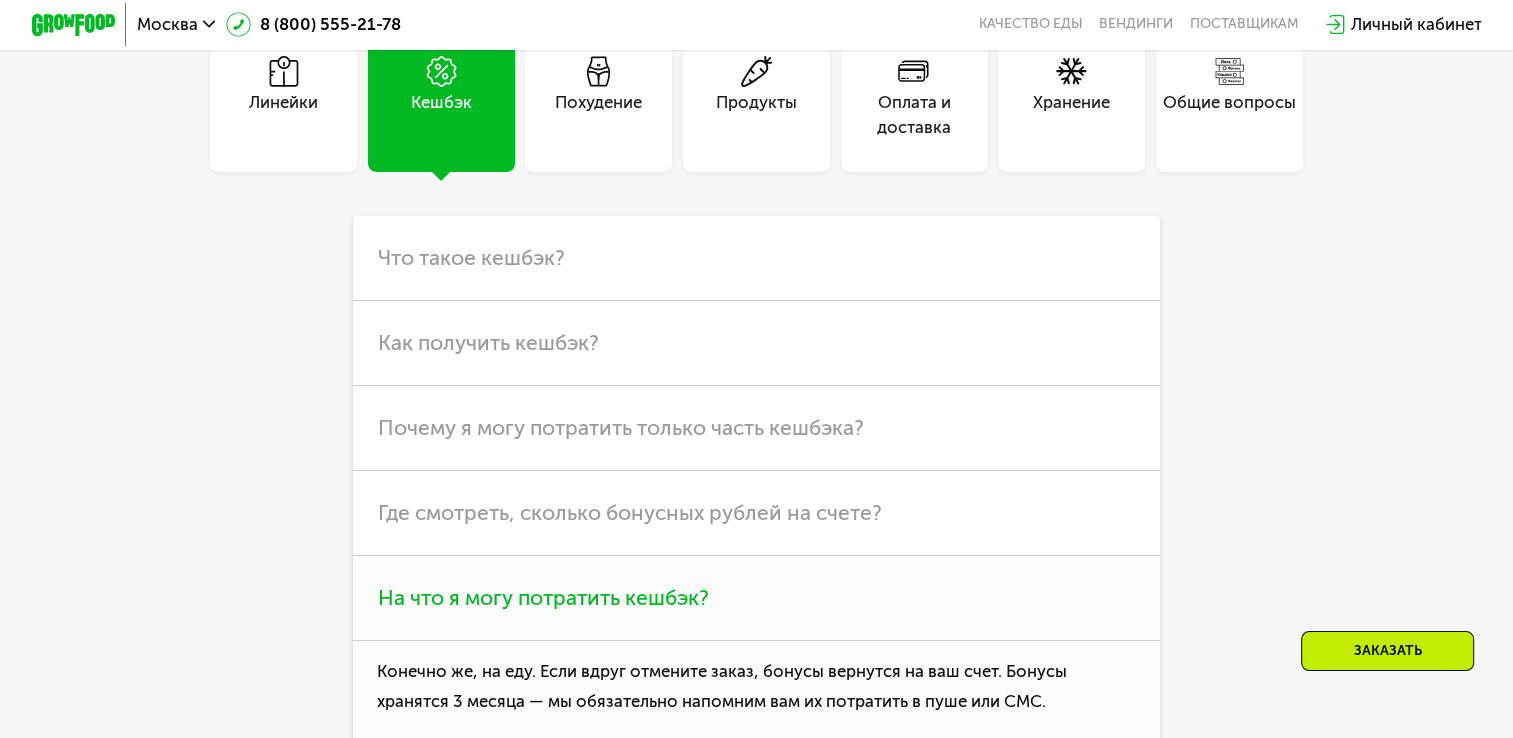 scroll, scrollTop: 5300, scrollLeft: 0, axis: vertical 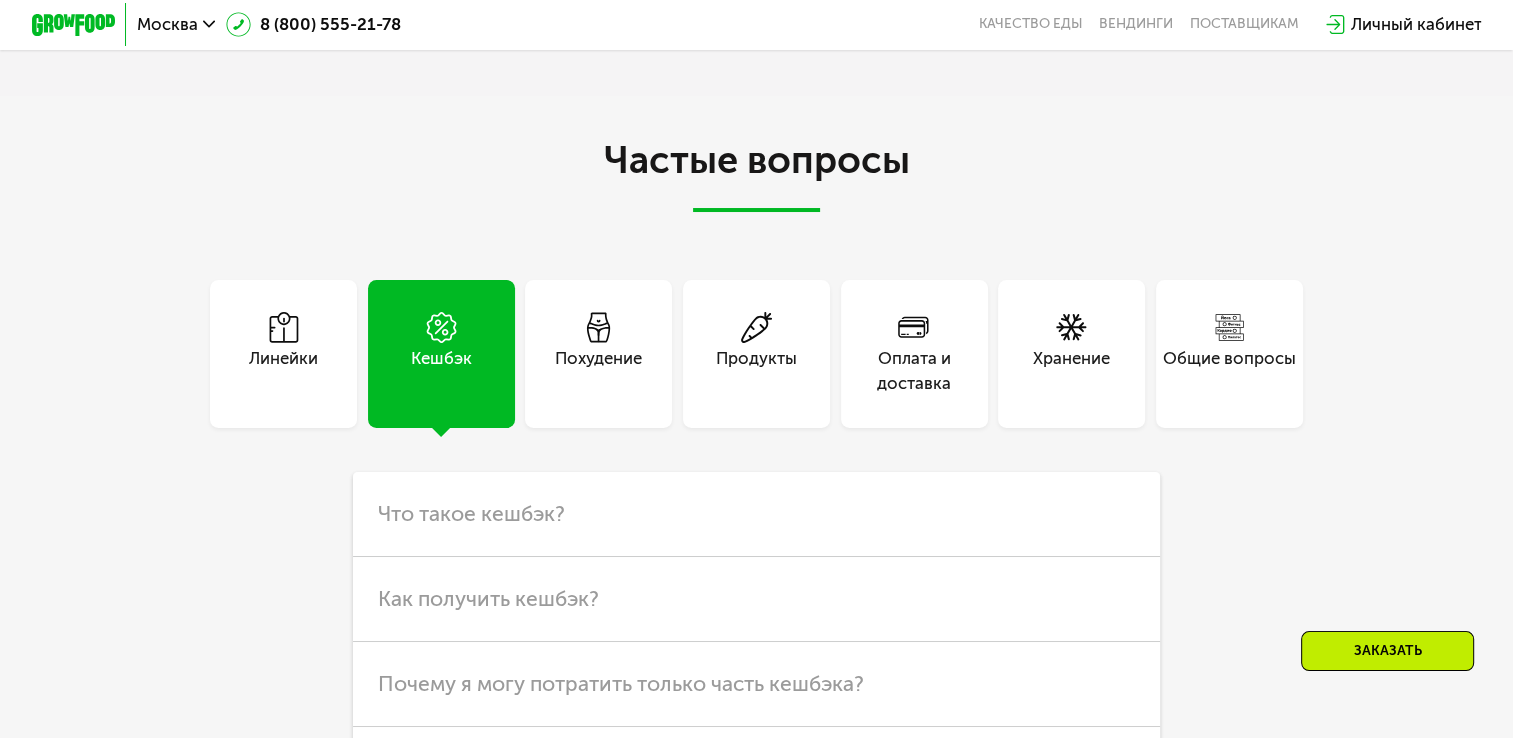 click on "Похудение" at bounding box center (598, 353) 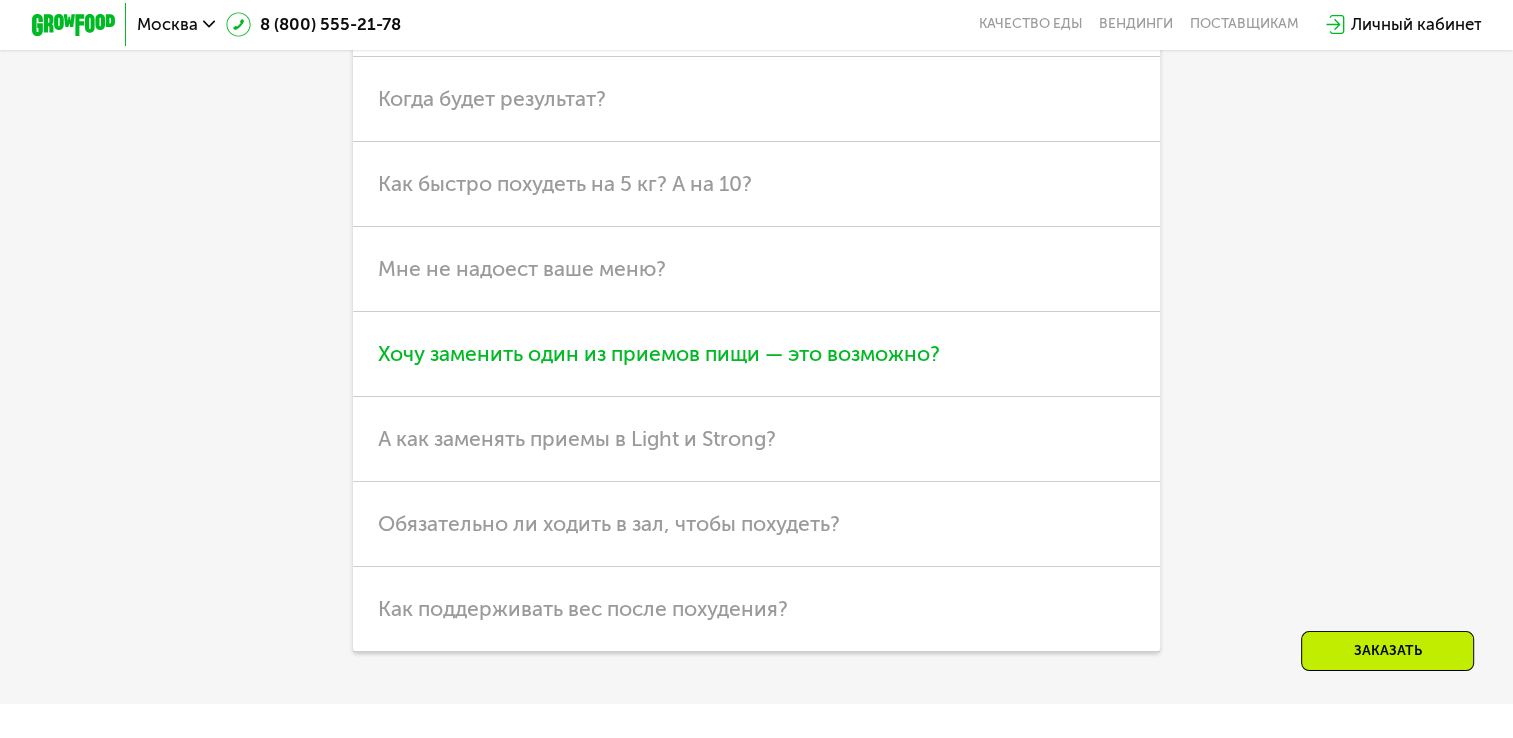 scroll, scrollTop: 5900, scrollLeft: 0, axis: vertical 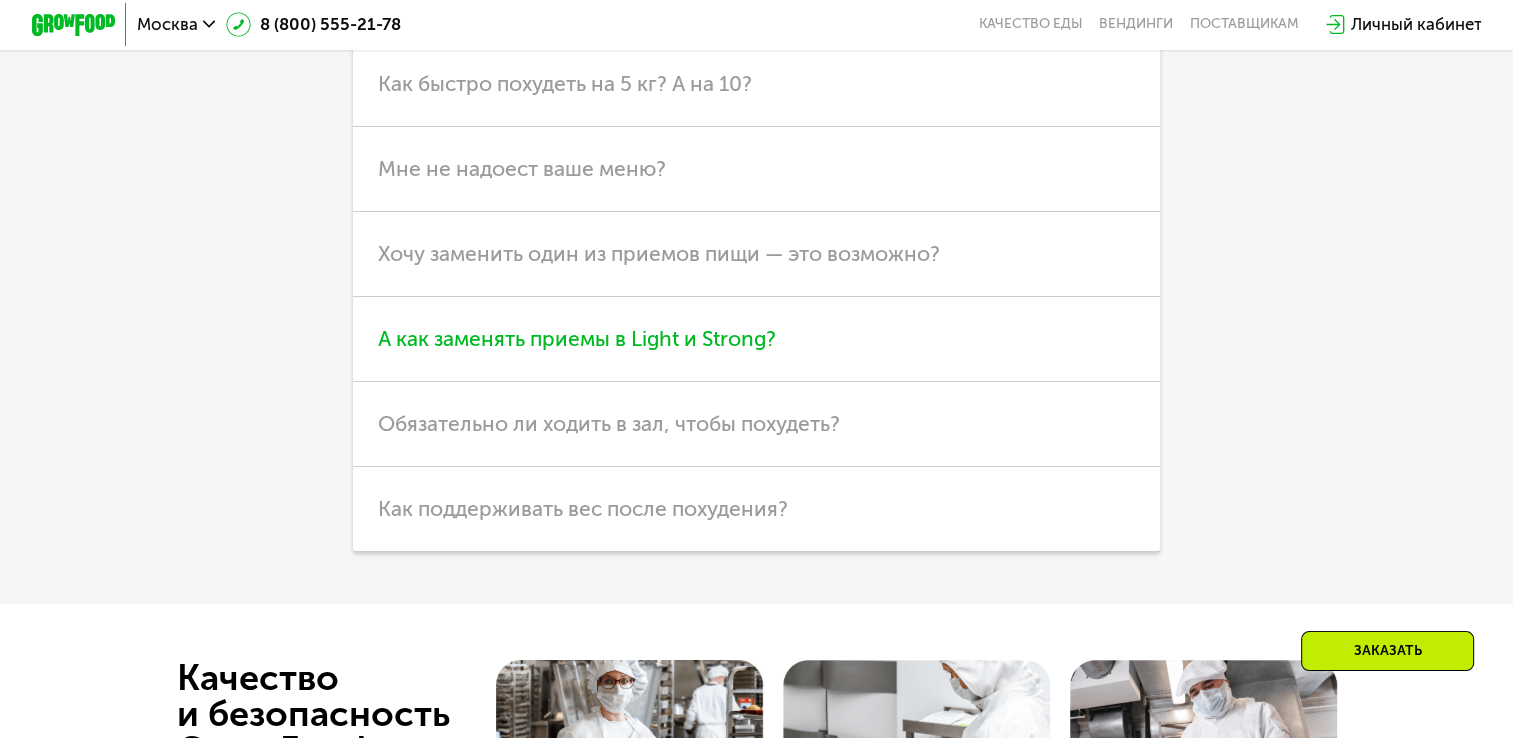 click on "А как заменять приемы в Light и Strong?" at bounding box center [577, 338] 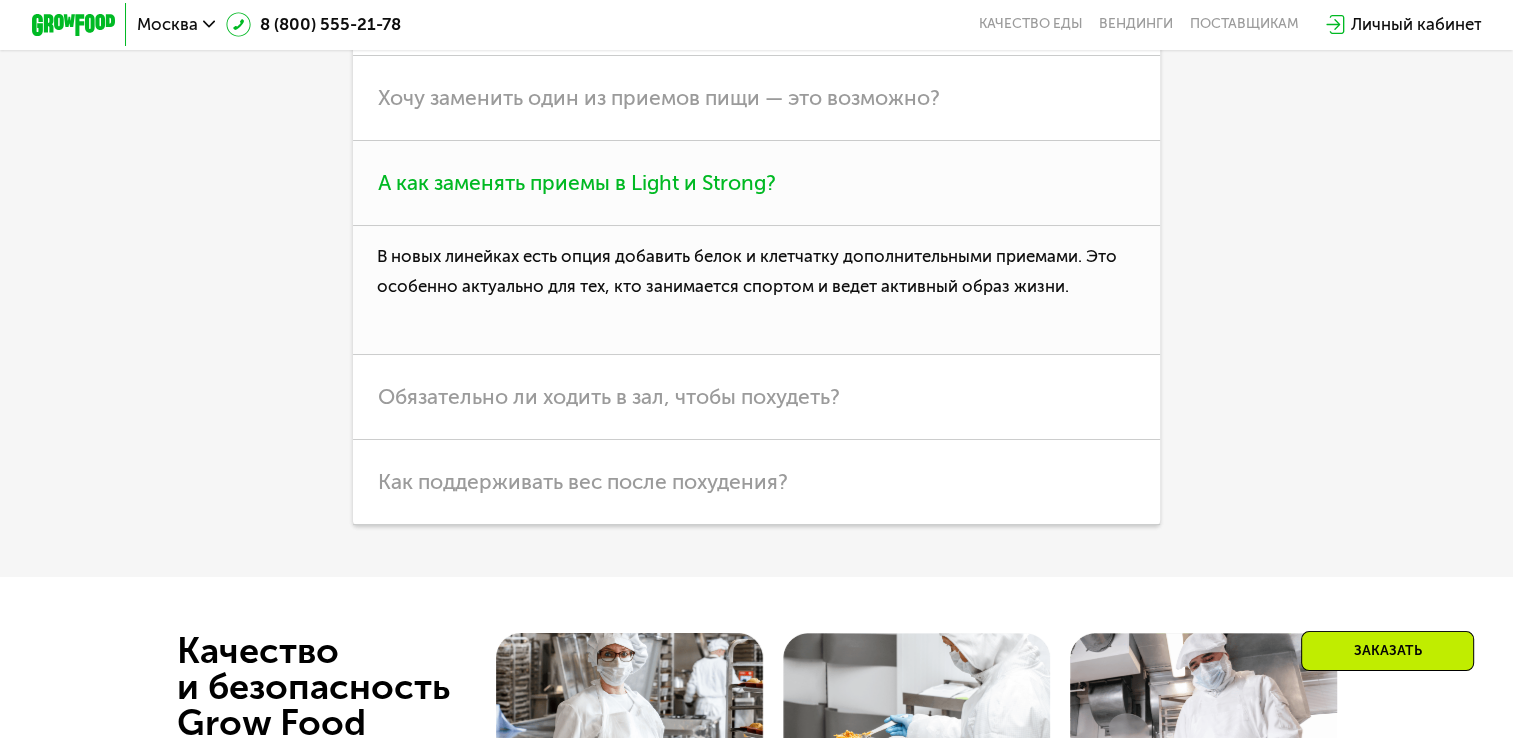 scroll, scrollTop: 6100, scrollLeft: 0, axis: vertical 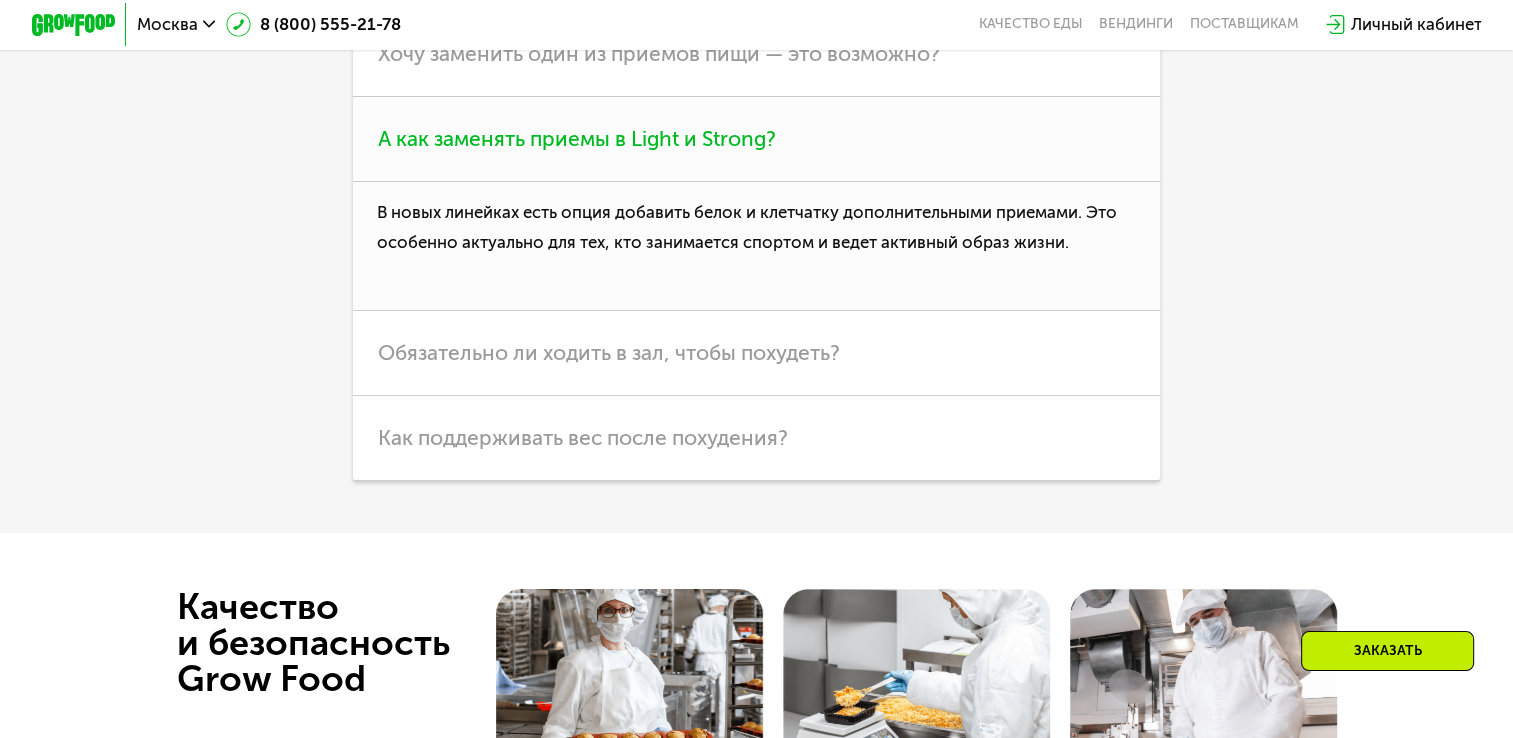 click on "Обязательно ли ходить в зал, чтобы похудеть?" at bounding box center [756, 353] 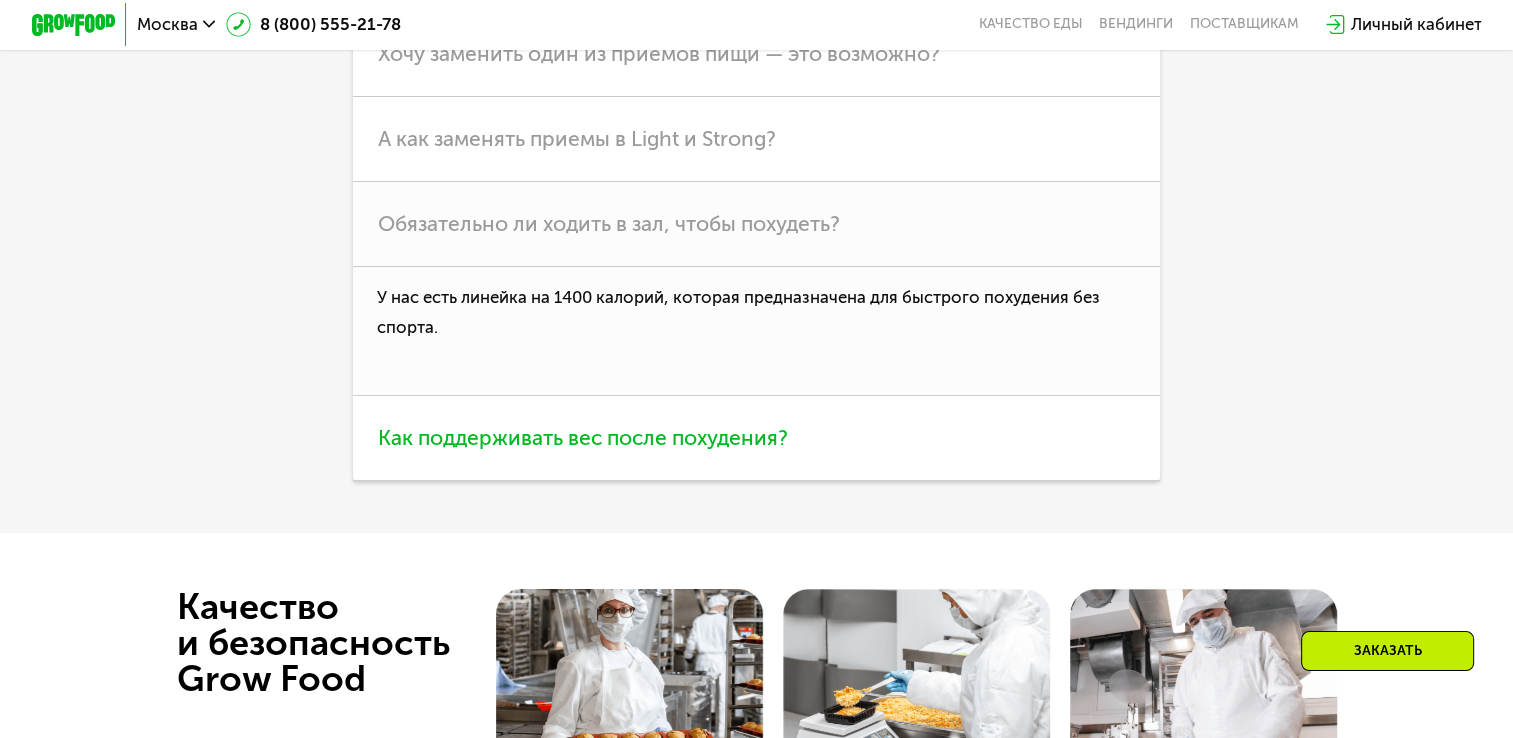 scroll, scrollTop: 6200, scrollLeft: 0, axis: vertical 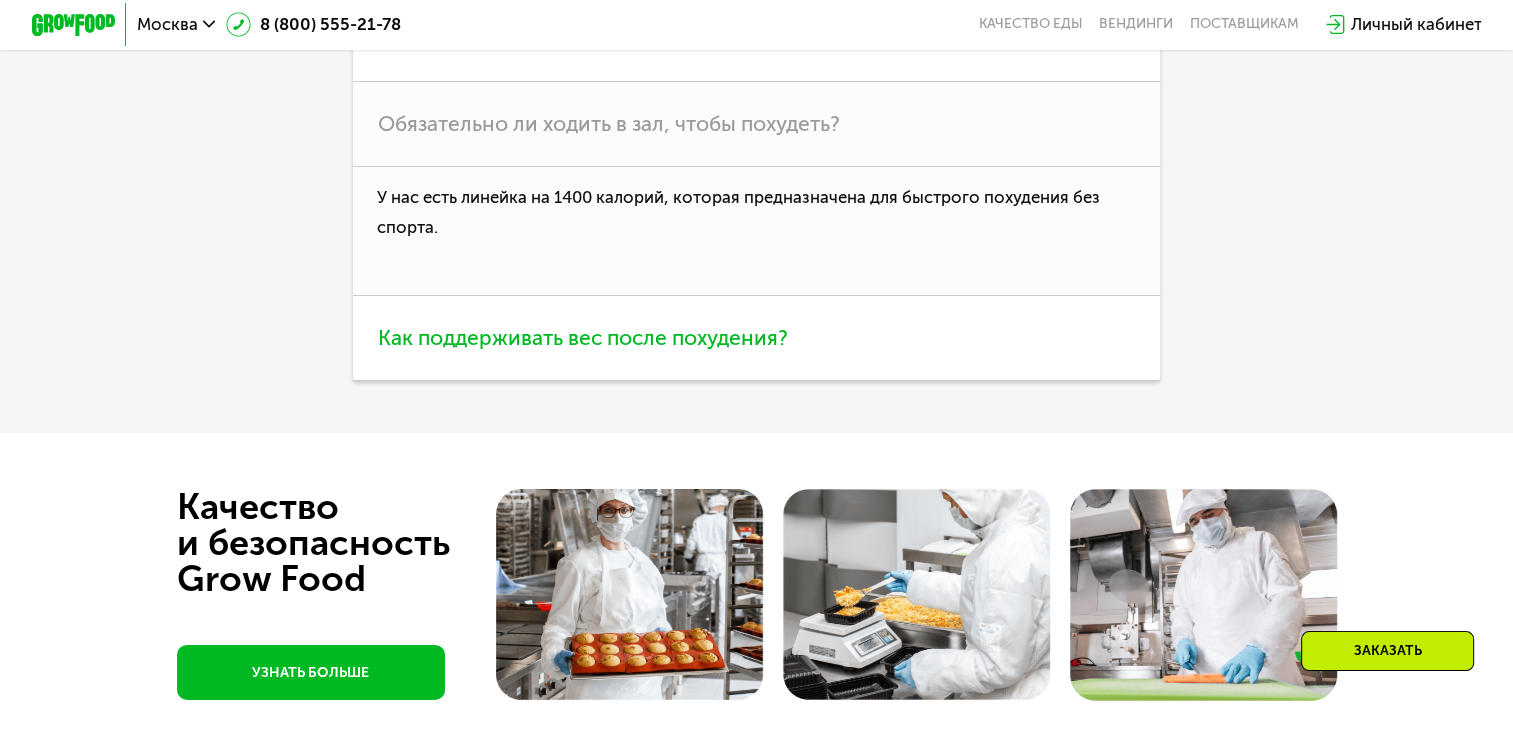 click on "Как поддерживать вес после похудения?" at bounding box center [583, 337] 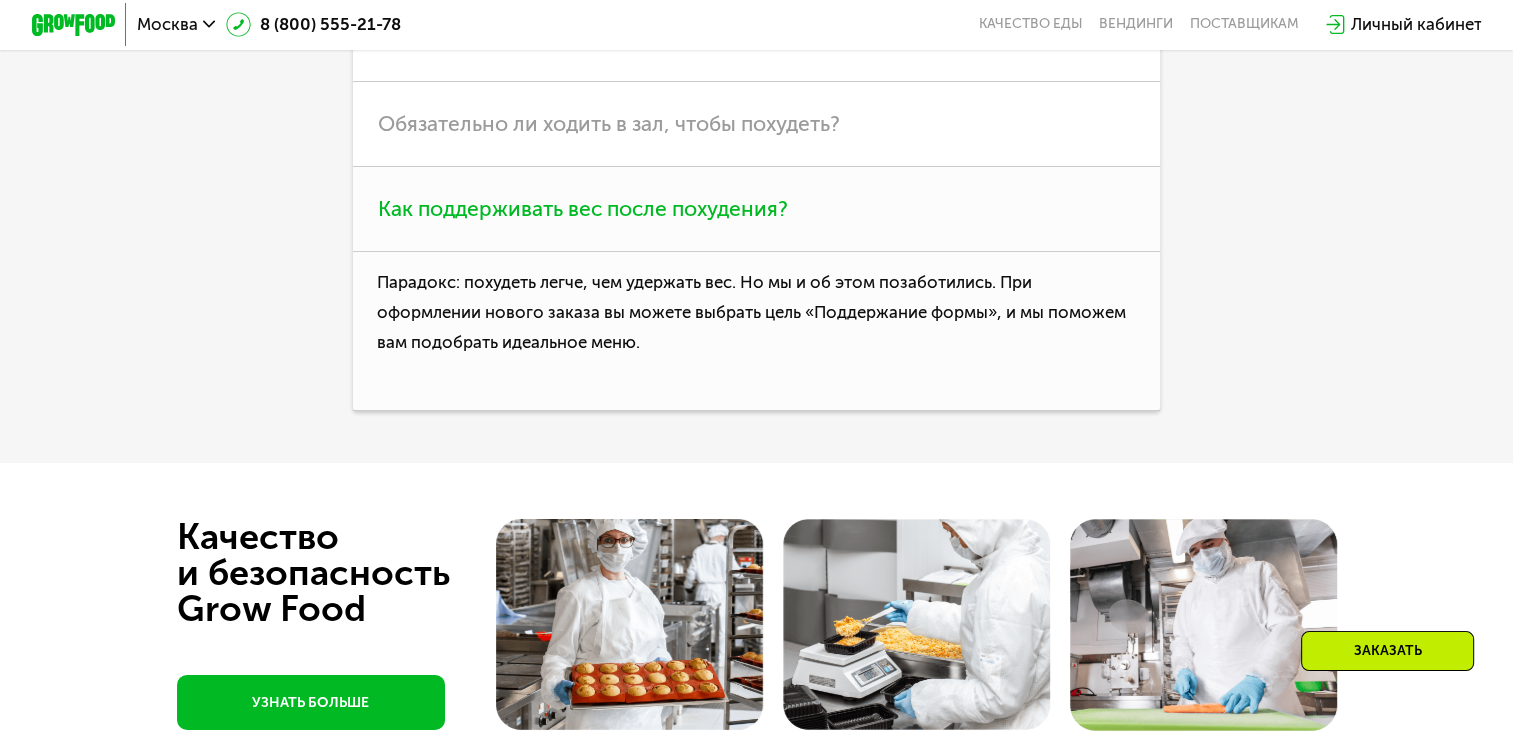 scroll, scrollTop: 5400, scrollLeft: 0, axis: vertical 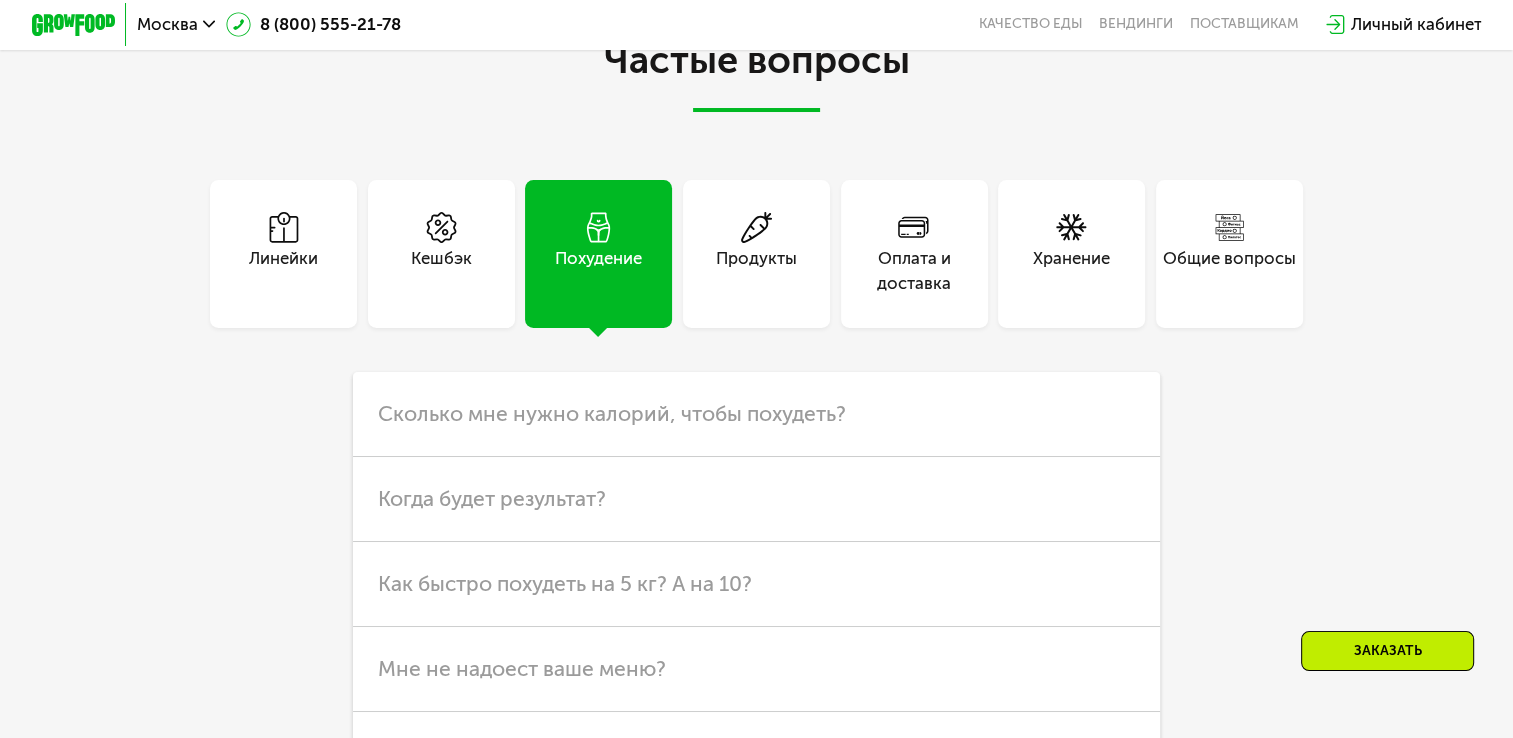 click on "Продукты" at bounding box center [756, 253] 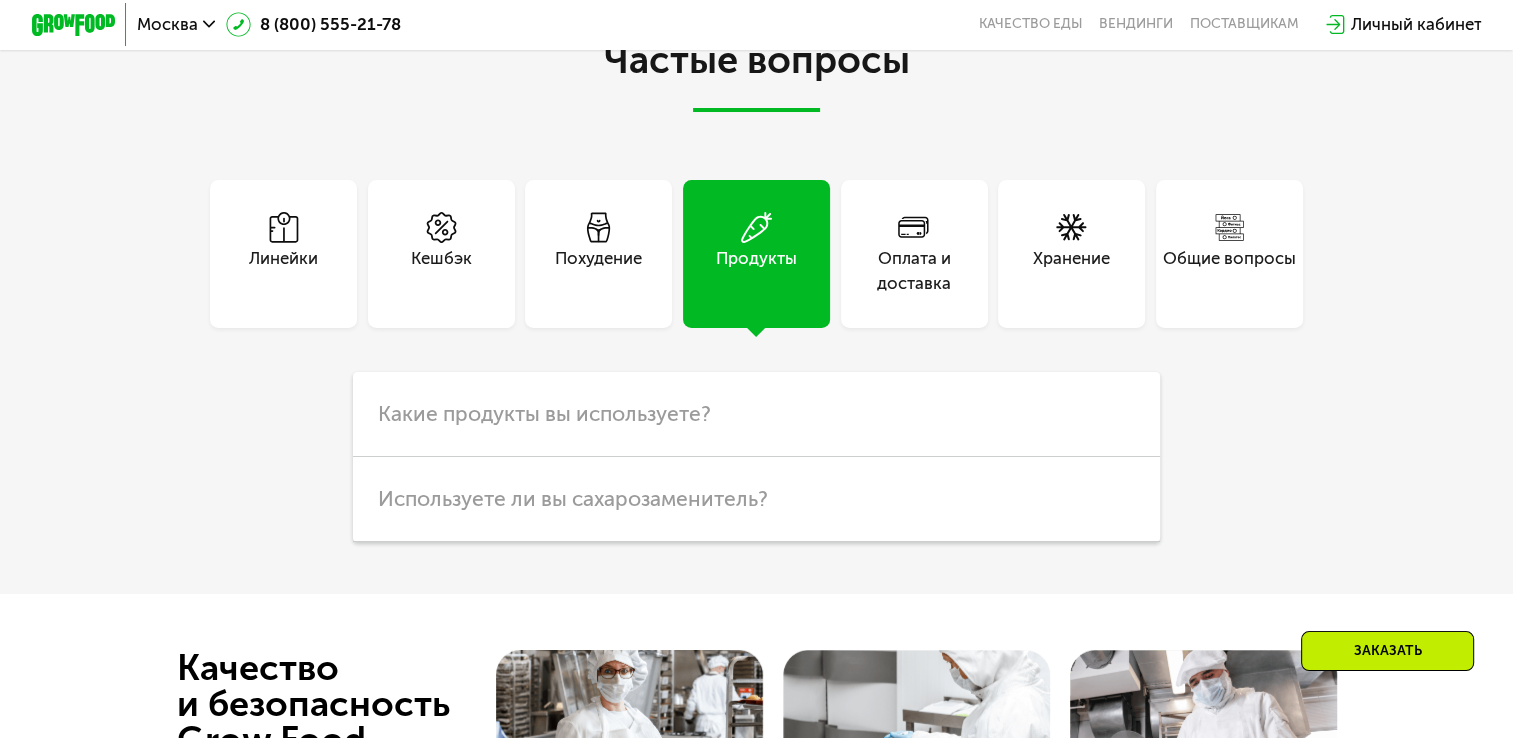 click on "Оплата и доставка" at bounding box center (914, 271) 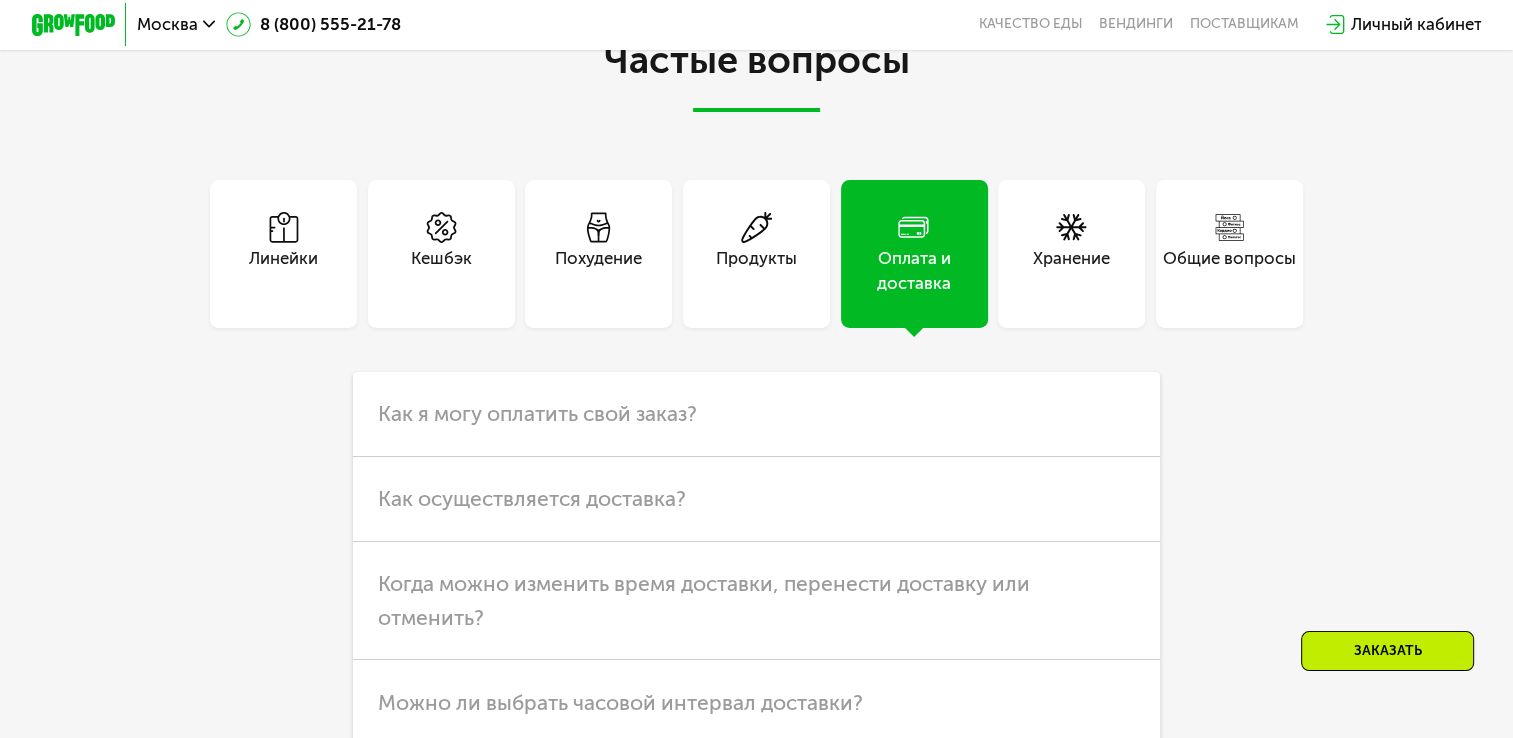 click on "Хранение" at bounding box center (1071, 271) 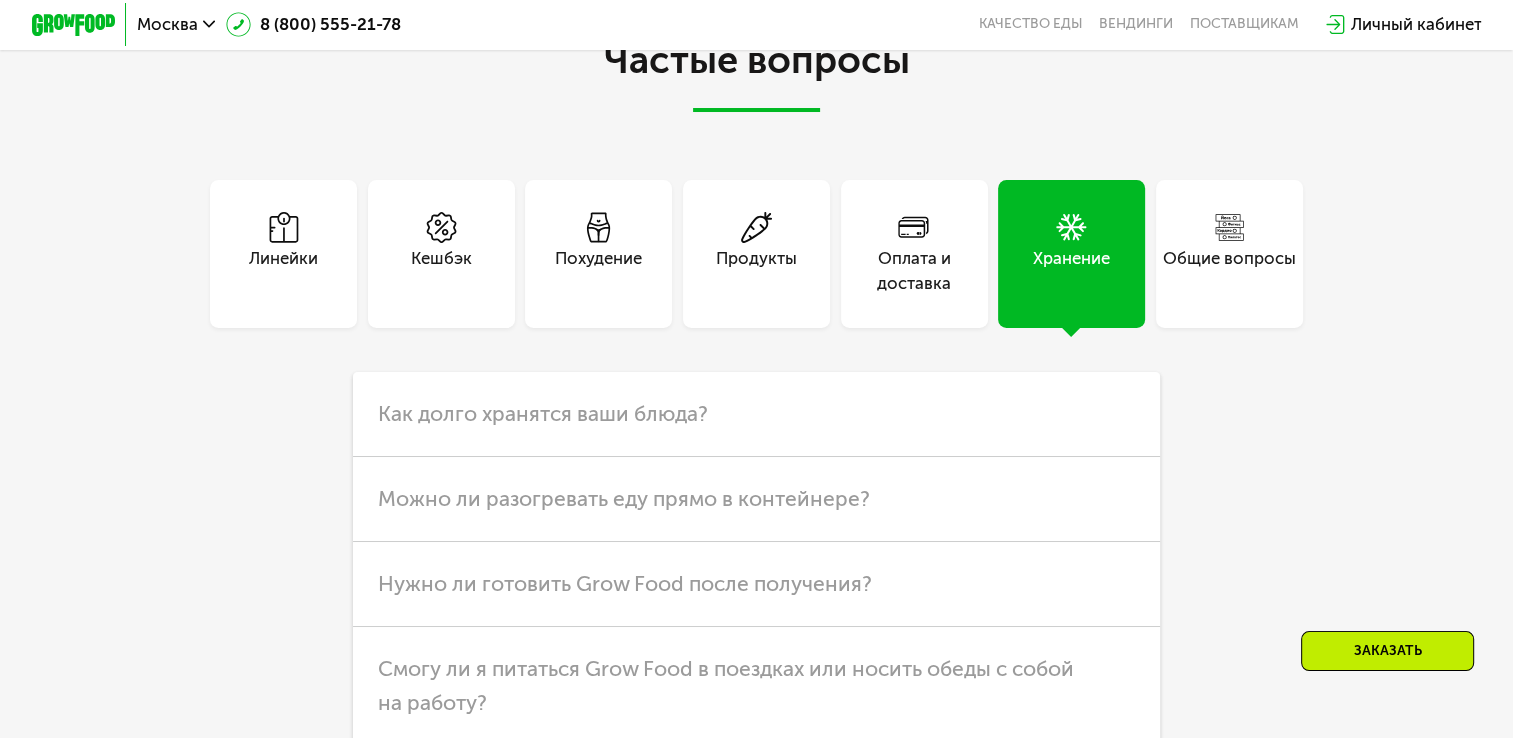 click on "Оплата и доставка" at bounding box center [914, 271] 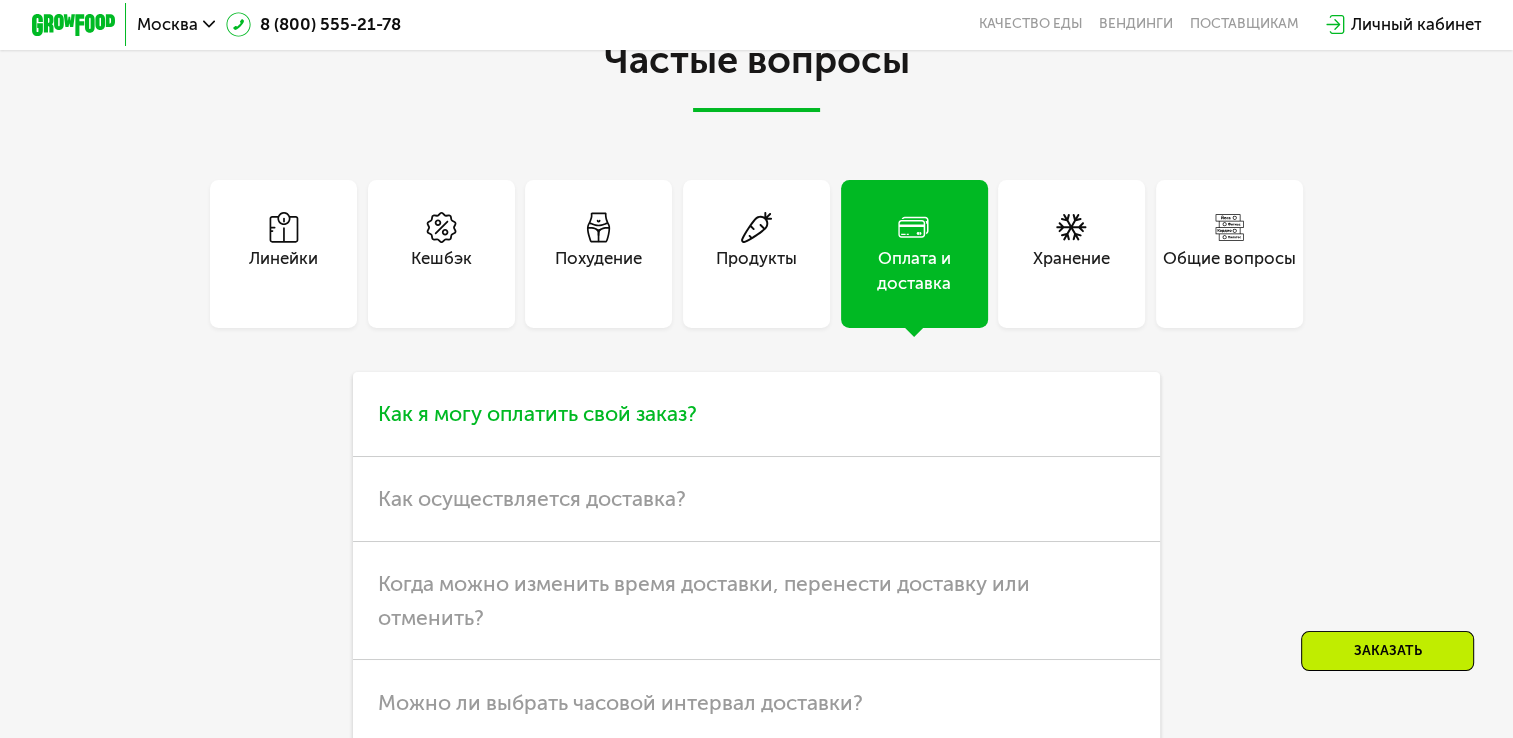 click on "Как я могу оплатить свой заказ?" at bounding box center (537, 413) 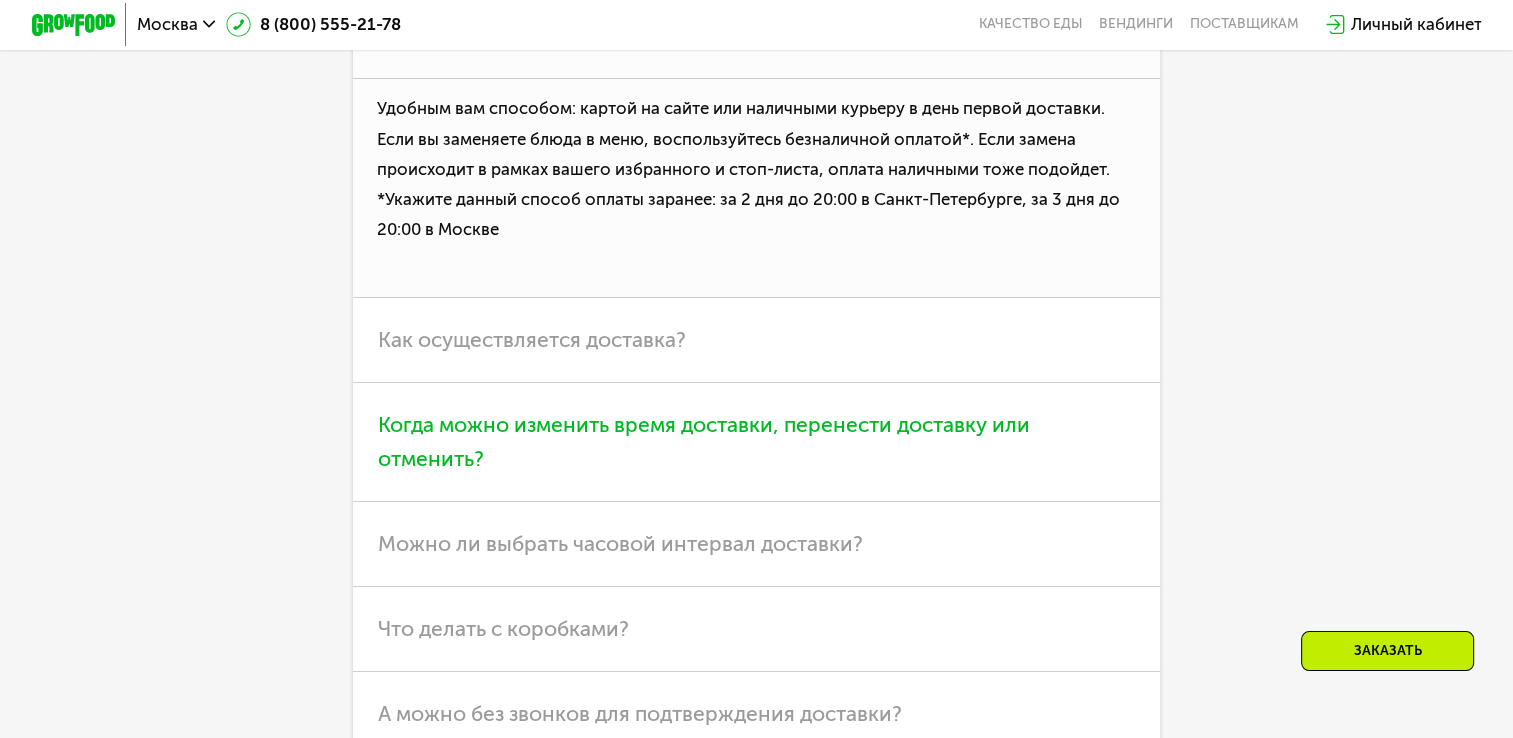 scroll, scrollTop: 5900, scrollLeft: 0, axis: vertical 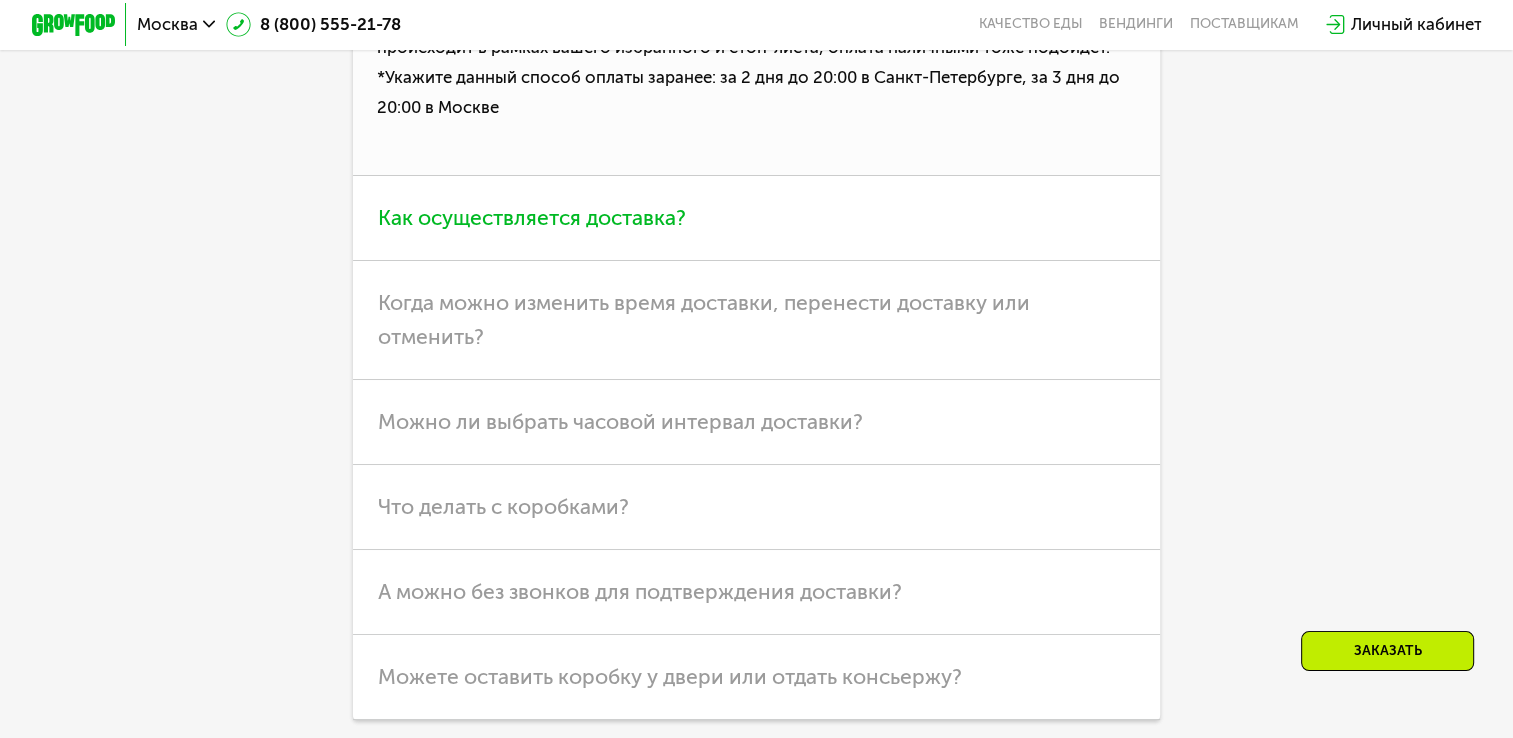 click on "Как осуществляется доставка?" at bounding box center [532, 217] 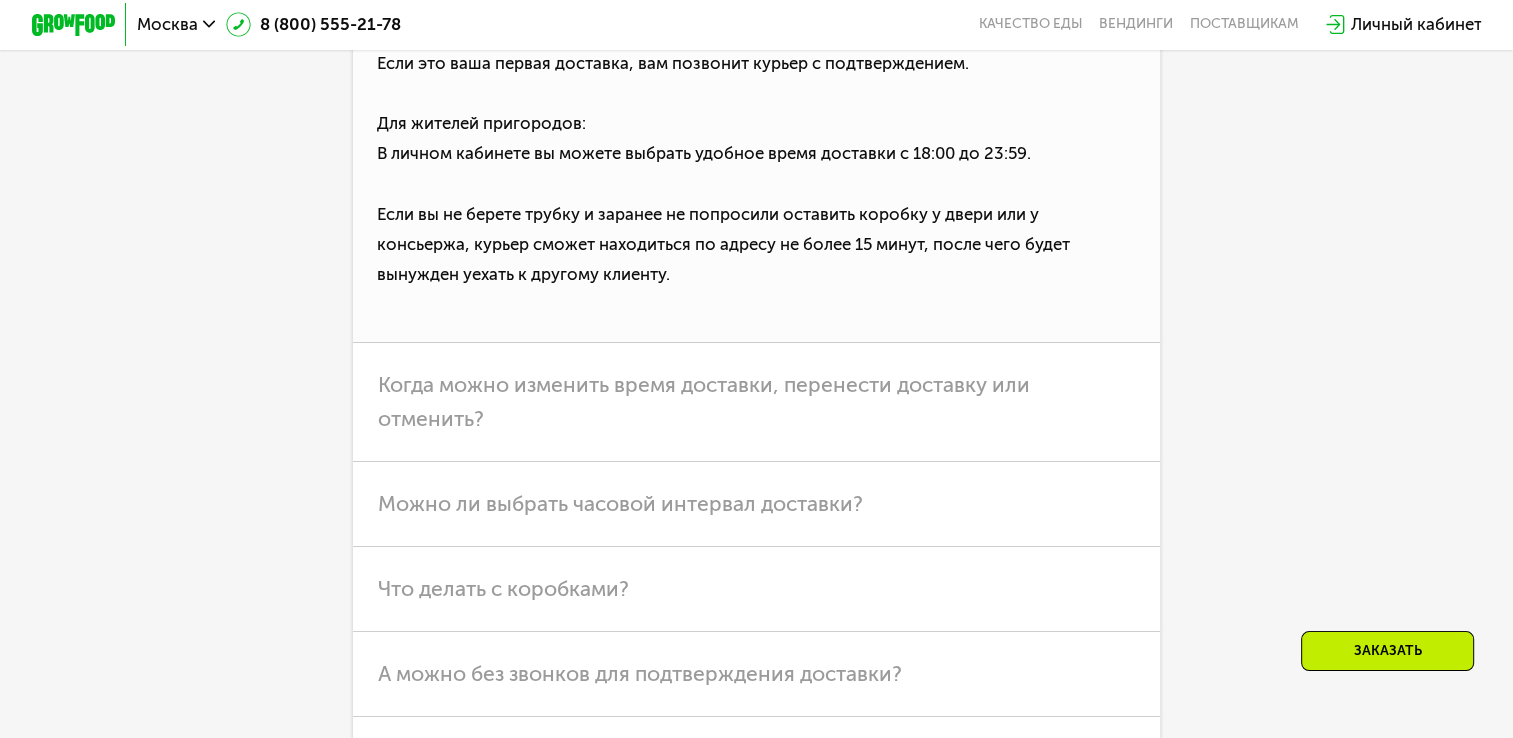 scroll, scrollTop: 6100, scrollLeft: 0, axis: vertical 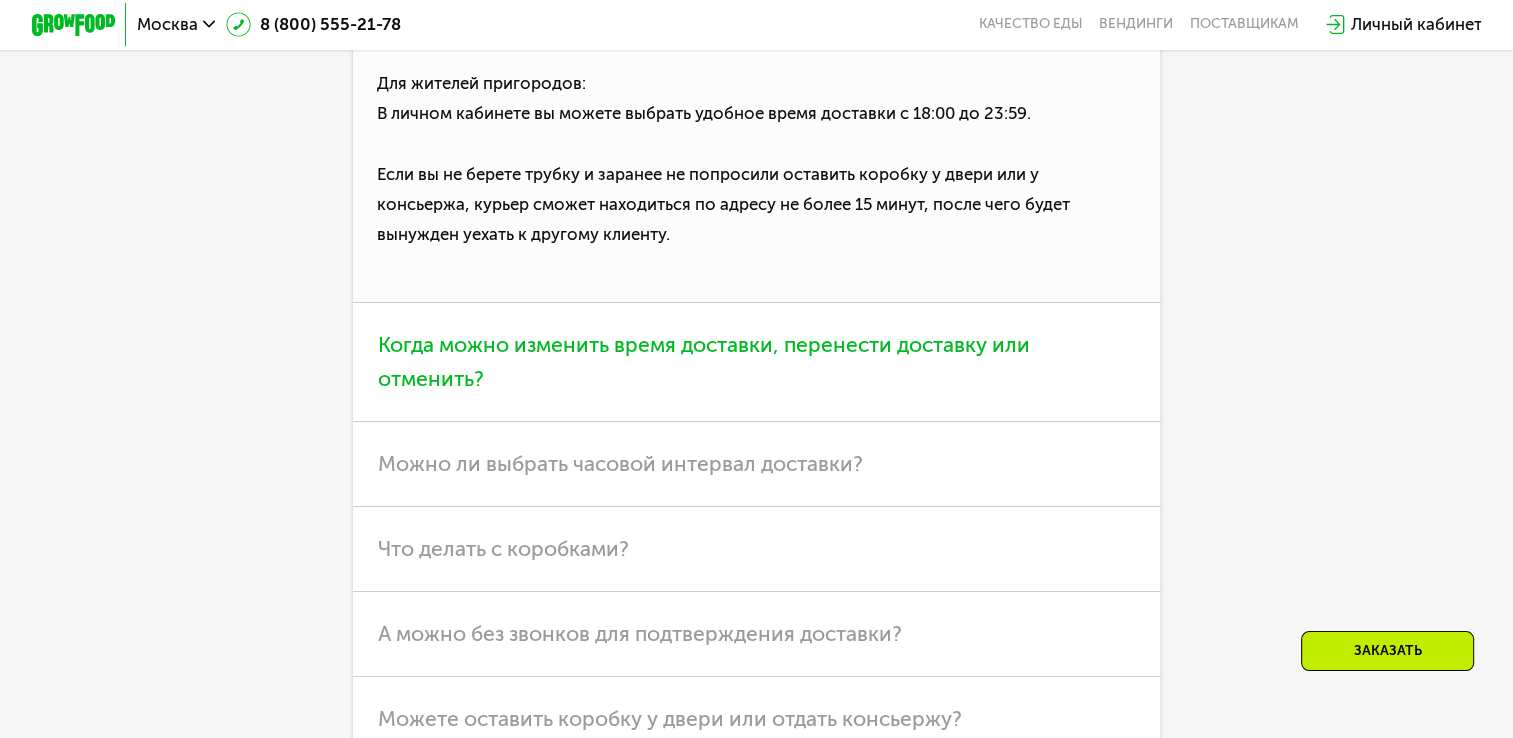 click on "Когда можно изменить время доставки, перенести доставку или отменить?" at bounding box center (756, 362) 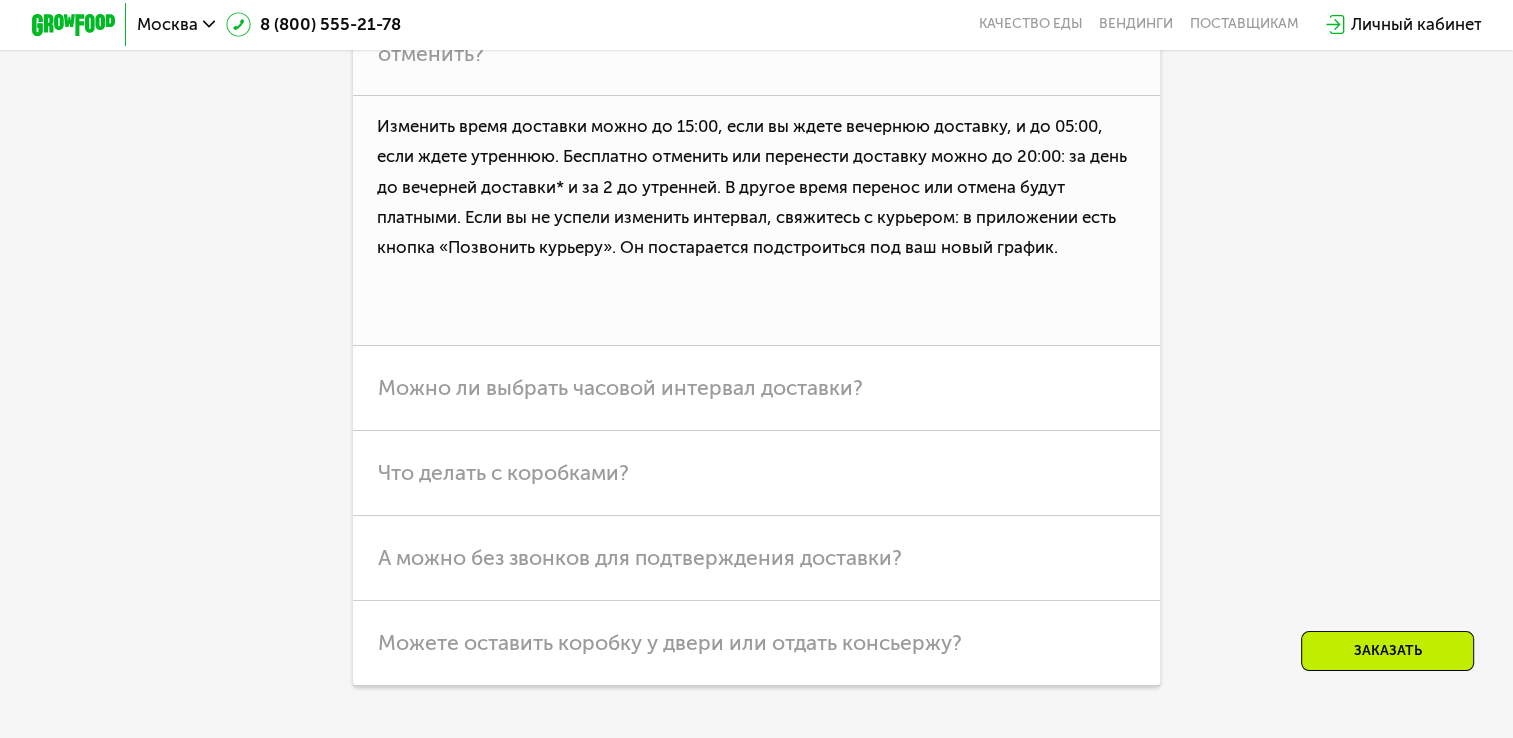 scroll, scrollTop: 6000, scrollLeft: 0, axis: vertical 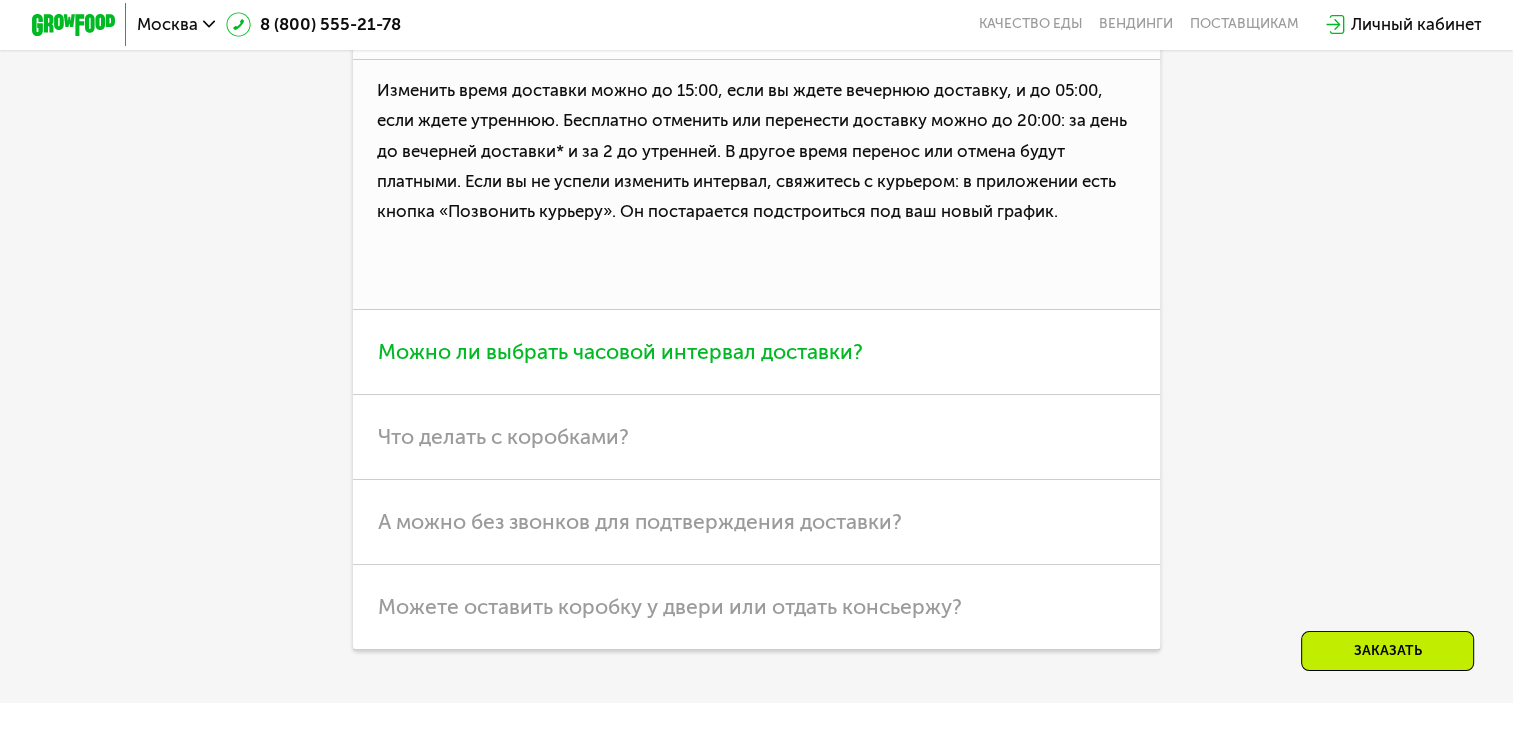 click on "Можно ли выбрать часовой интервал доставки?" at bounding box center [756, 352] 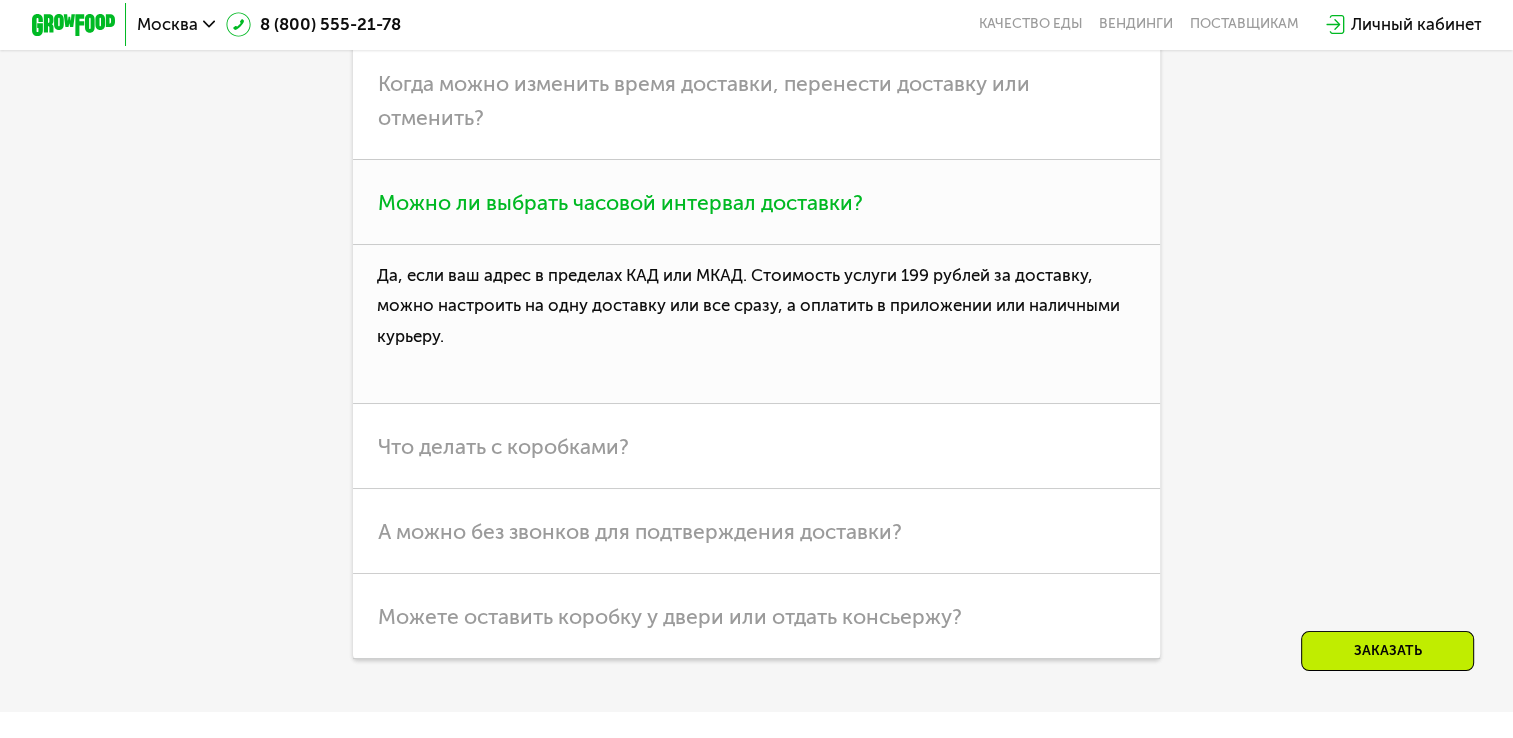 scroll, scrollTop: 6000, scrollLeft: 0, axis: vertical 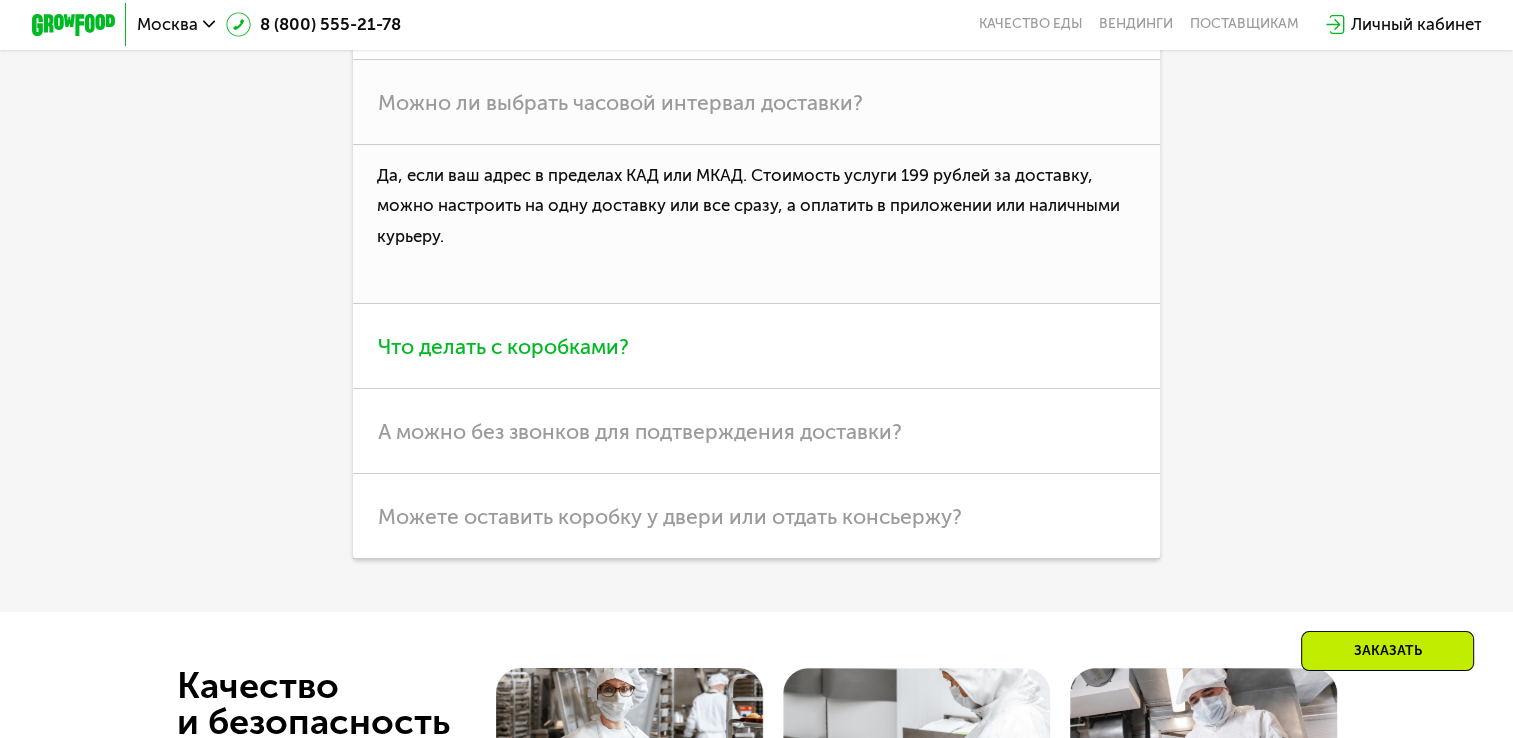 click on "Что делать с коробками?" at bounding box center [756, 346] 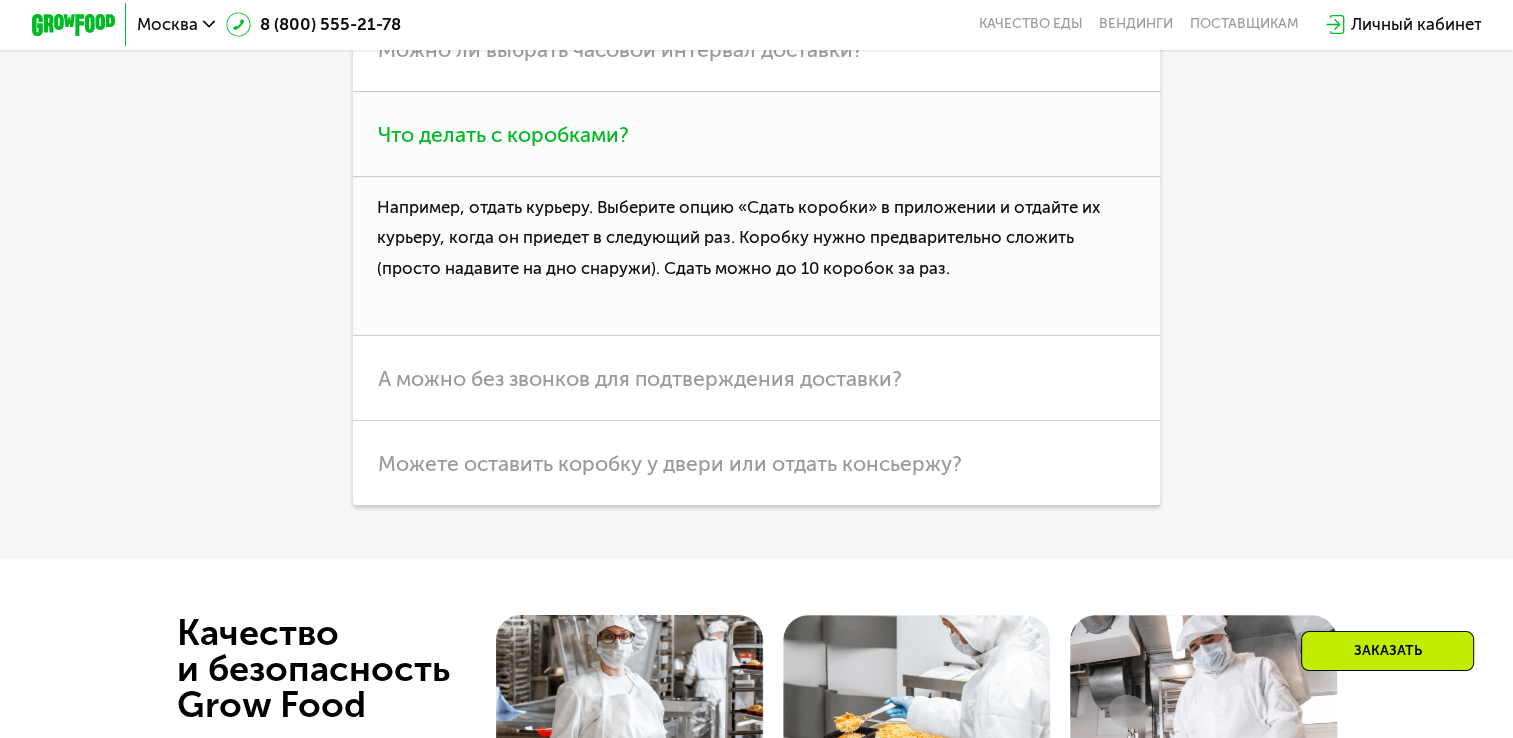 scroll, scrollTop: 6100, scrollLeft: 0, axis: vertical 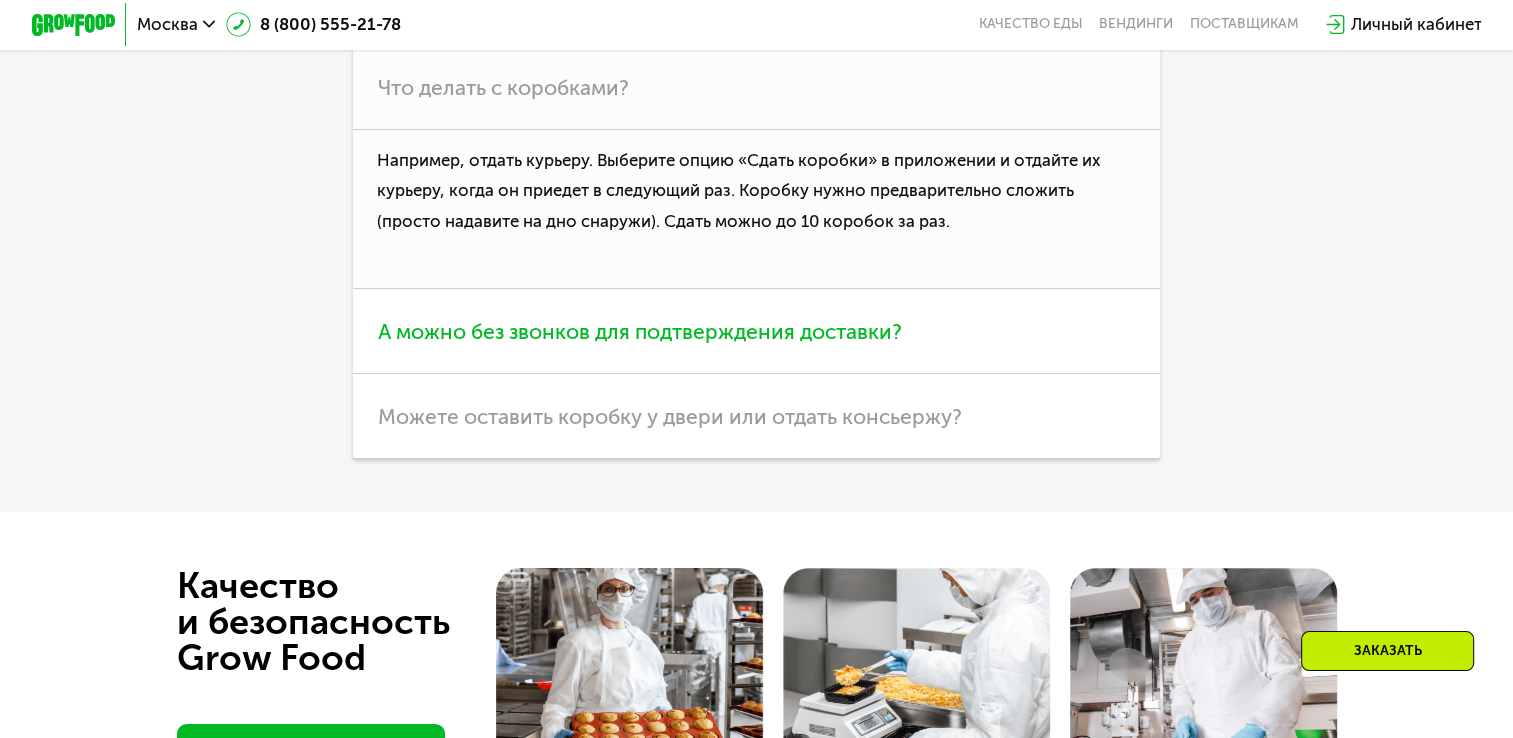 click on "А можно без звонков для подтверждения доставки?" at bounding box center (756, 331) 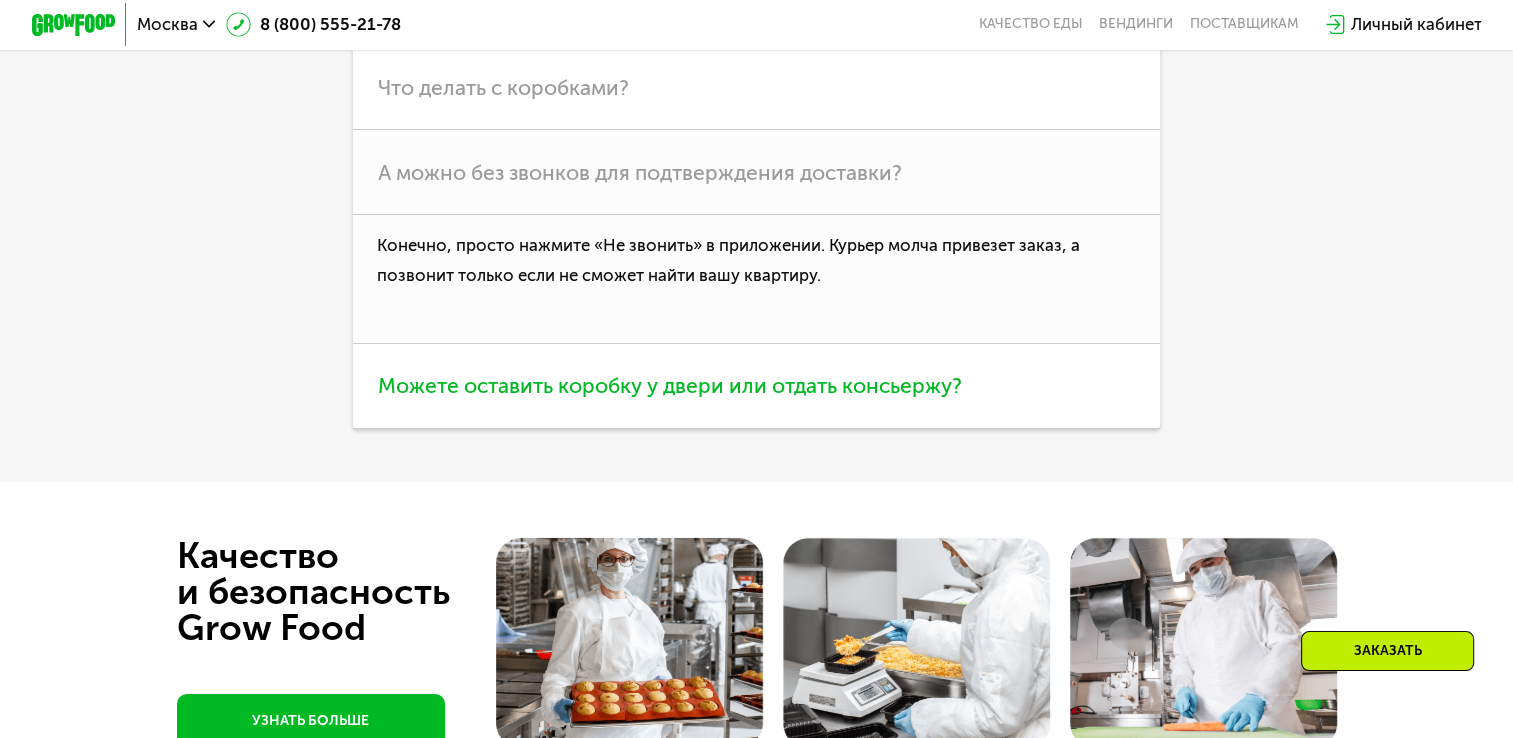 click on "Можете оставить коробку у двери или отдать консьержу?" at bounding box center [670, 385] 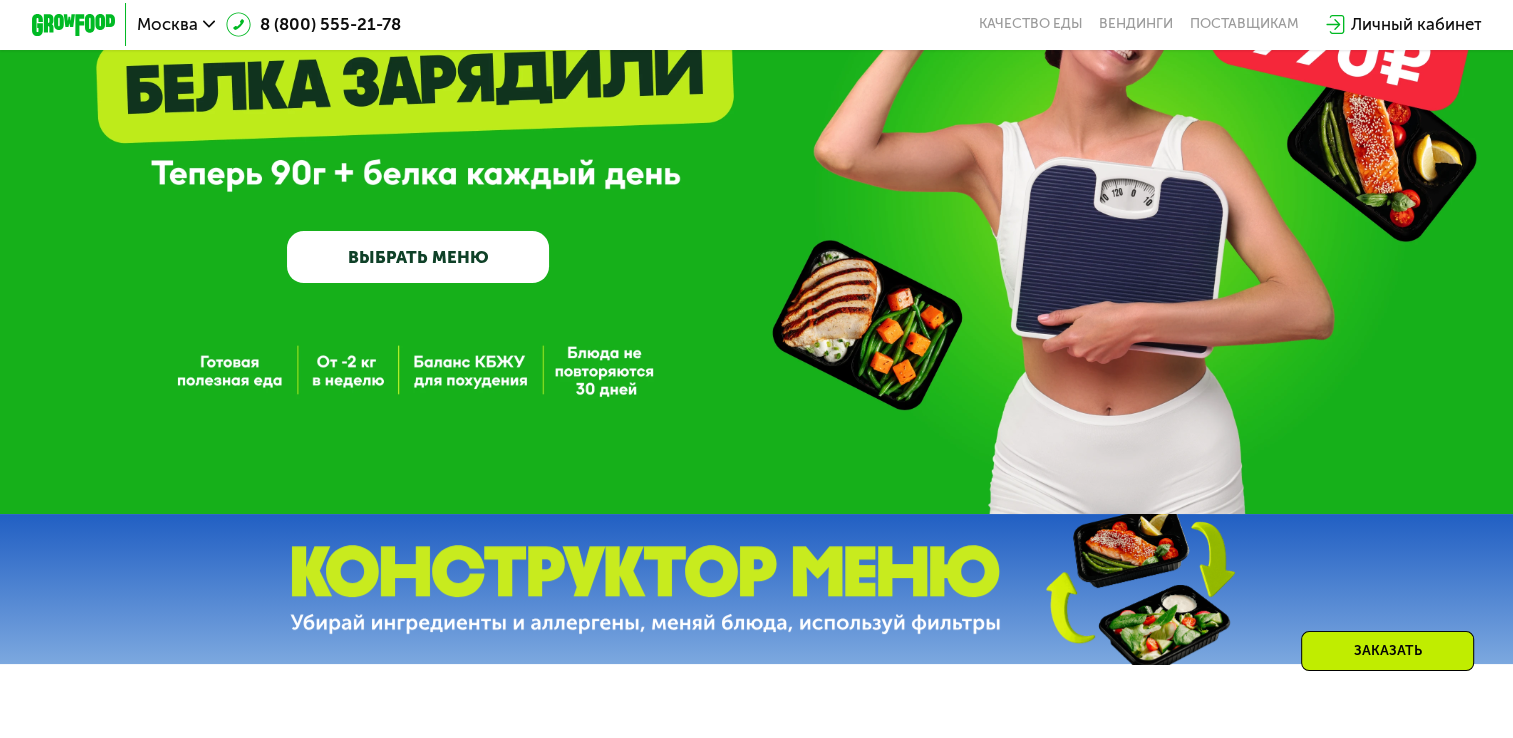 scroll, scrollTop: 32, scrollLeft: 0, axis: vertical 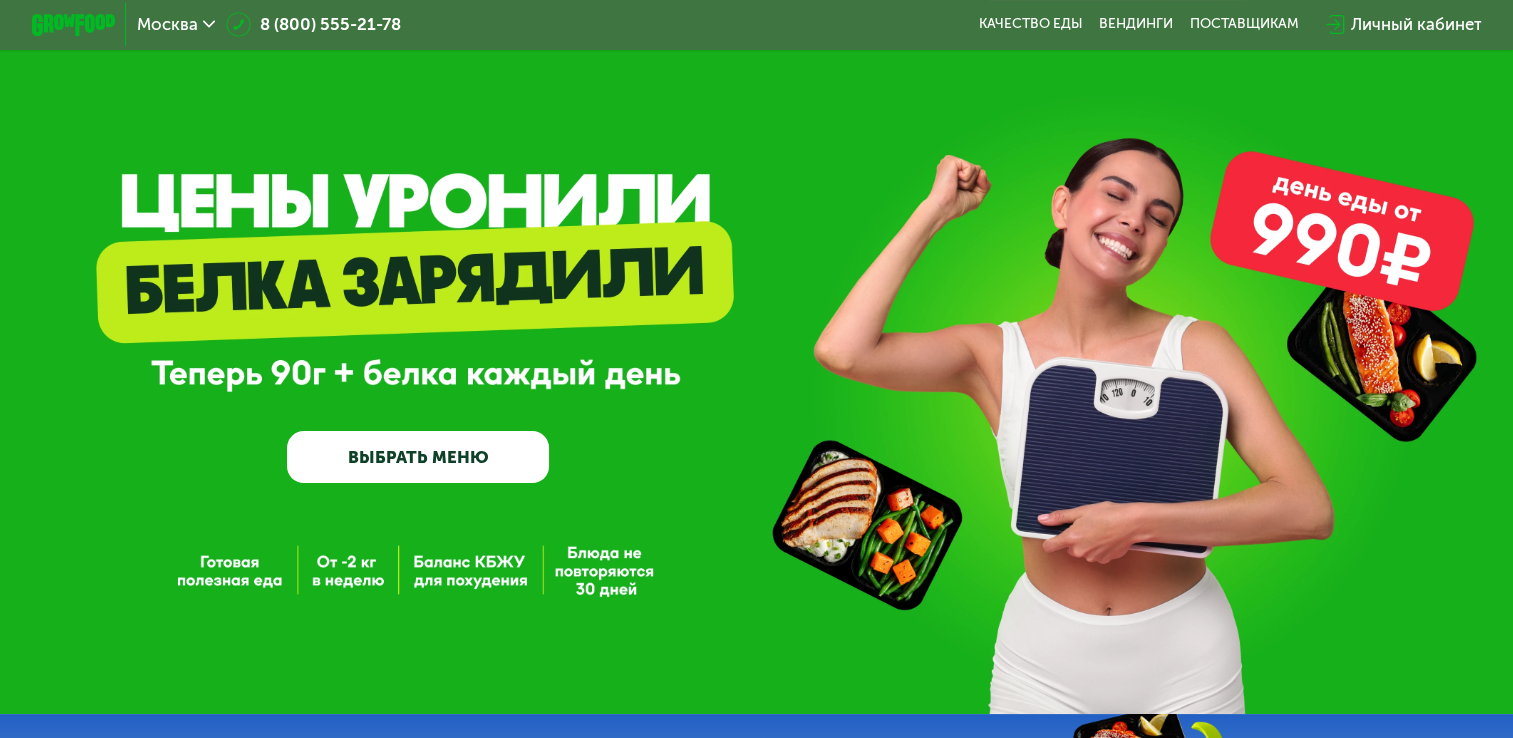 click on "ВЫБРАТЬ МЕНЮ" at bounding box center [418, 457] 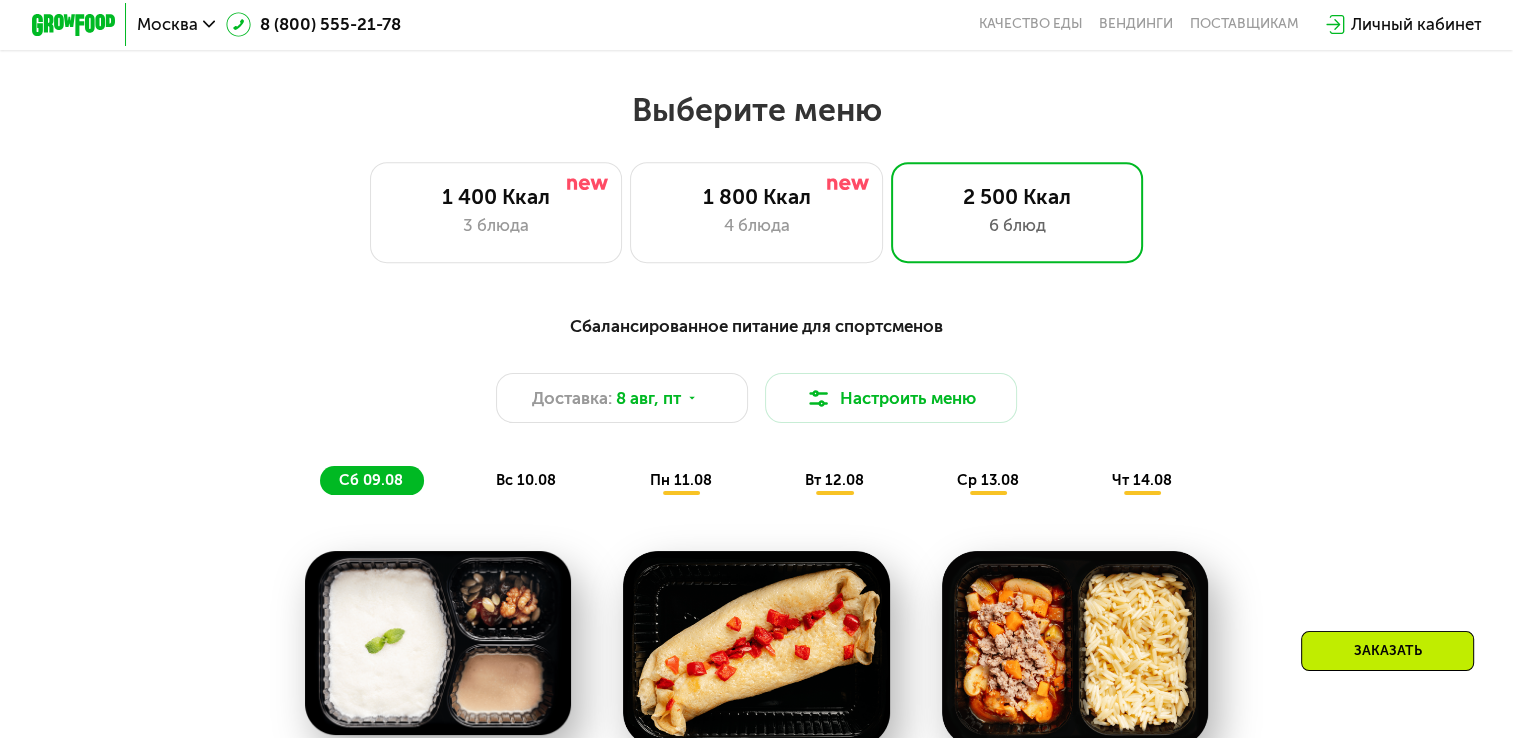 scroll, scrollTop: 896, scrollLeft: 0, axis: vertical 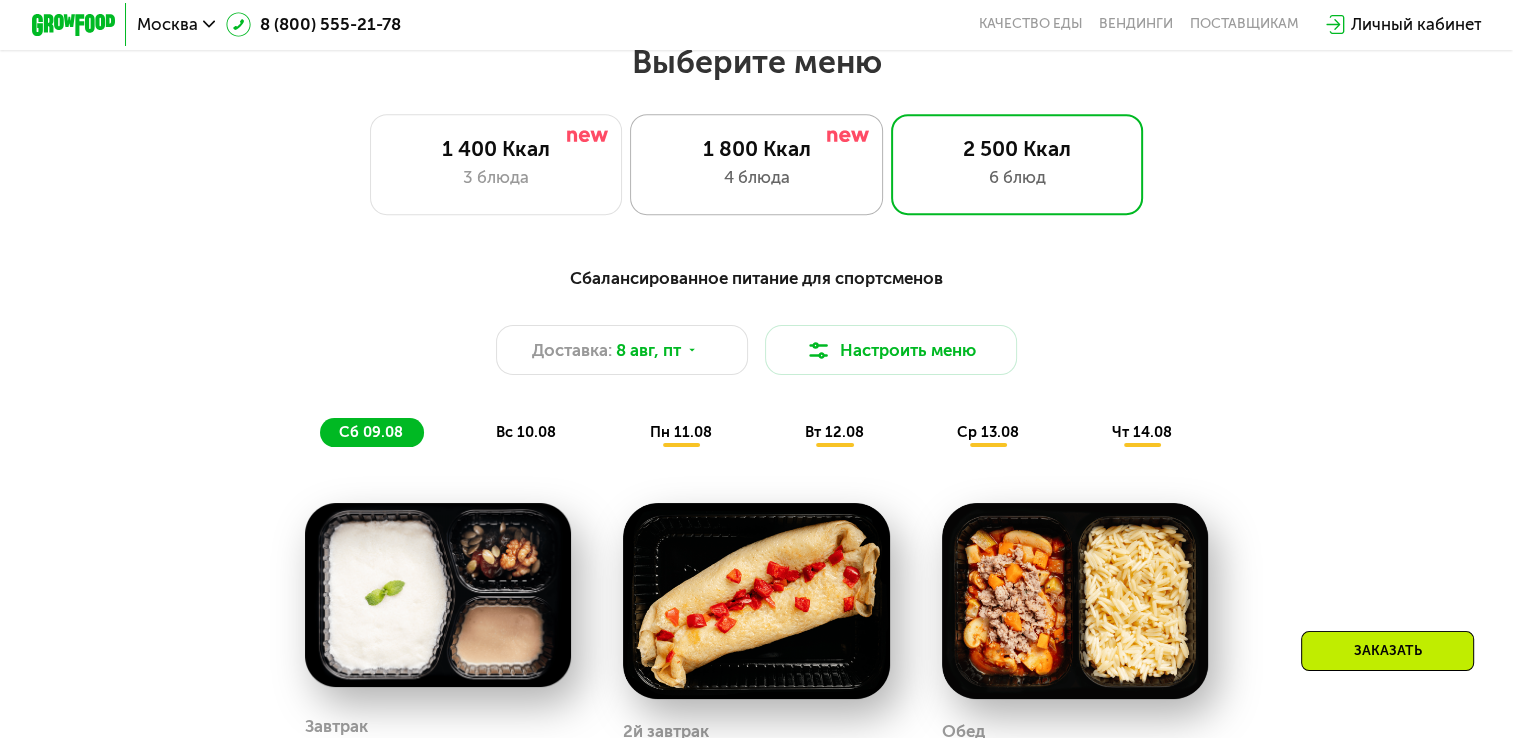 click on "1 800 Ккал 4 блюда" 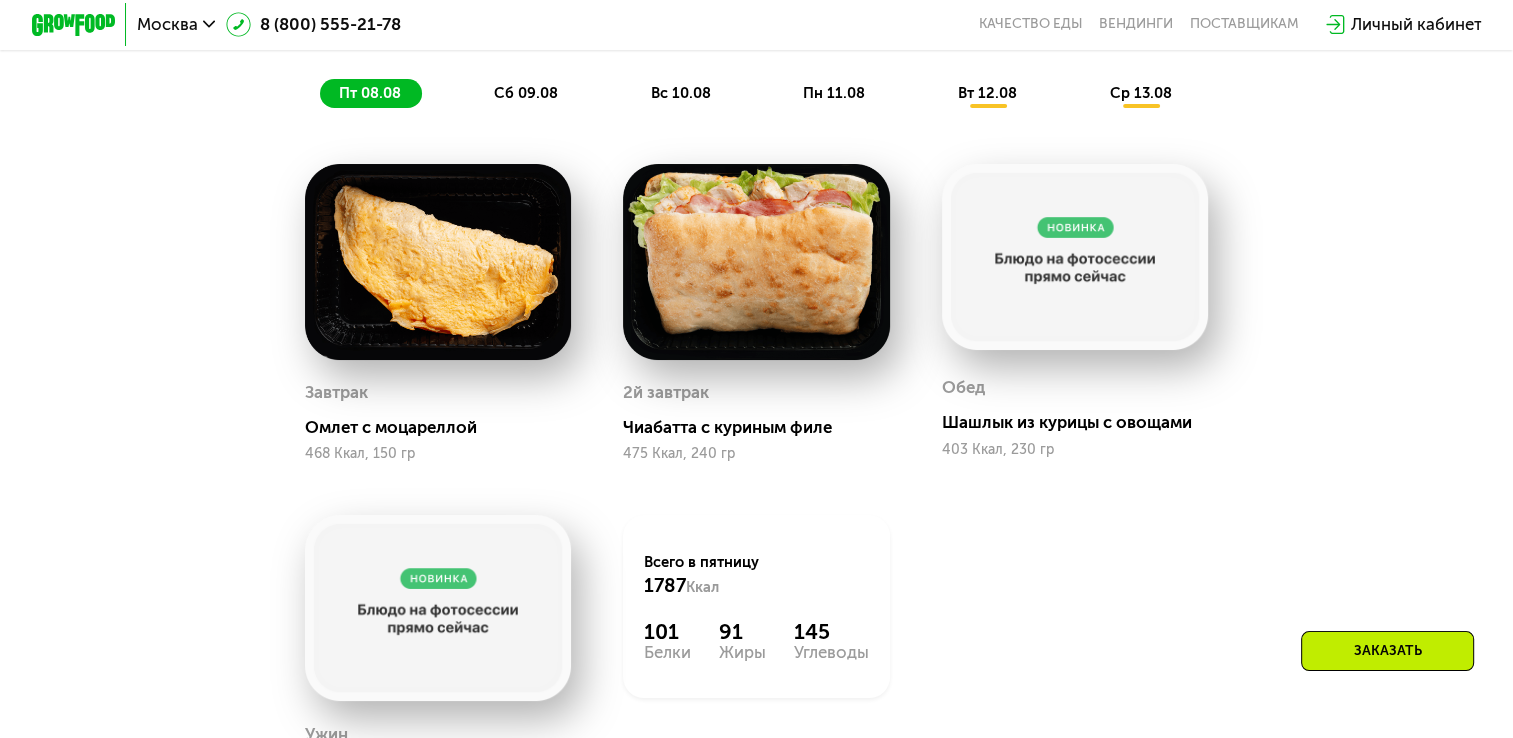 scroll, scrollTop: 1296, scrollLeft: 0, axis: vertical 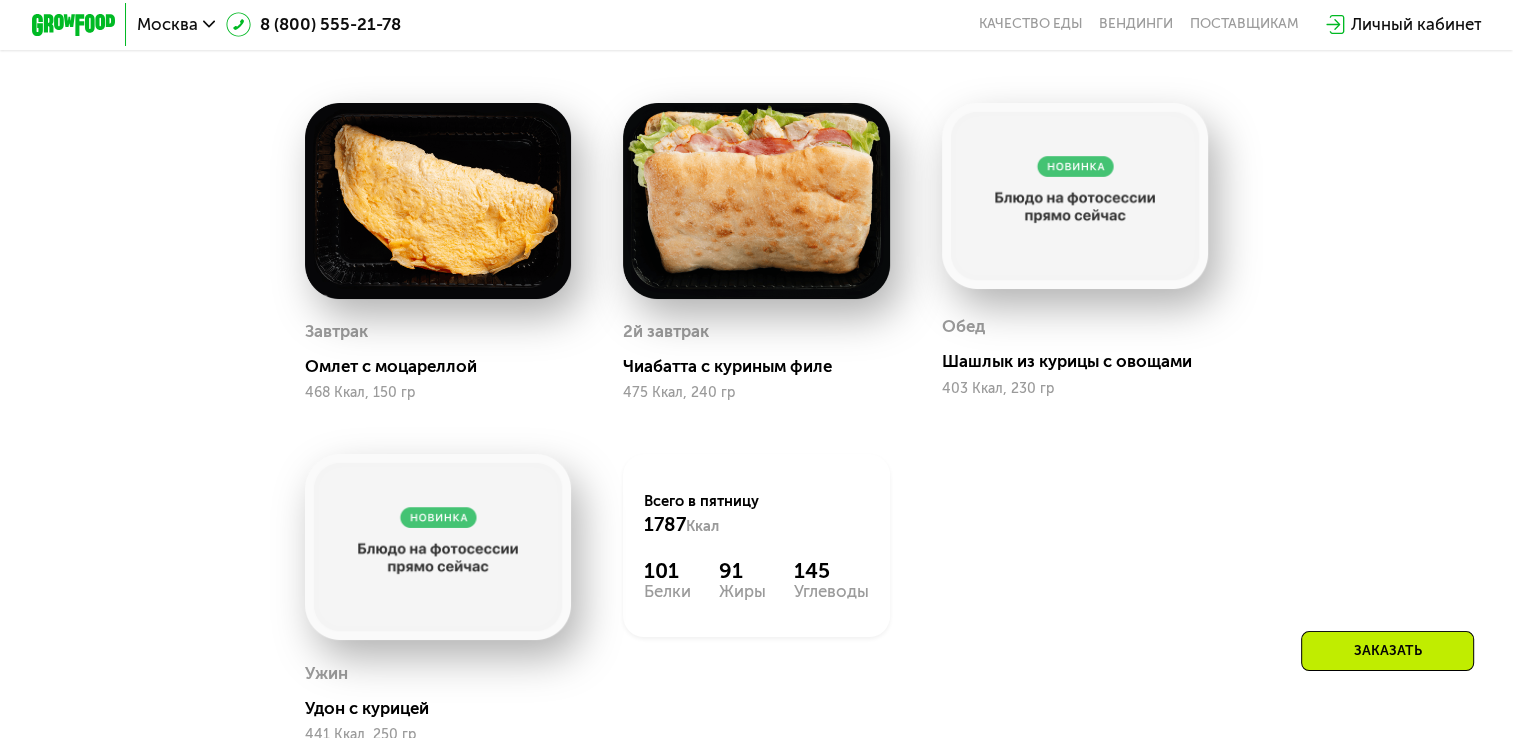 click at bounding box center [1075, 196] 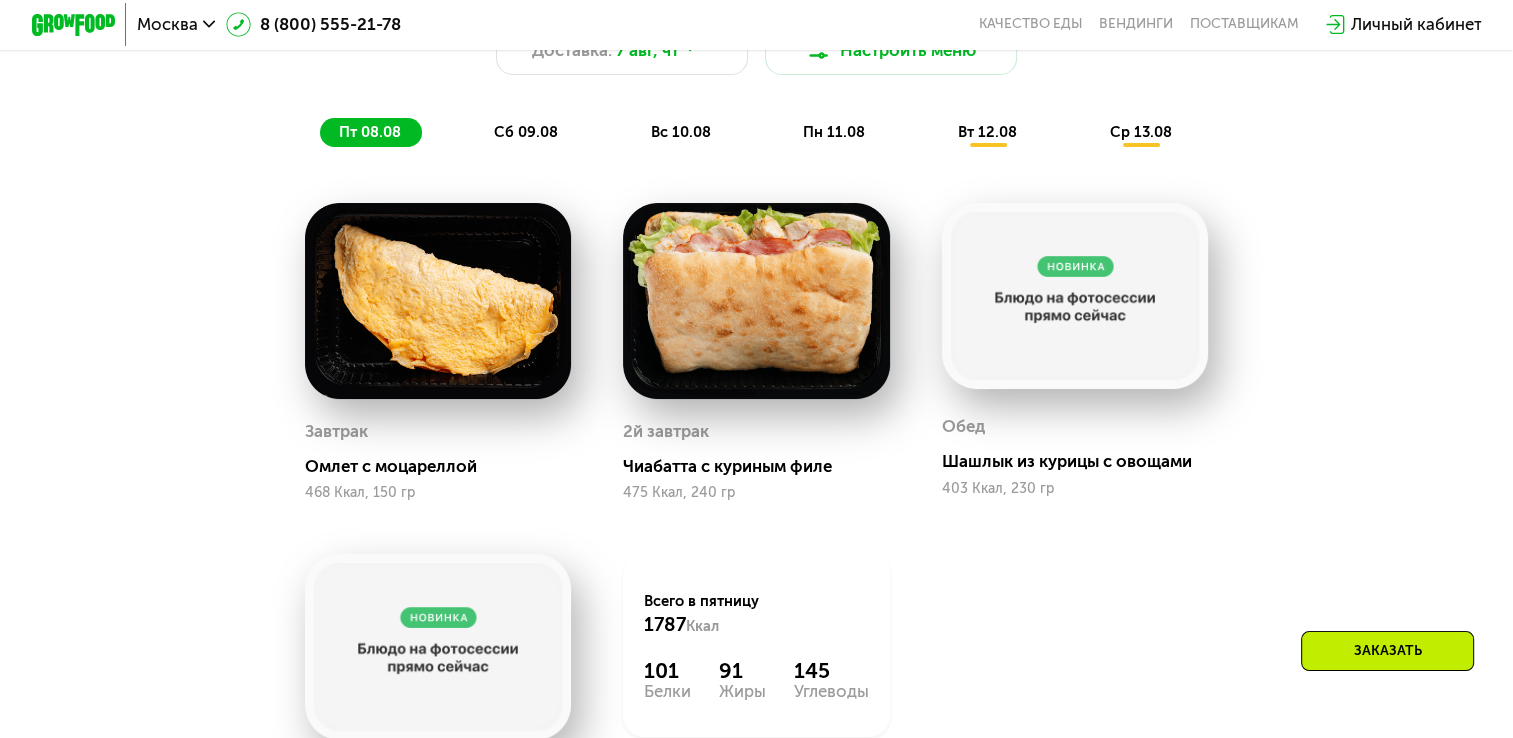 click on "сб 09.08" at bounding box center [526, 132] 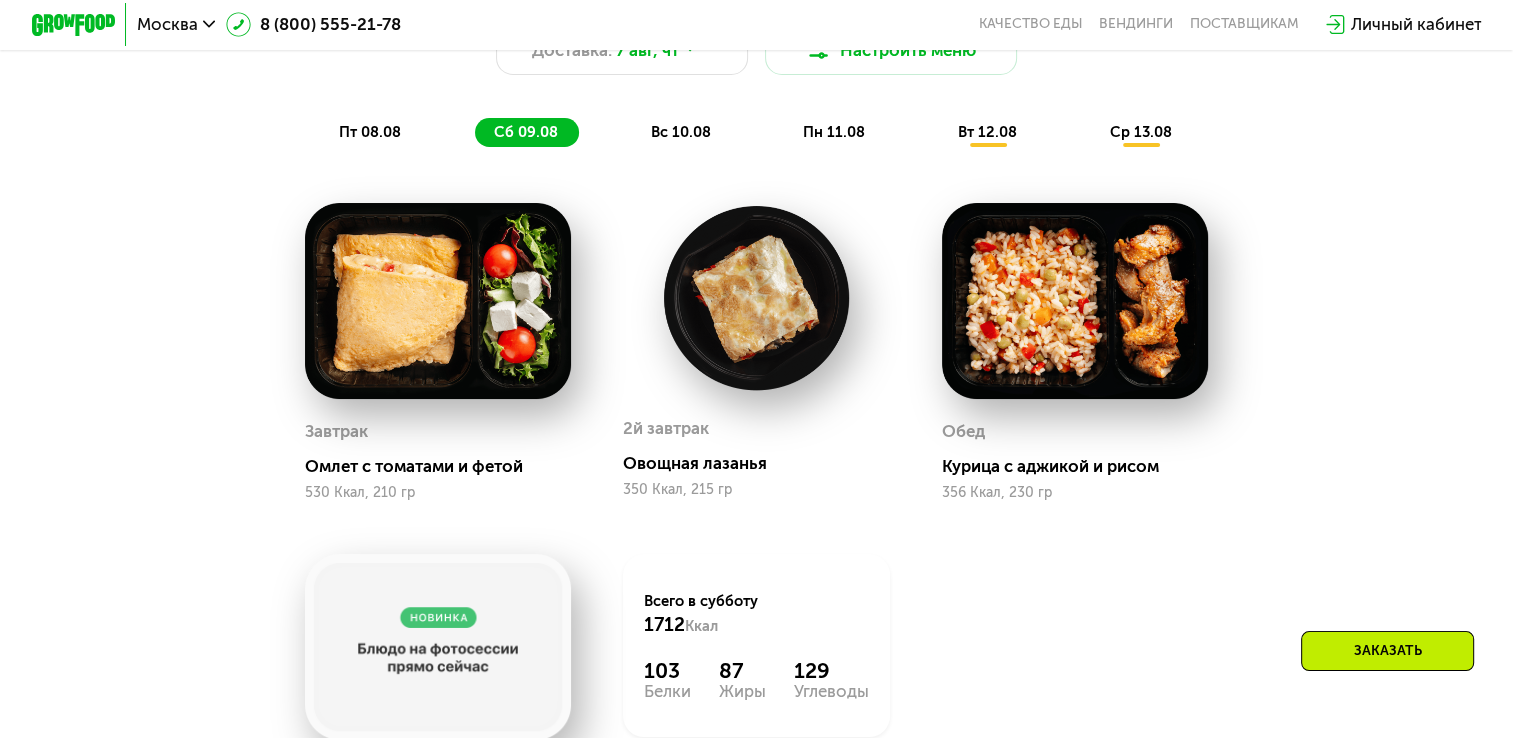click on "вс 10.08" at bounding box center (681, 132) 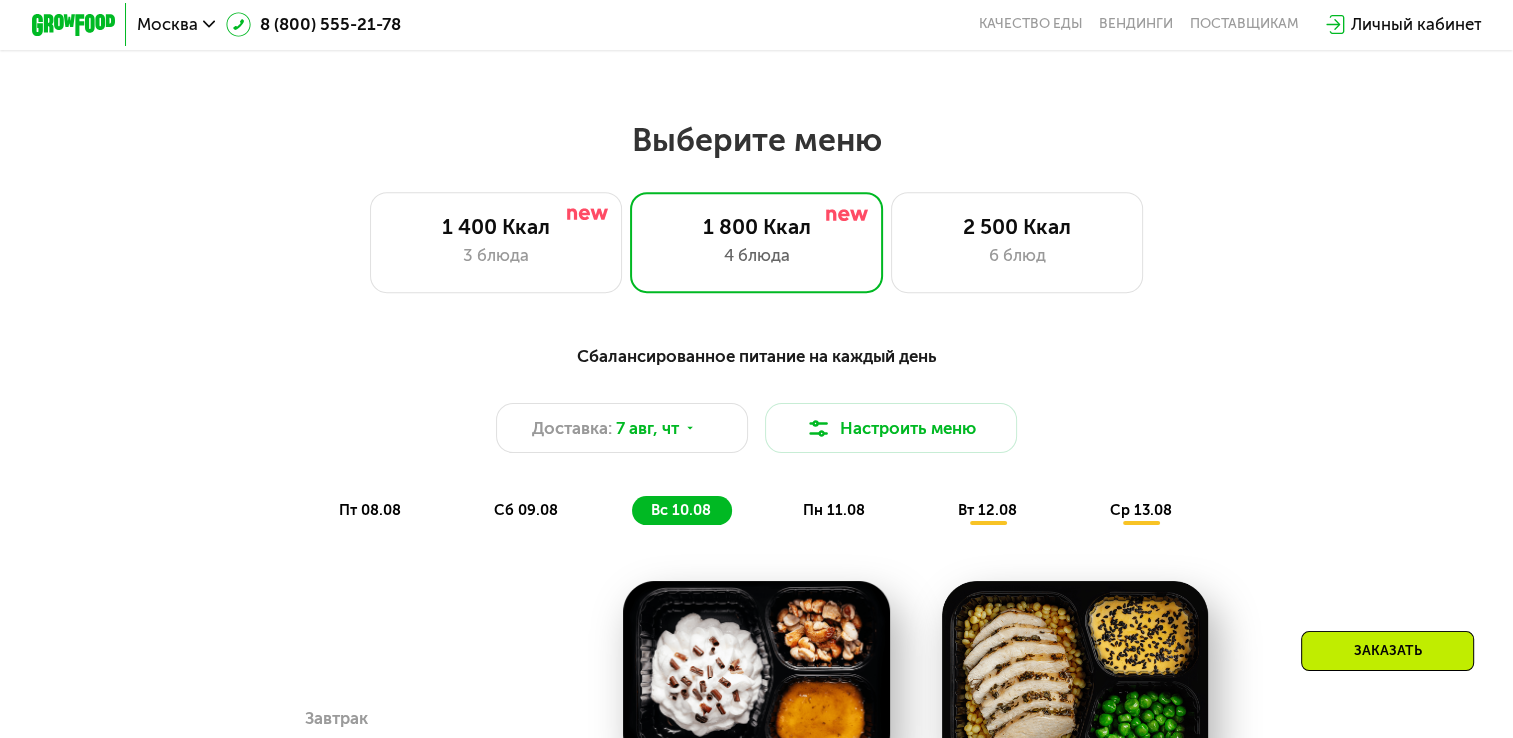 scroll, scrollTop: 596, scrollLeft: 0, axis: vertical 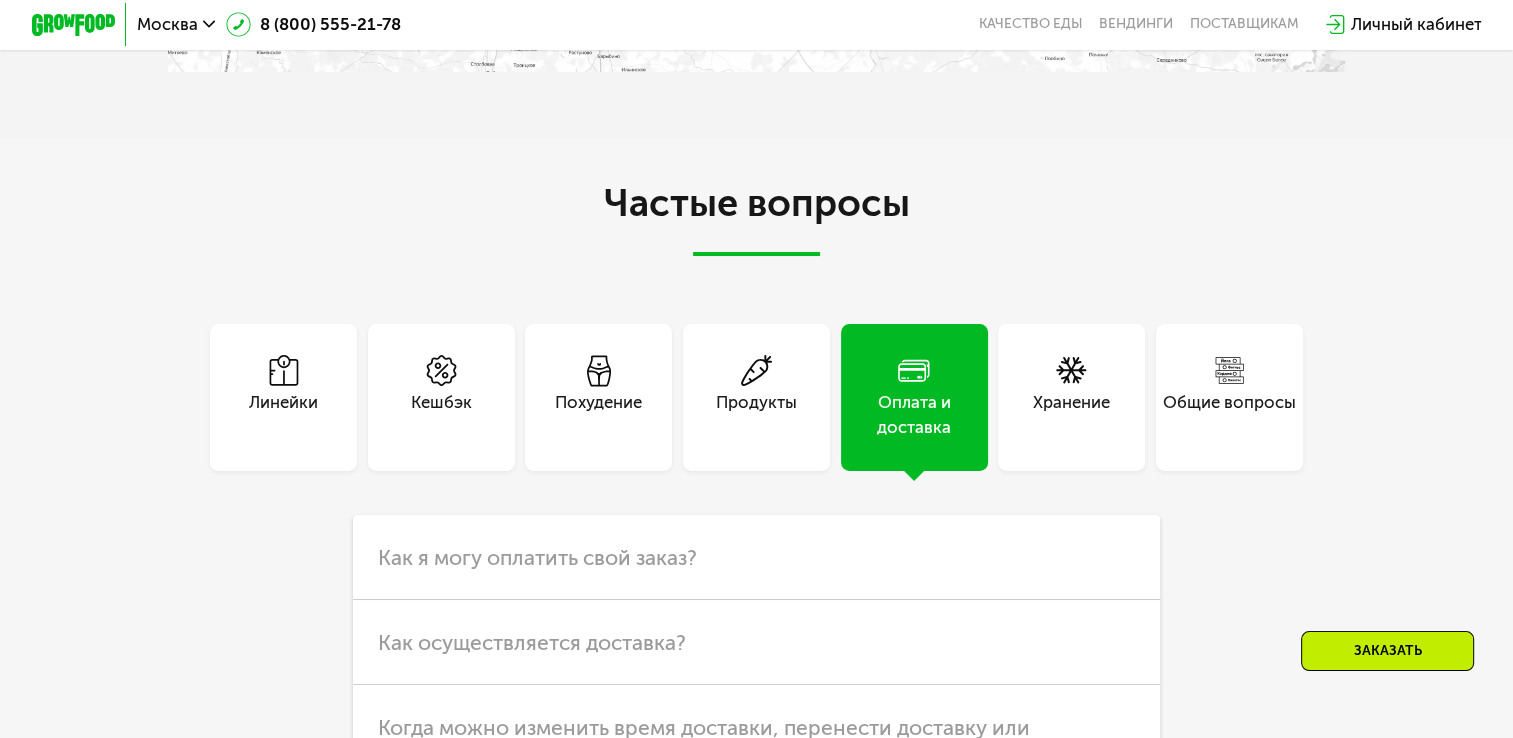 click on "Хранение" at bounding box center [1071, 415] 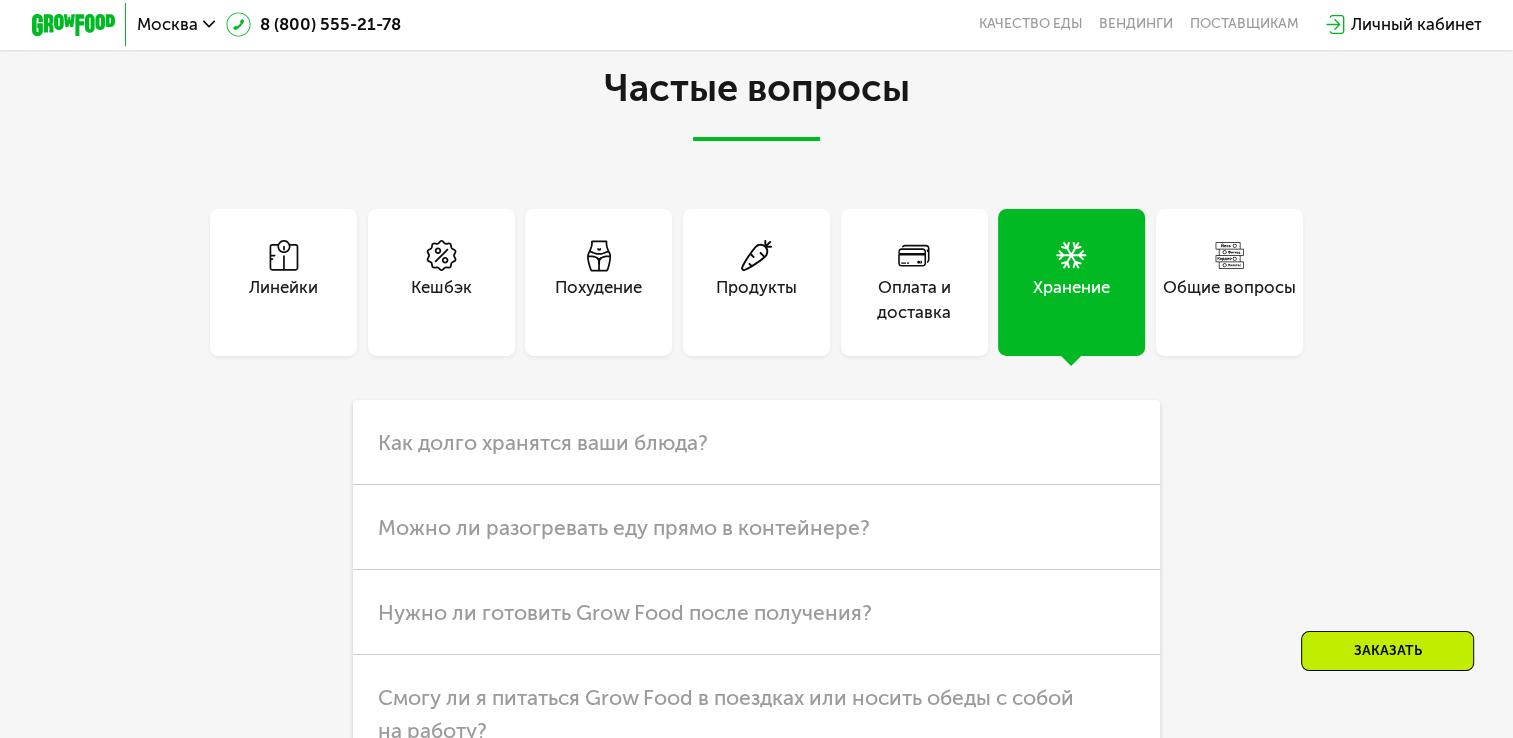 scroll, scrollTop: 5221, scrollLeft: 0, axis: vertical 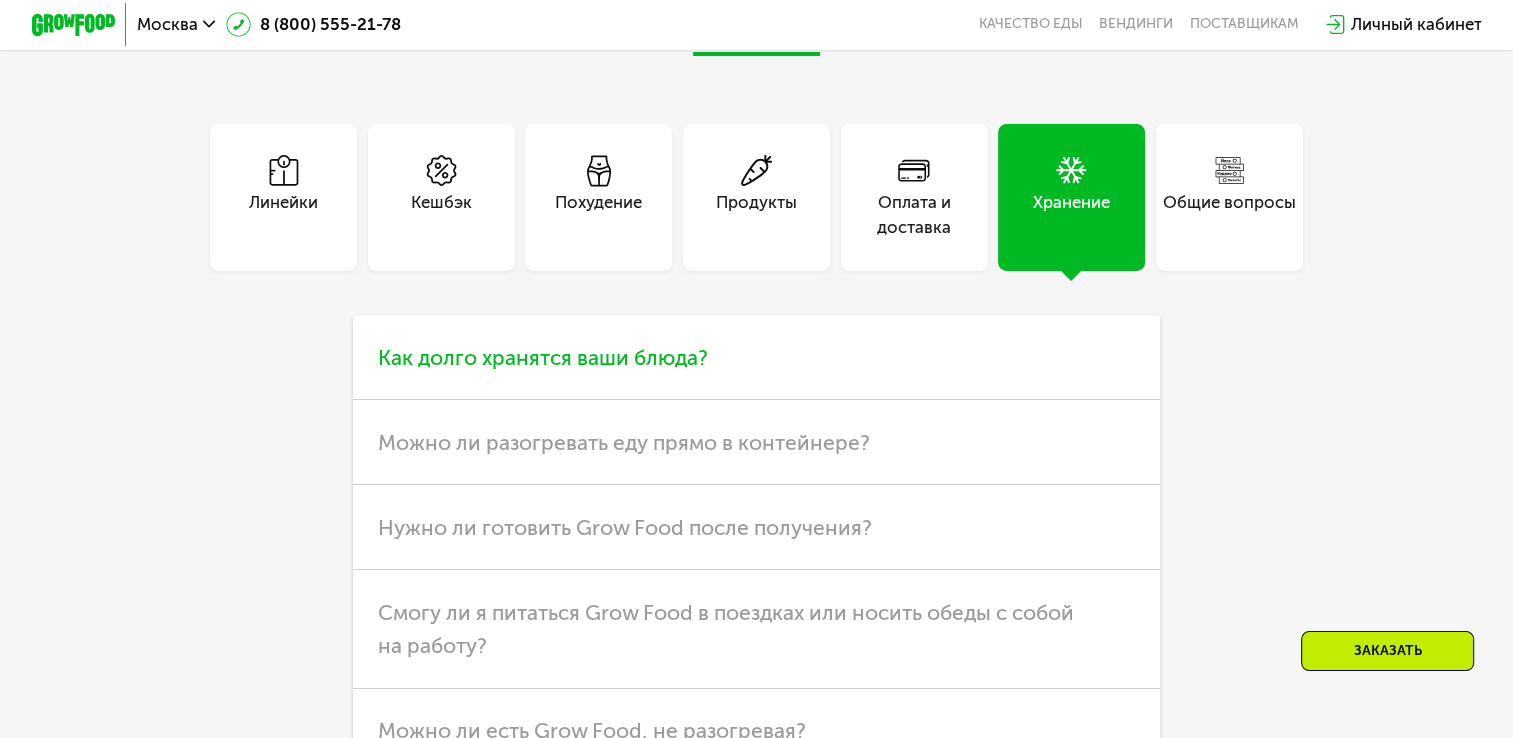 click on "Как долго хранятся ваши блюда?" at bounding box center (543, 357) 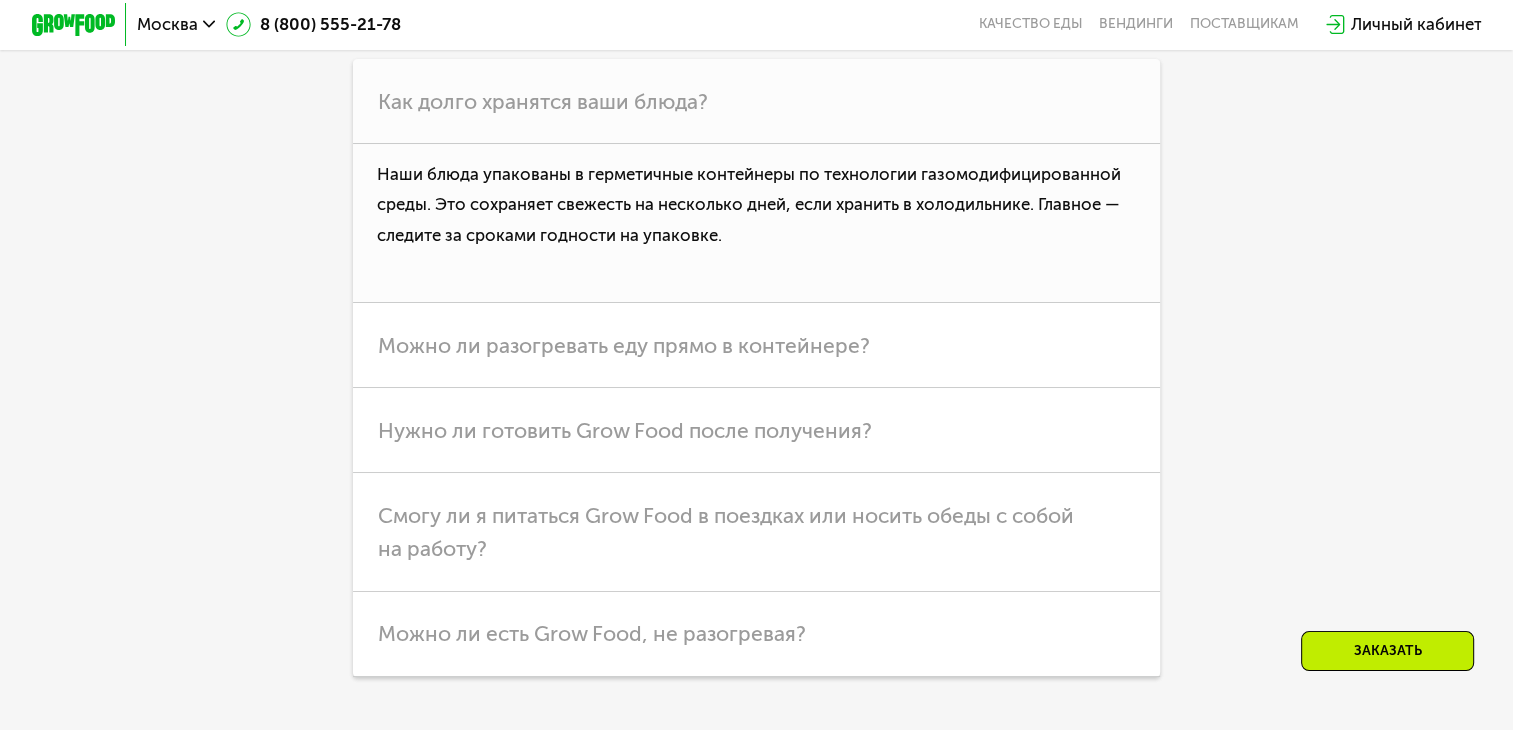 scroll, scrollTop: 5521, scrollLeft: 0, axis: vertical 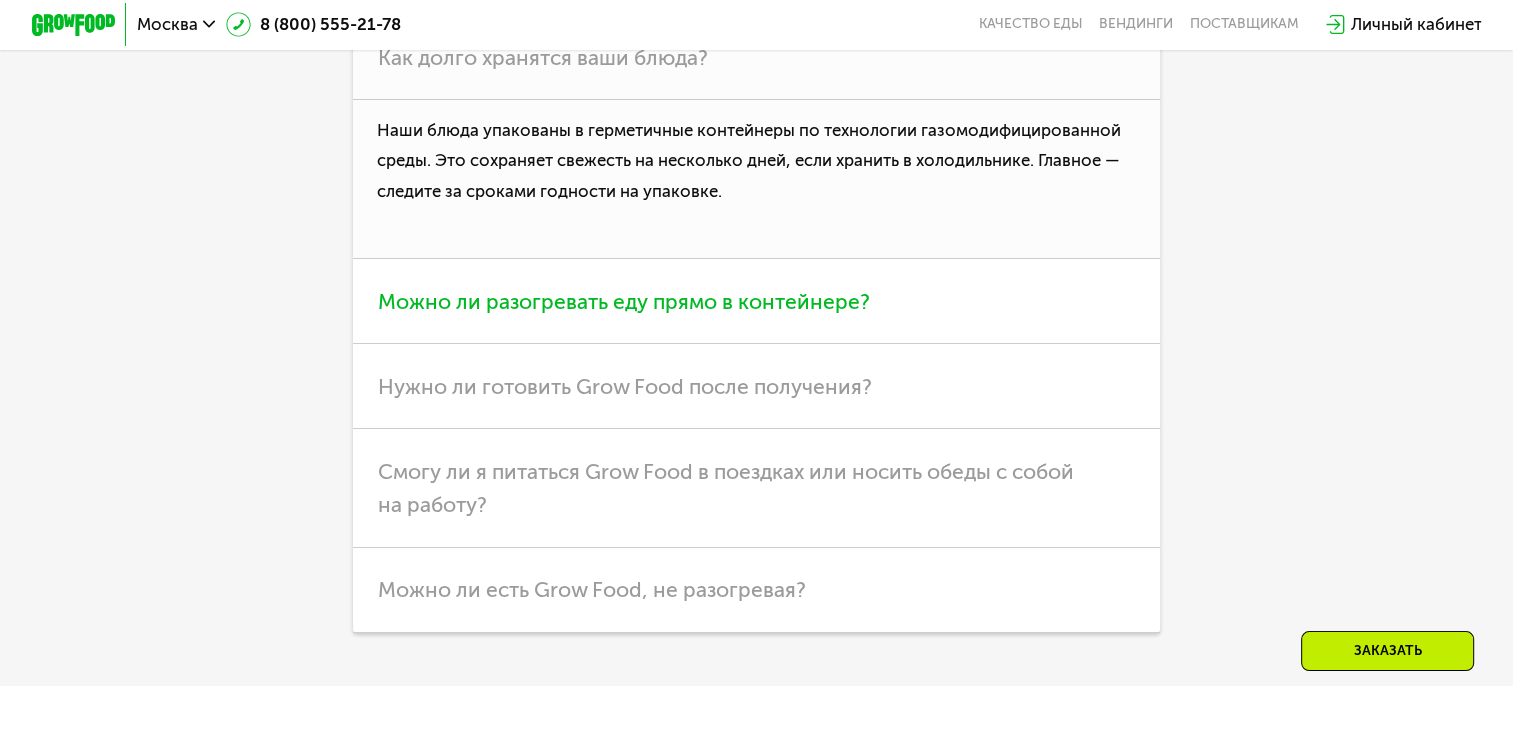 click on "Можно ли разогревать еду прямо в контейнере?" at bounding box center [756, 301] 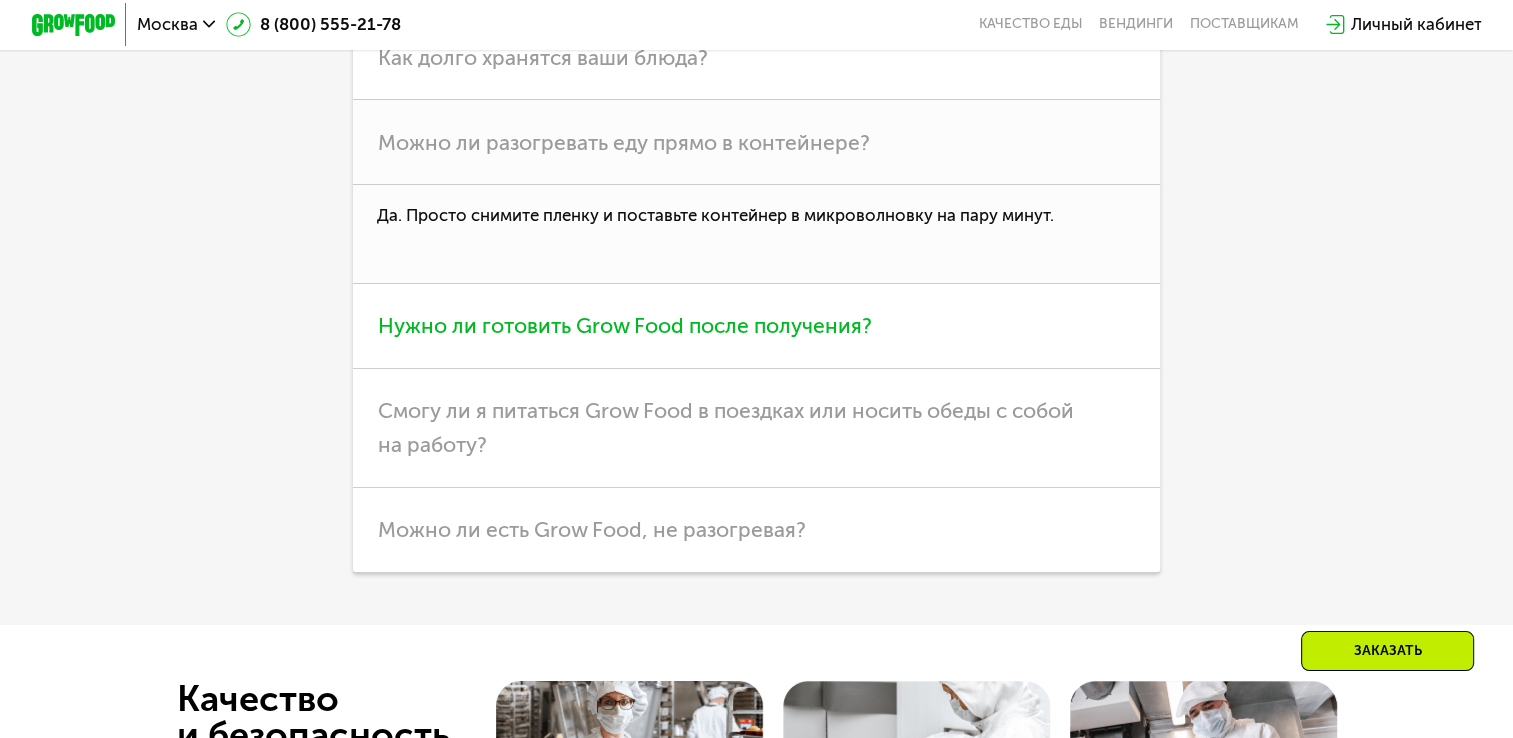 click on "Нужно ли готовить Grow Food после получения?" at bounding box center [625, 325] 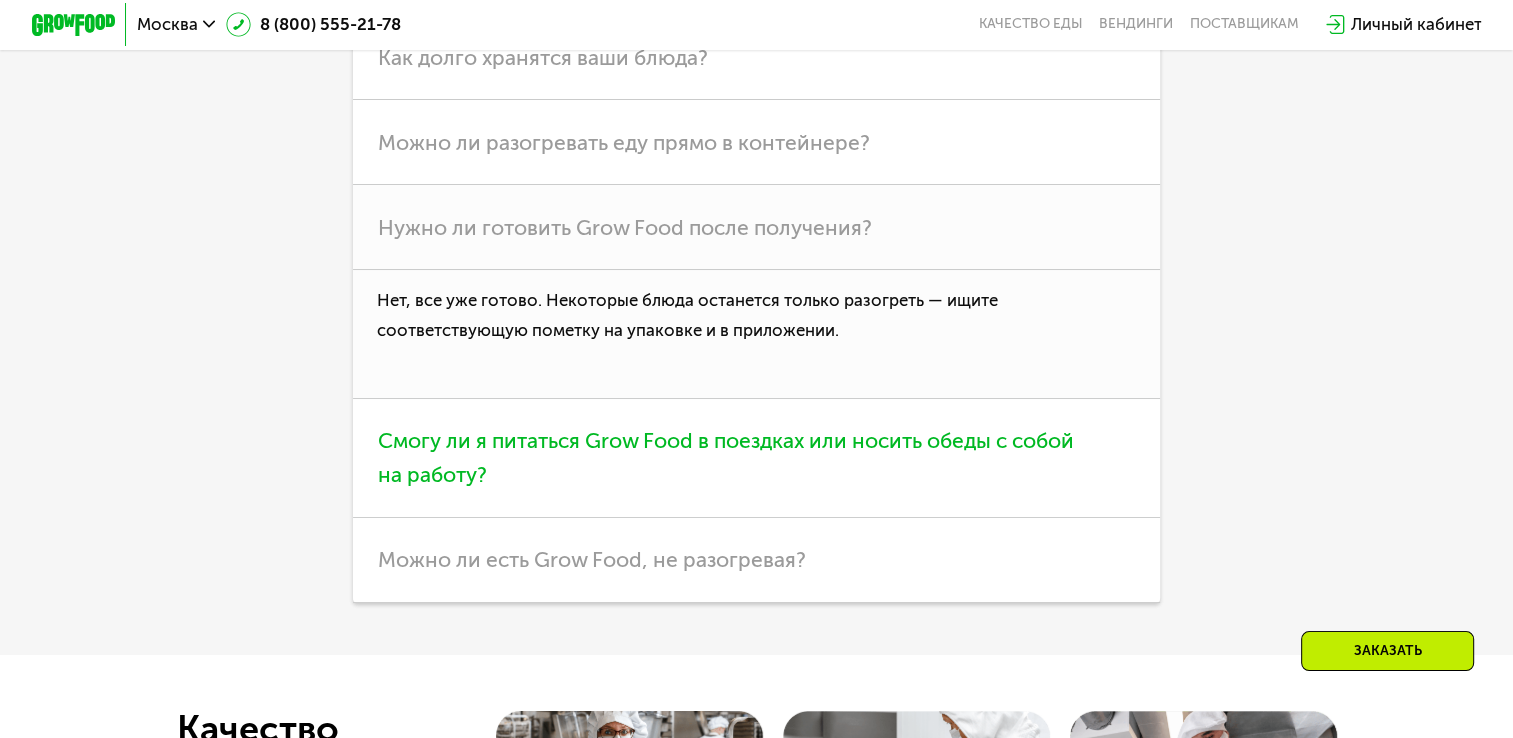 click on "Смогу ли я питаться Grow Food в поездках или носить обеды с собой на работу?" at bounding box center (756, 458) 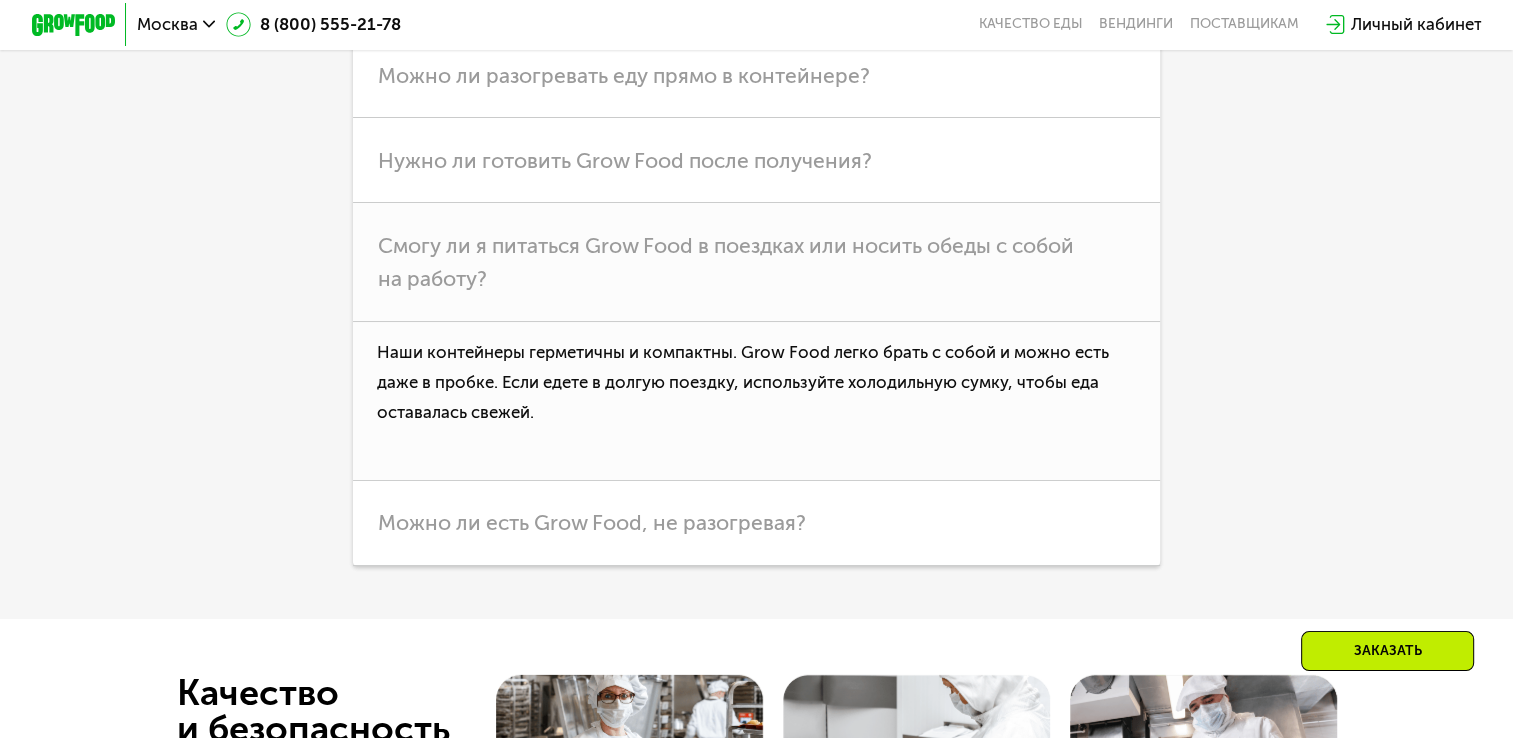 scroll, scrollTop: 5621, scrollLeft: 0, axis: vertical 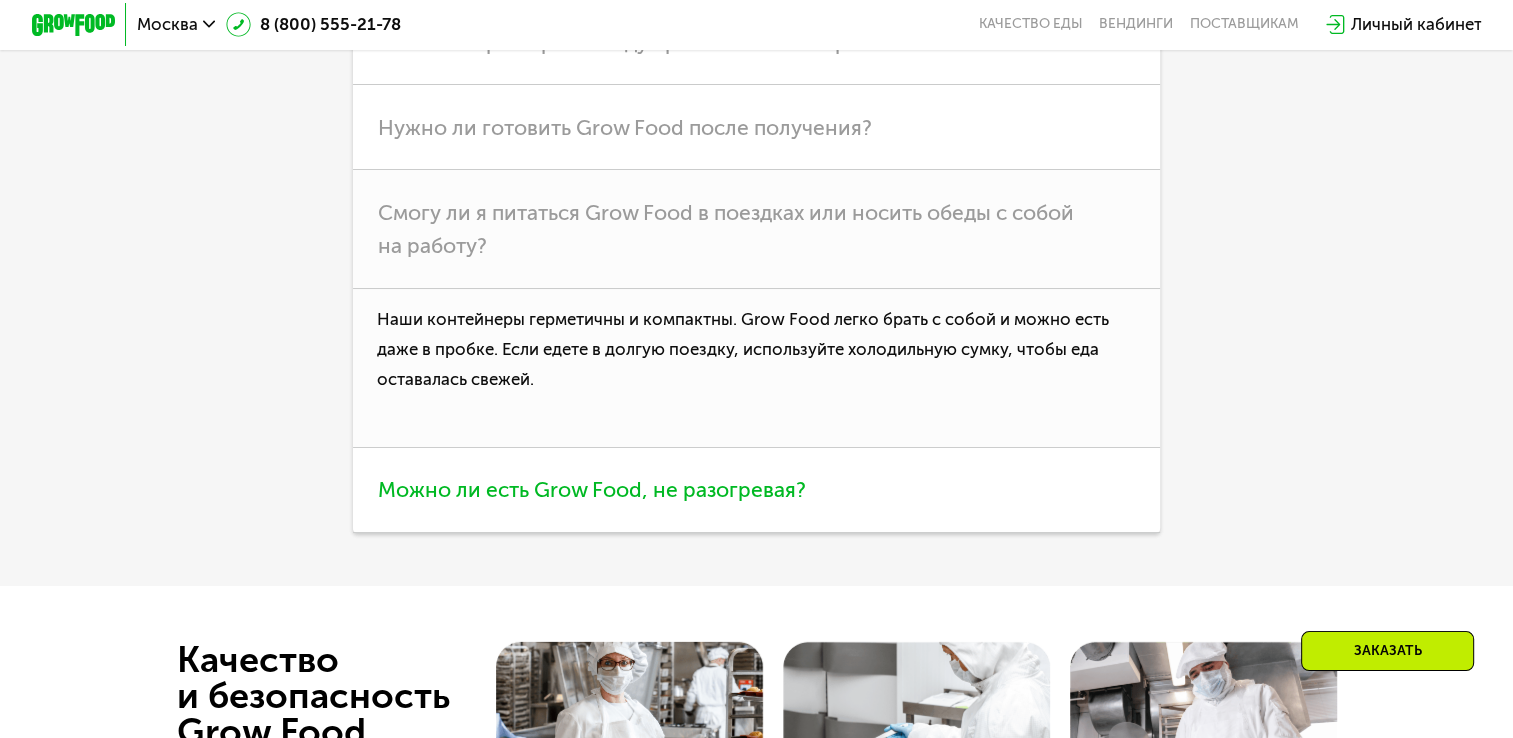 click on "Можно ли есть Grow Food, не разогревая?" at bounding box center (592, 489) 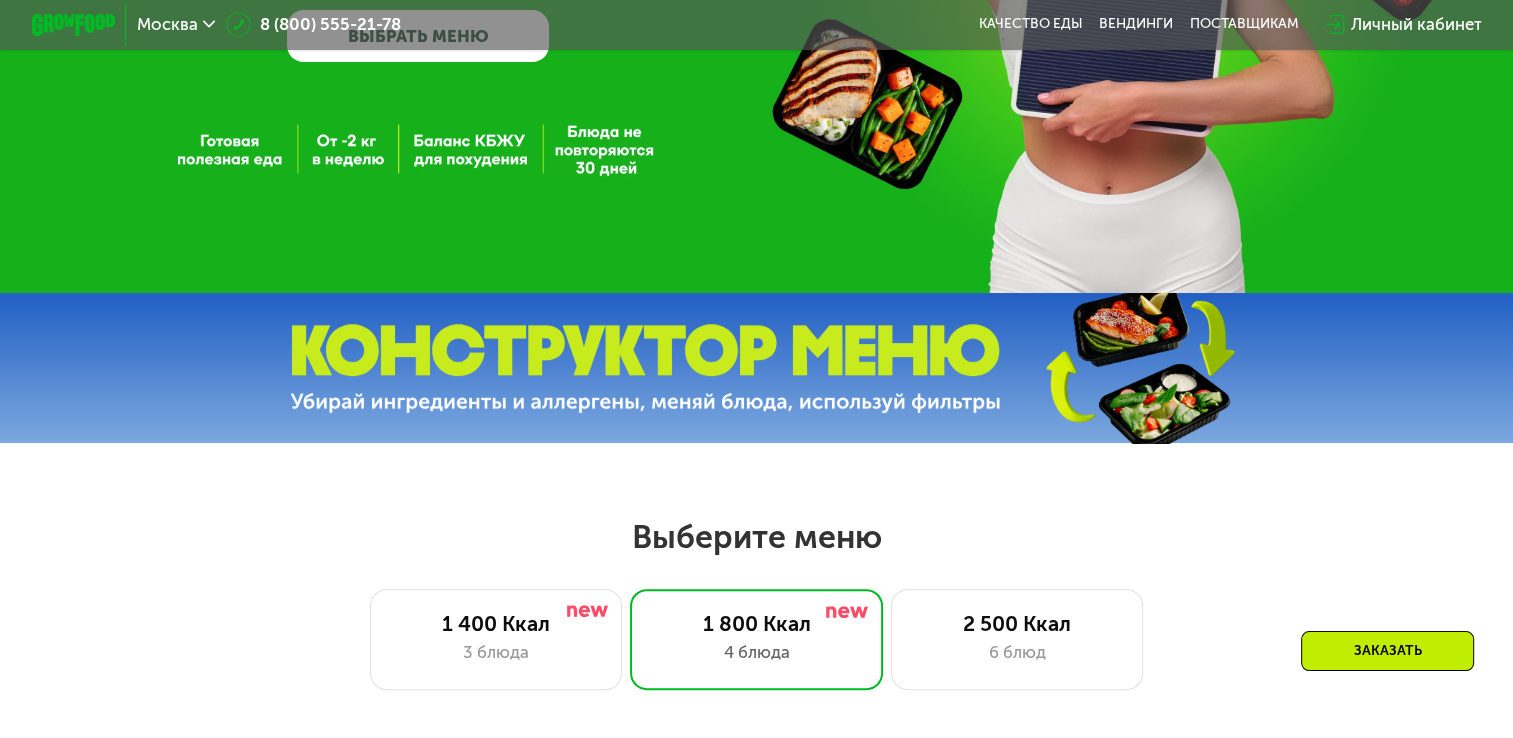 scroll, scrollTop: 0, scrollLeft: 0, axis: both 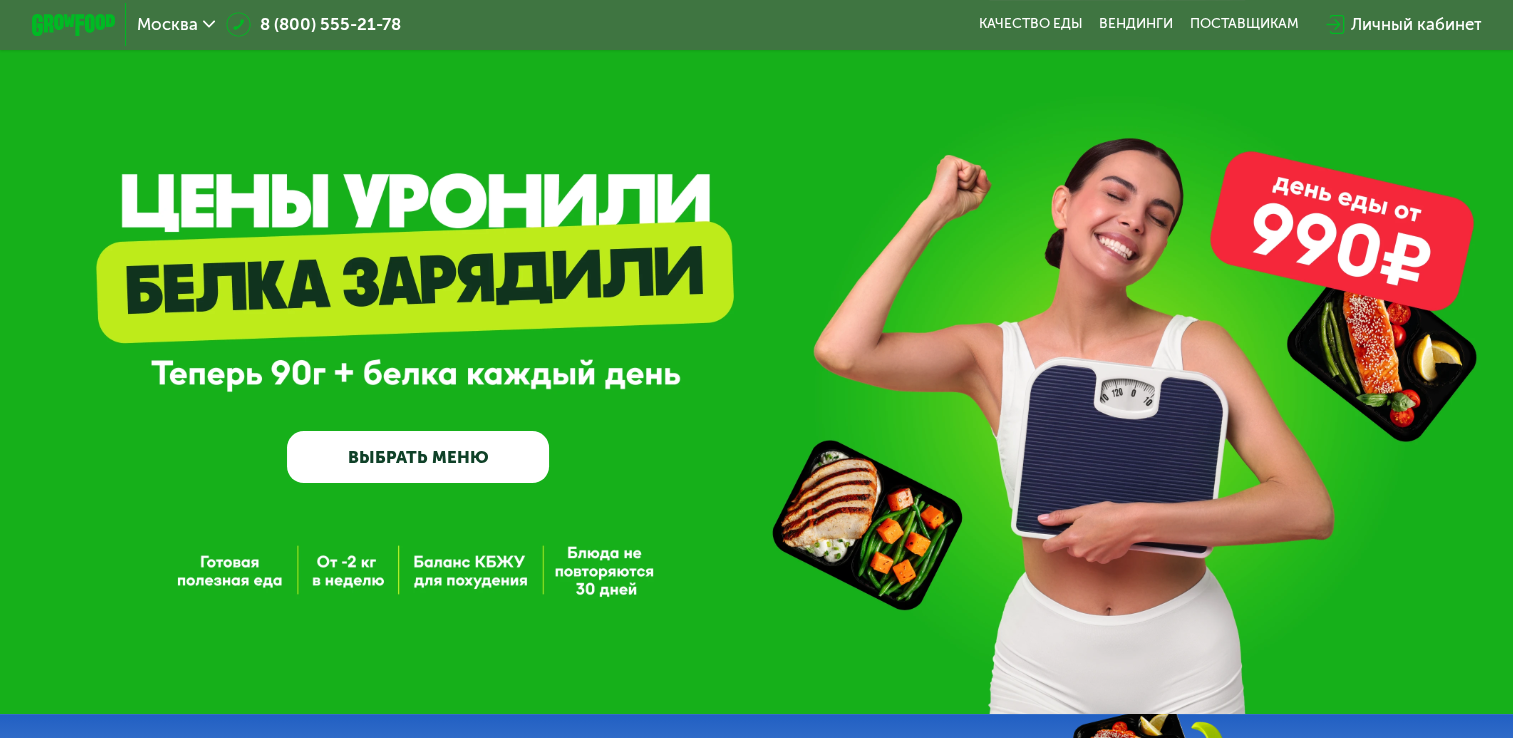 click on "ВЫБРАТЬ МЕНЮ" at bounding box center (418, 457) 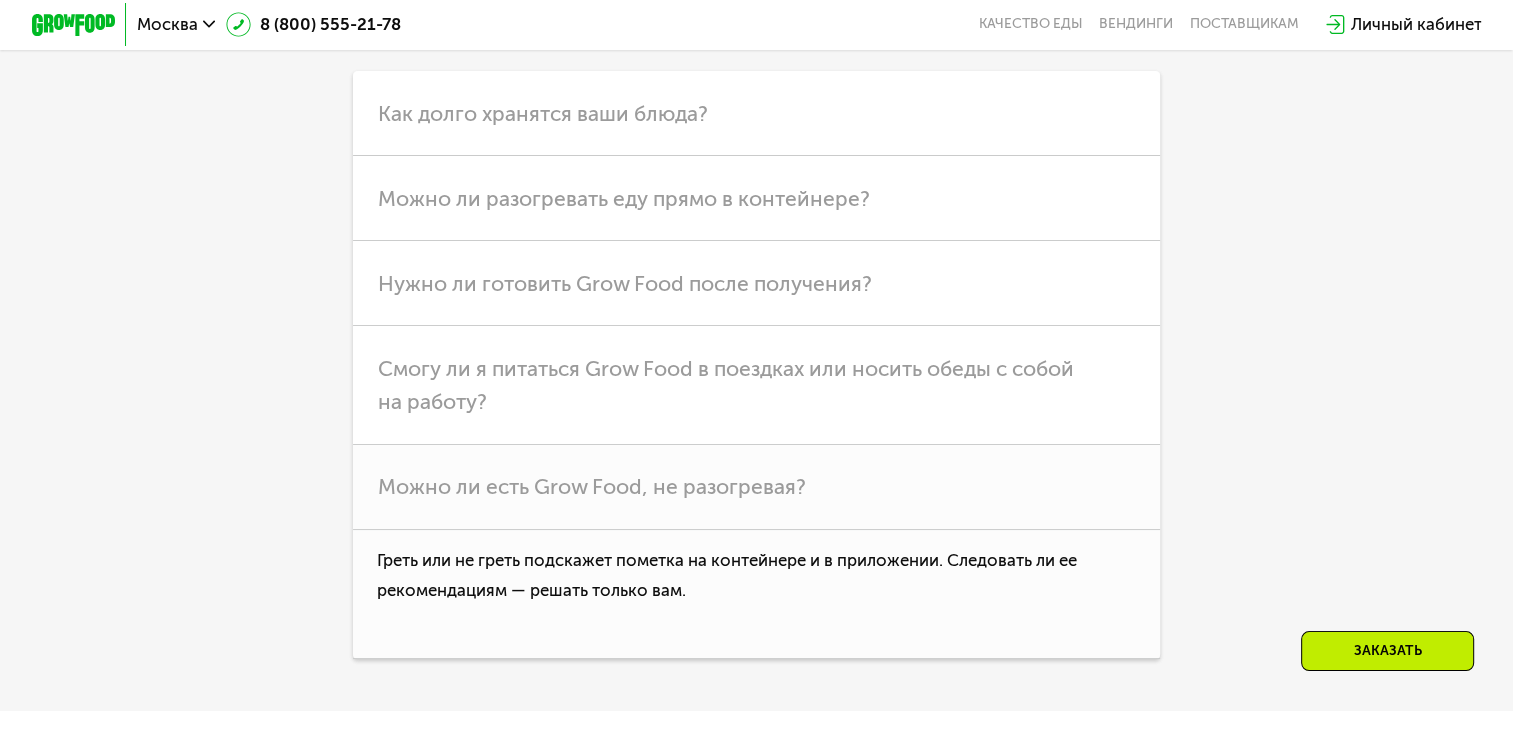 scroll, scrollTop: 5300, scrollLeft: 0, axis: vertical 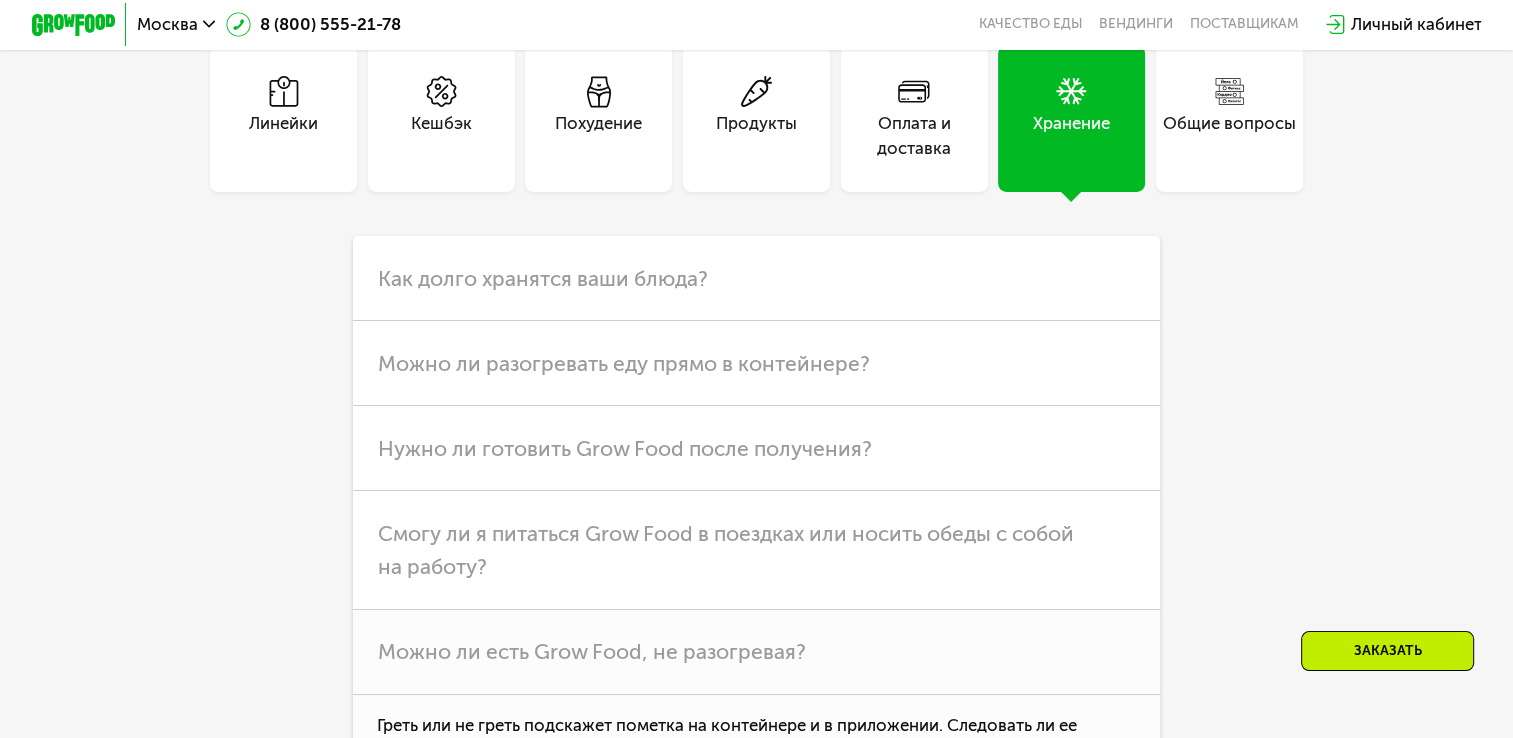 click on "Похудение" at bounding box center (598, 118) 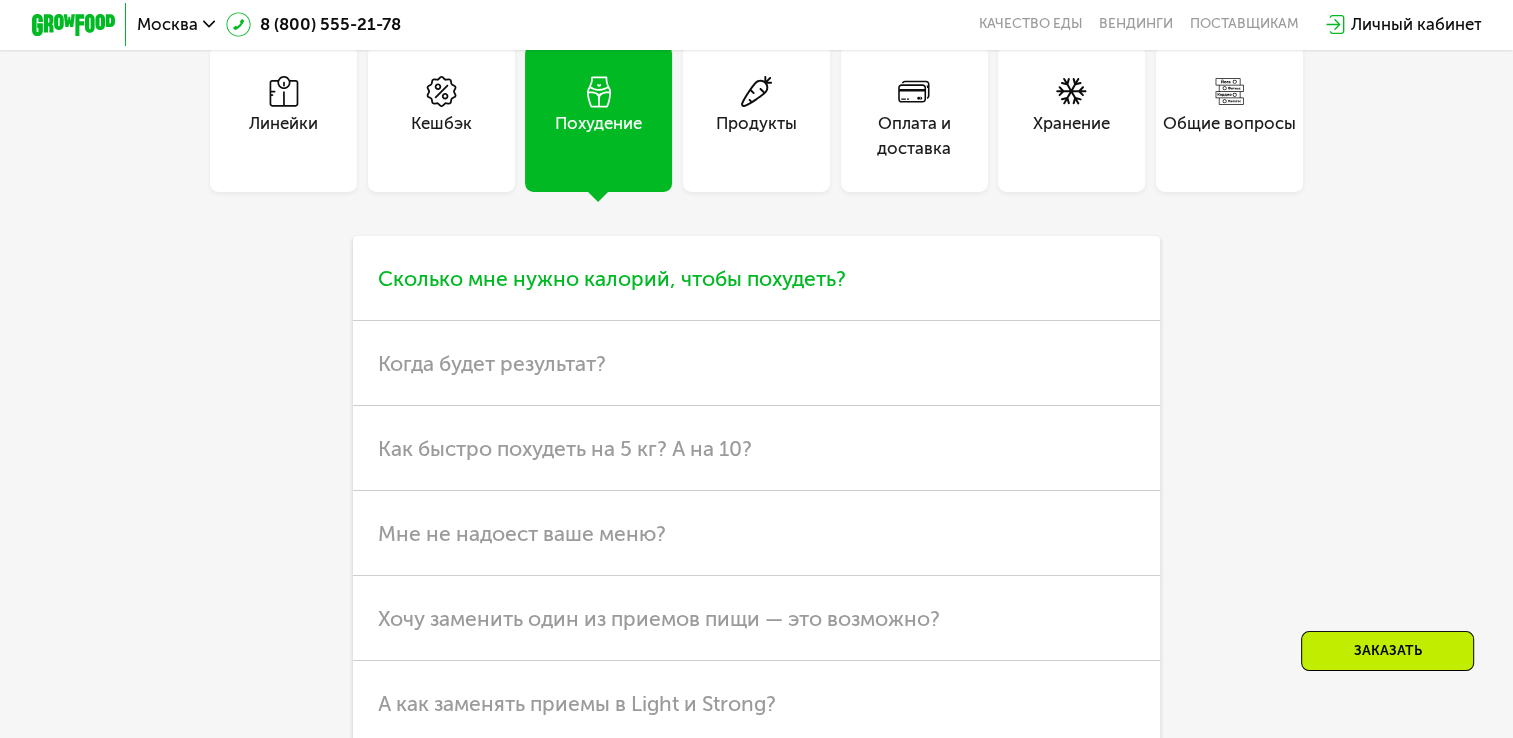 click on "Сколько мне нужно калорий, чтобы похудеть?" at bounding box center [756, 278] 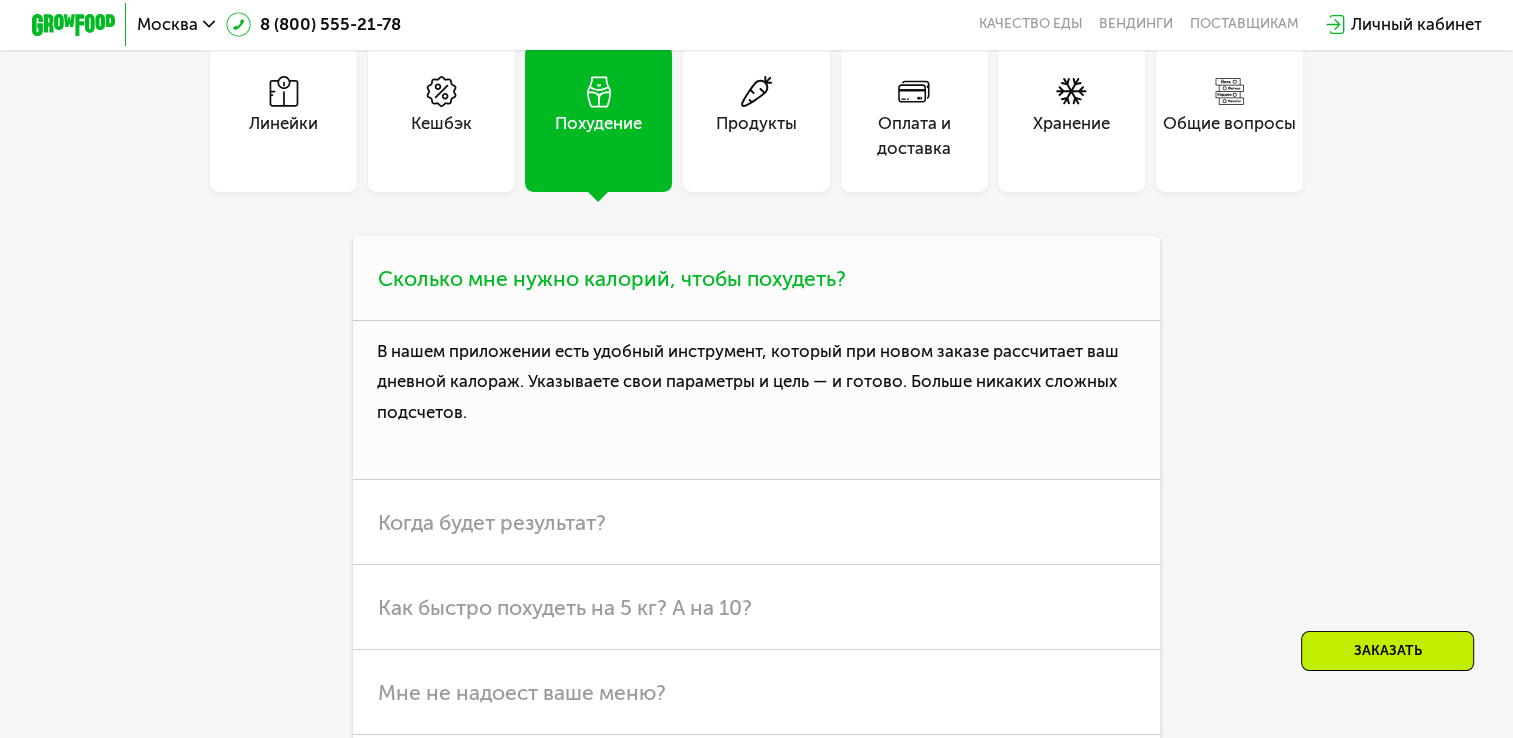 scroll, scrollTop: 5400, scrollLeft: 0, axis: vertical 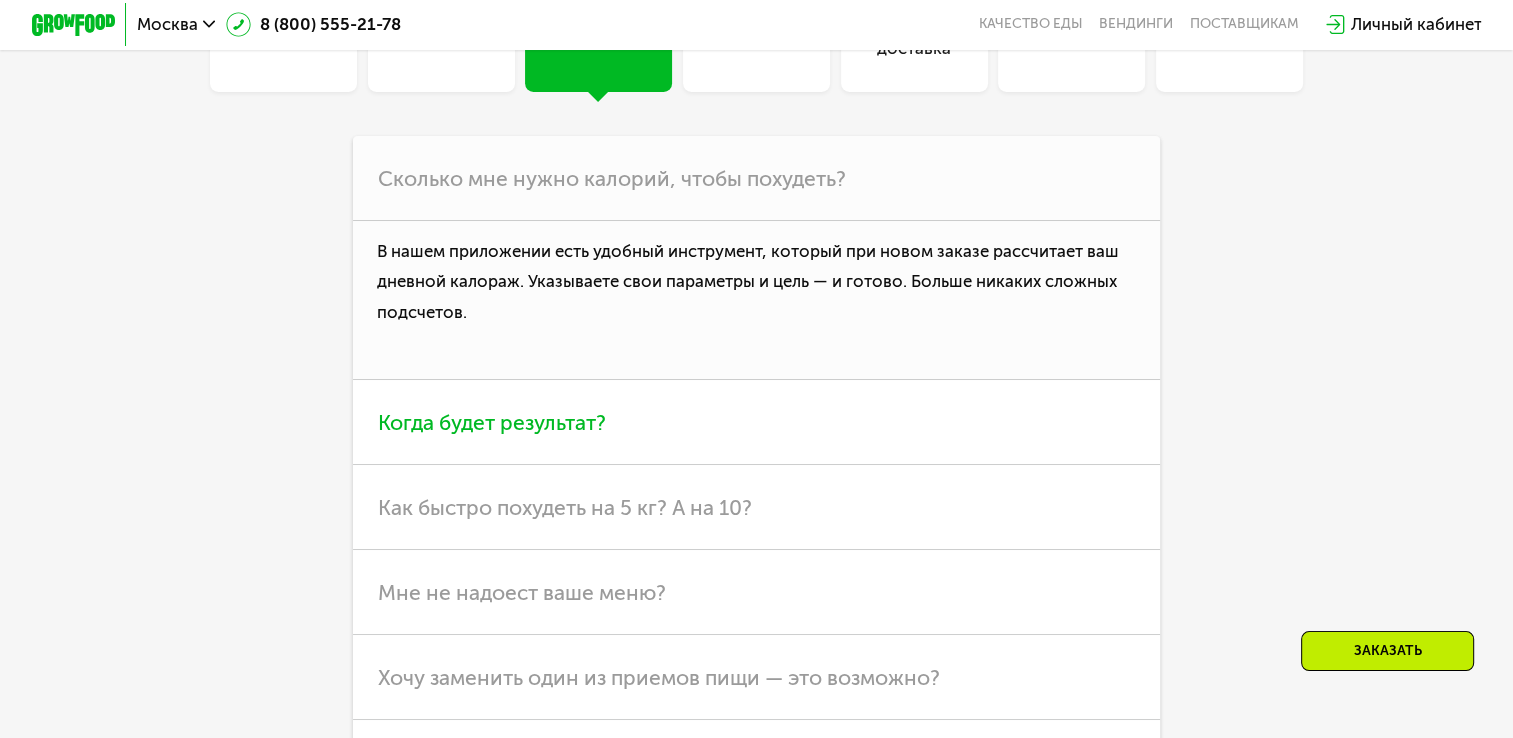 click on "Когда будет результат?" at bounding box center (492, 422) 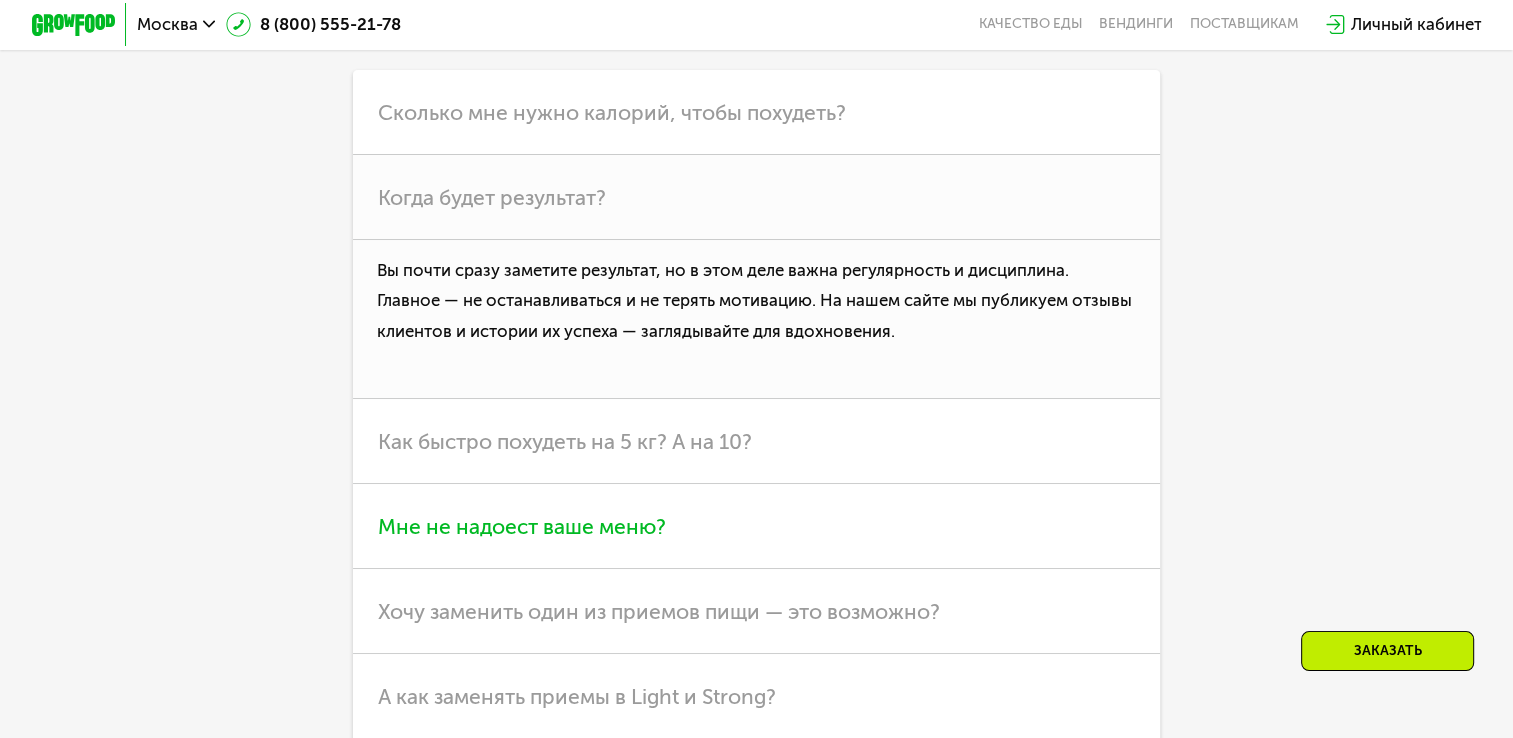 scroll, scrollTop: 5600, scrollLeft: 0, axis: vertical 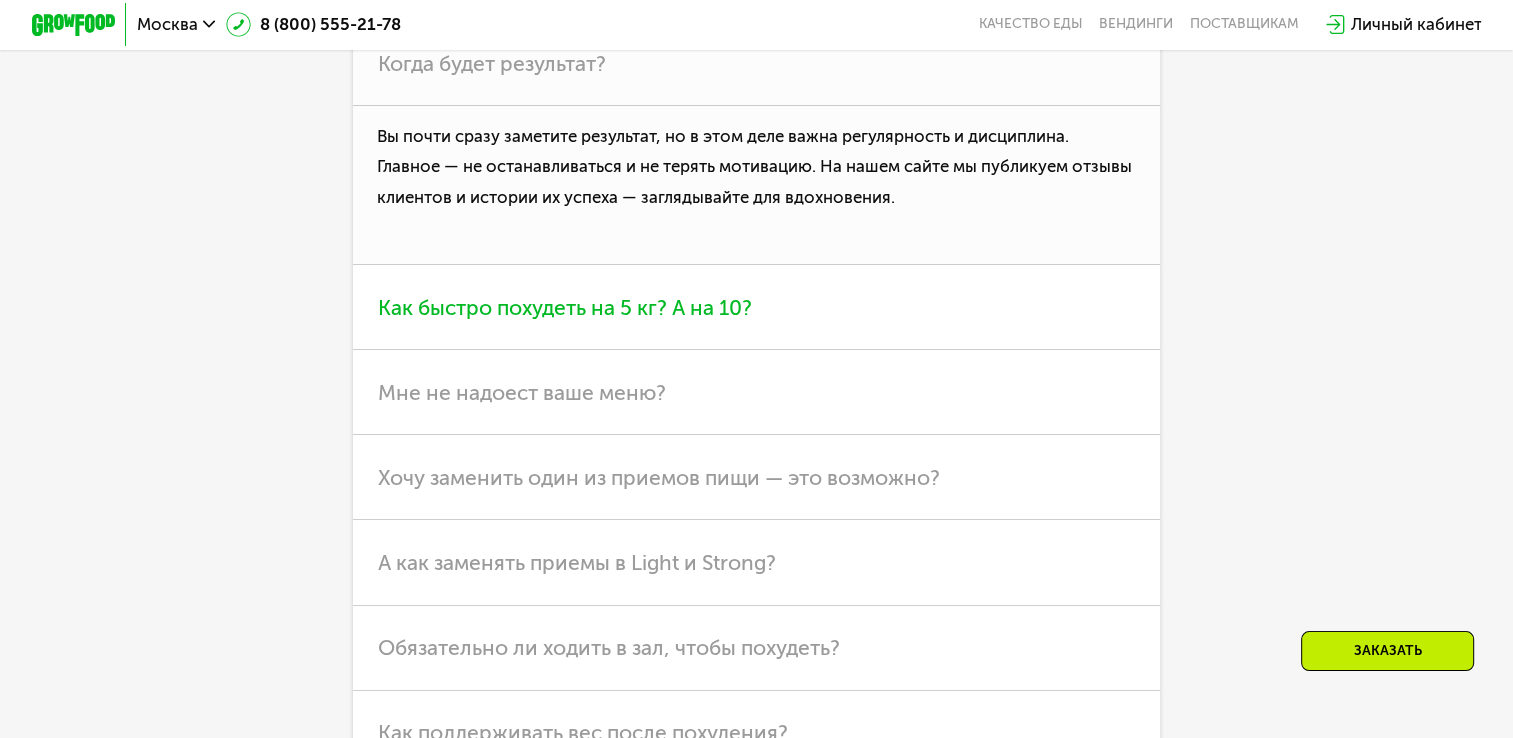 click on "Как быстро похудеть на 5 кг? А на 10?" at bounding box center [756, 307] 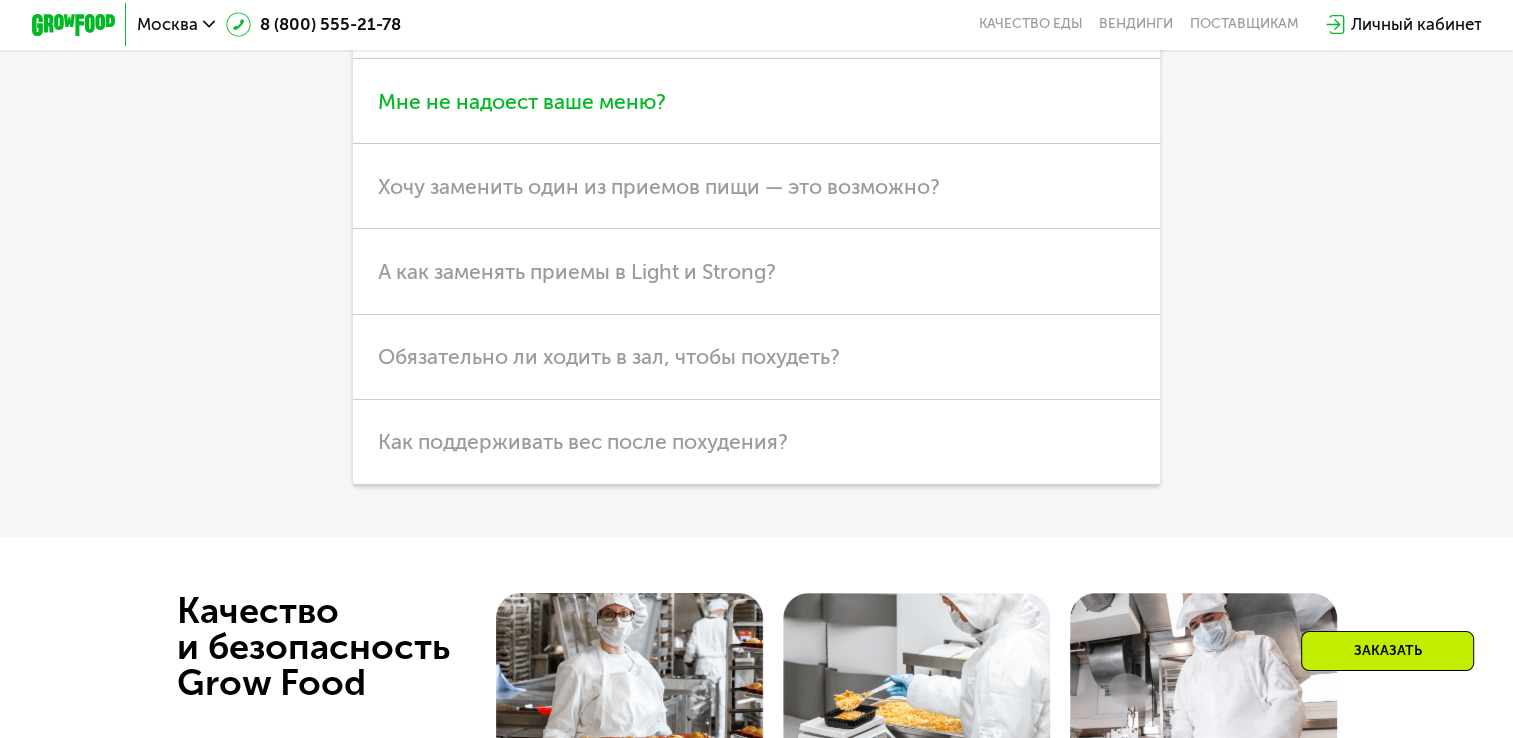 scroll, scrollTop: 5900, scrollLeft: 0, axis: vertical 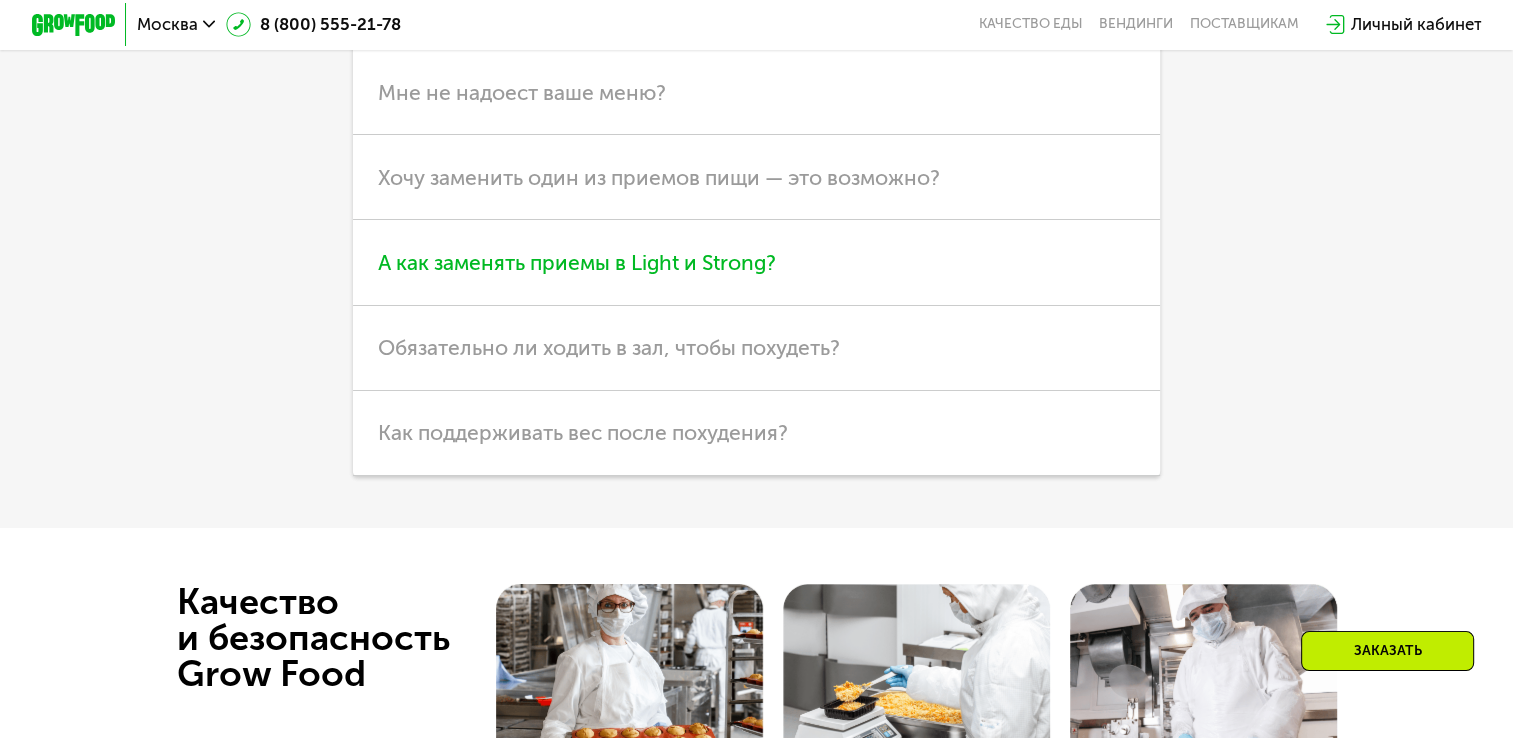 click on "А как заменять приемы в Light и Strong?" at bounding box center (756, 262) 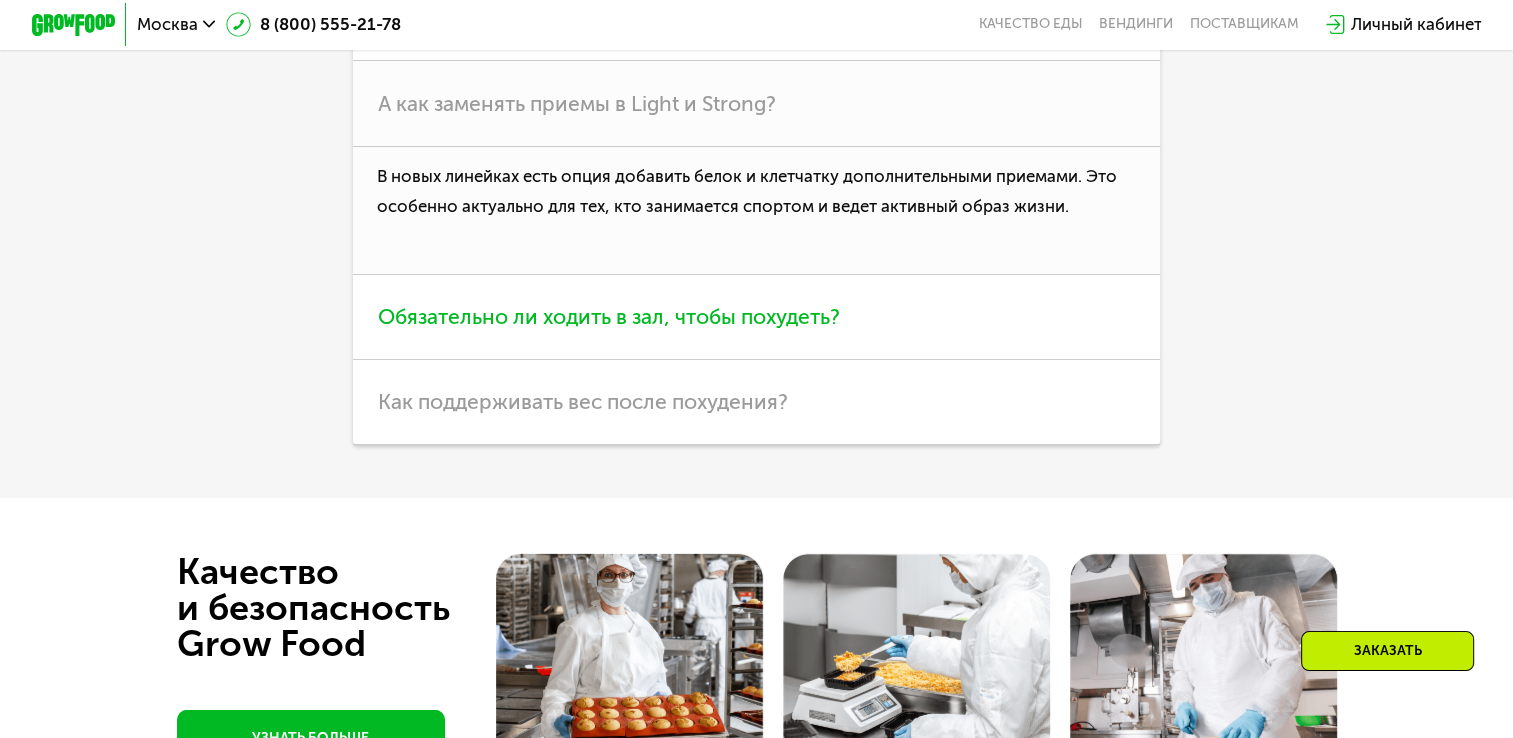 click on "Обязательно ли ходить в зал, чтобы похудеть?" at bounding box center (609, 316) 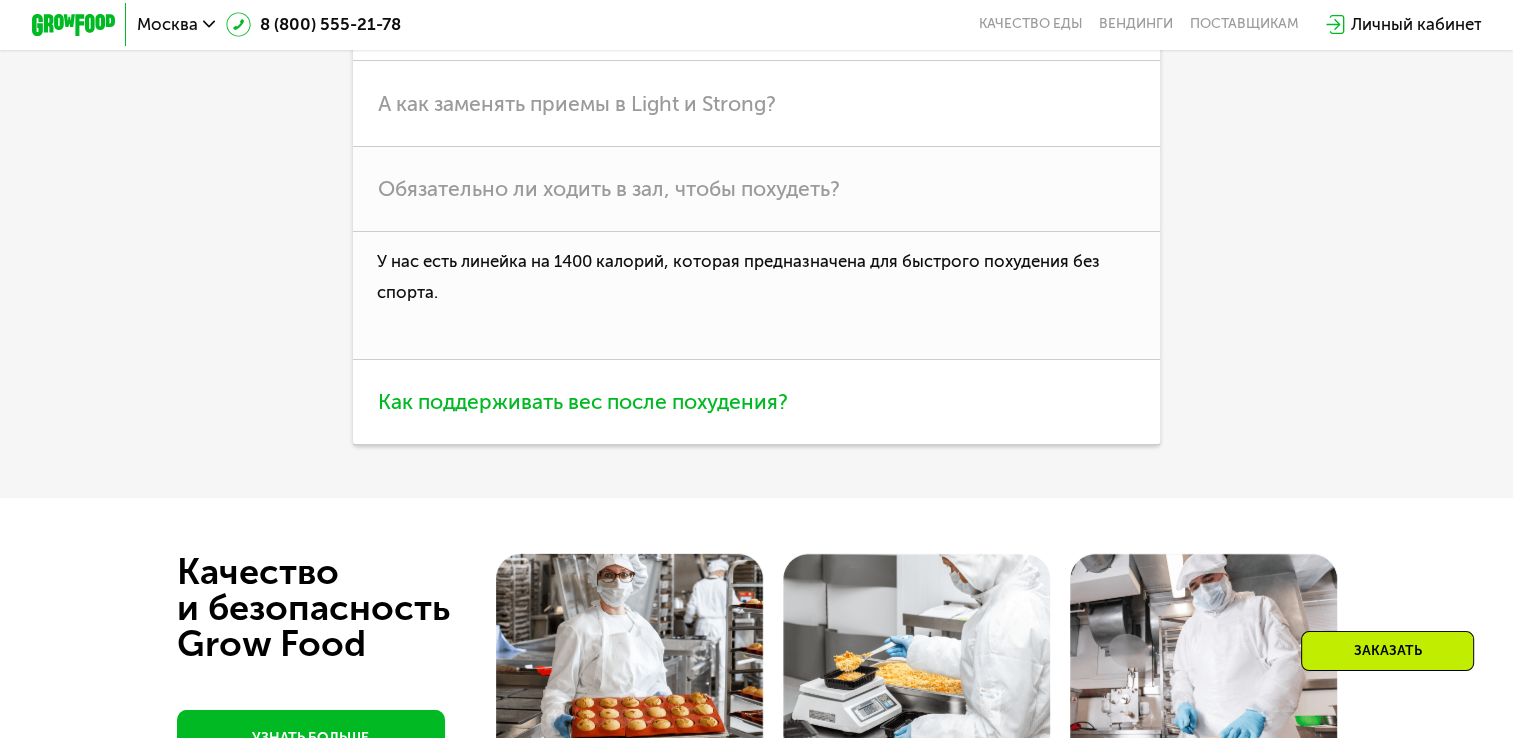 click on "Как поддерживать вес после похудения?" at bounding box center (756, 402) 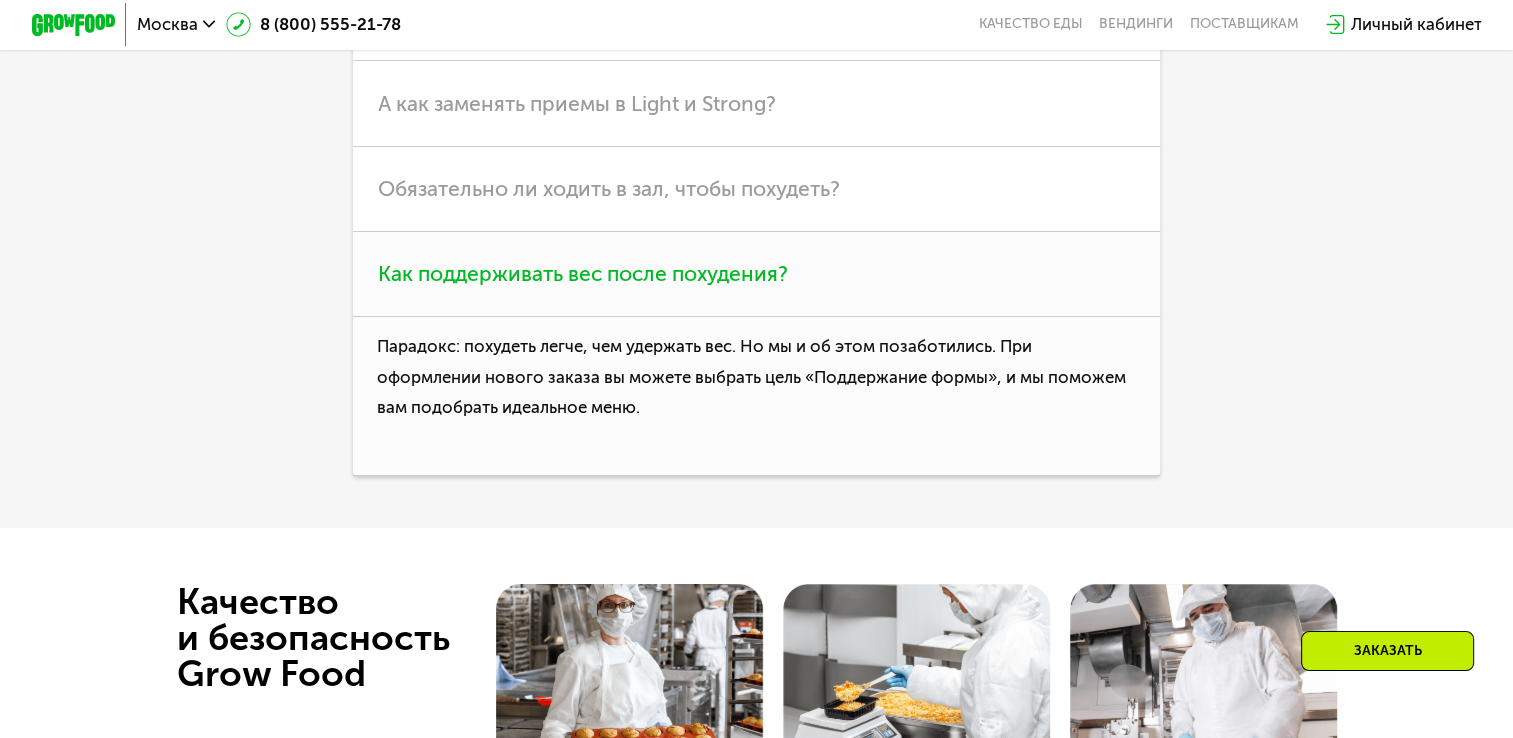 scroll, scrollTop: 5300, scrollLeft: 0, axis: vertical 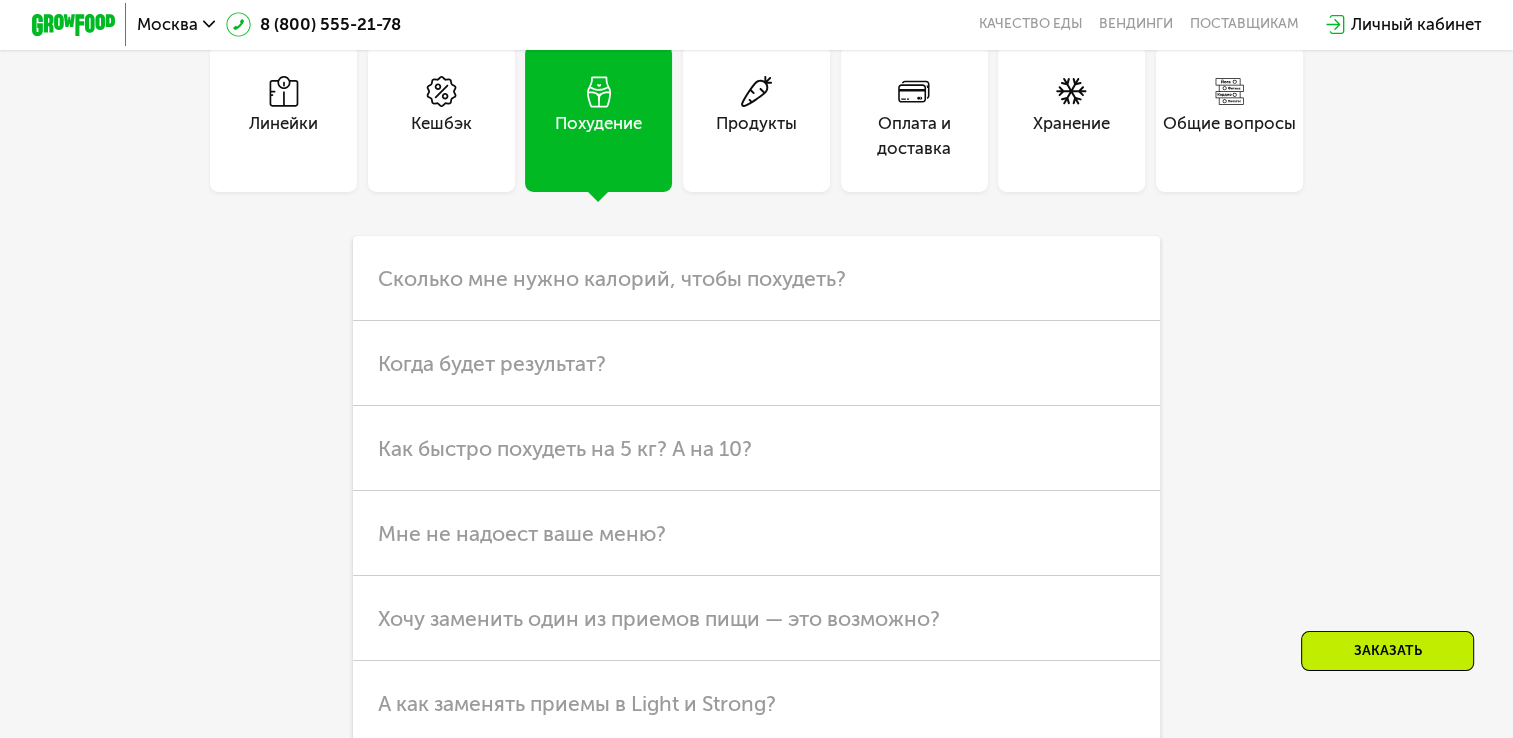 click on "Линейки" at bounding box center (283, 136) 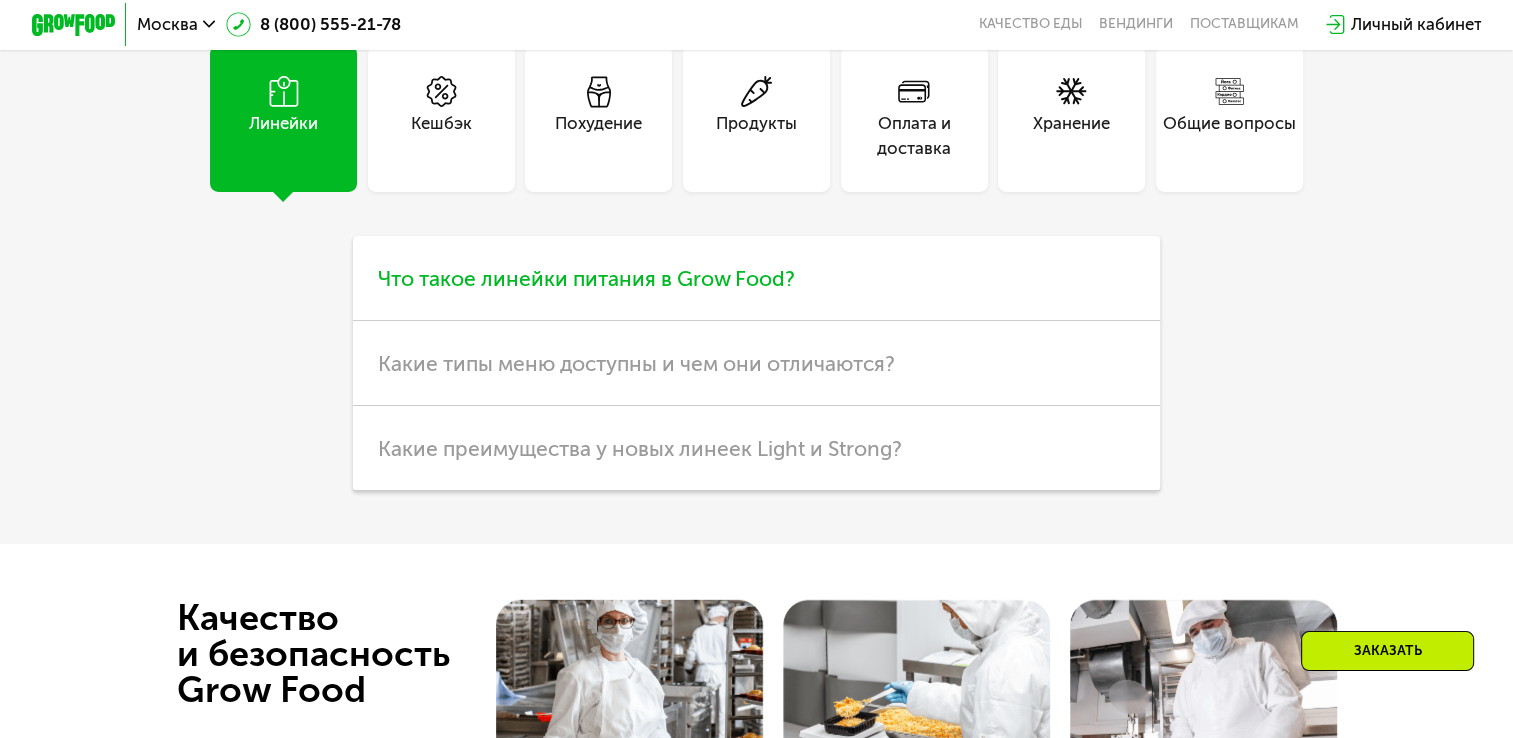 click on "Что такое линейки питания в Grow Food?" at bounding box center (756, 278) 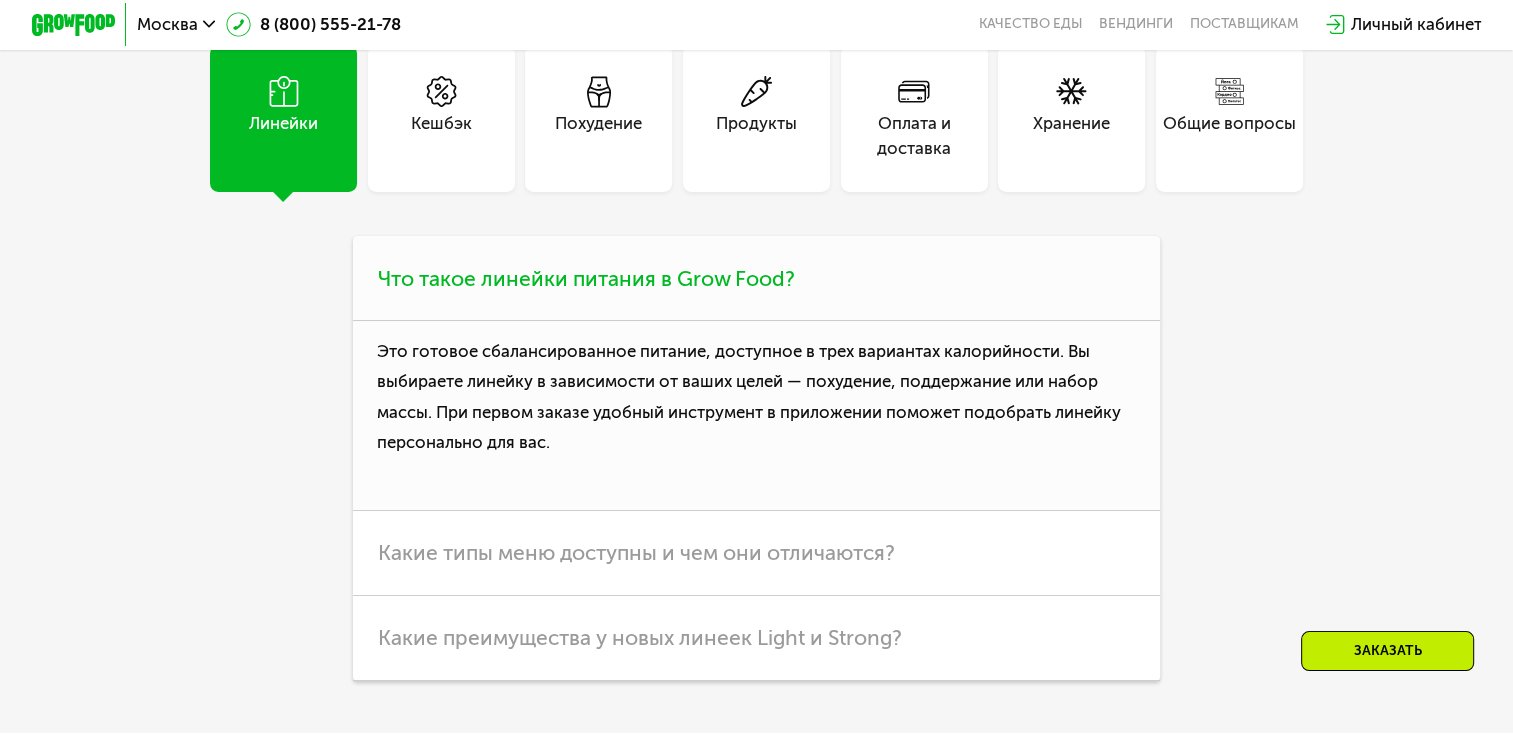 scroll, scrollTop: 5400, scrollLeft: 0, axis: vertical 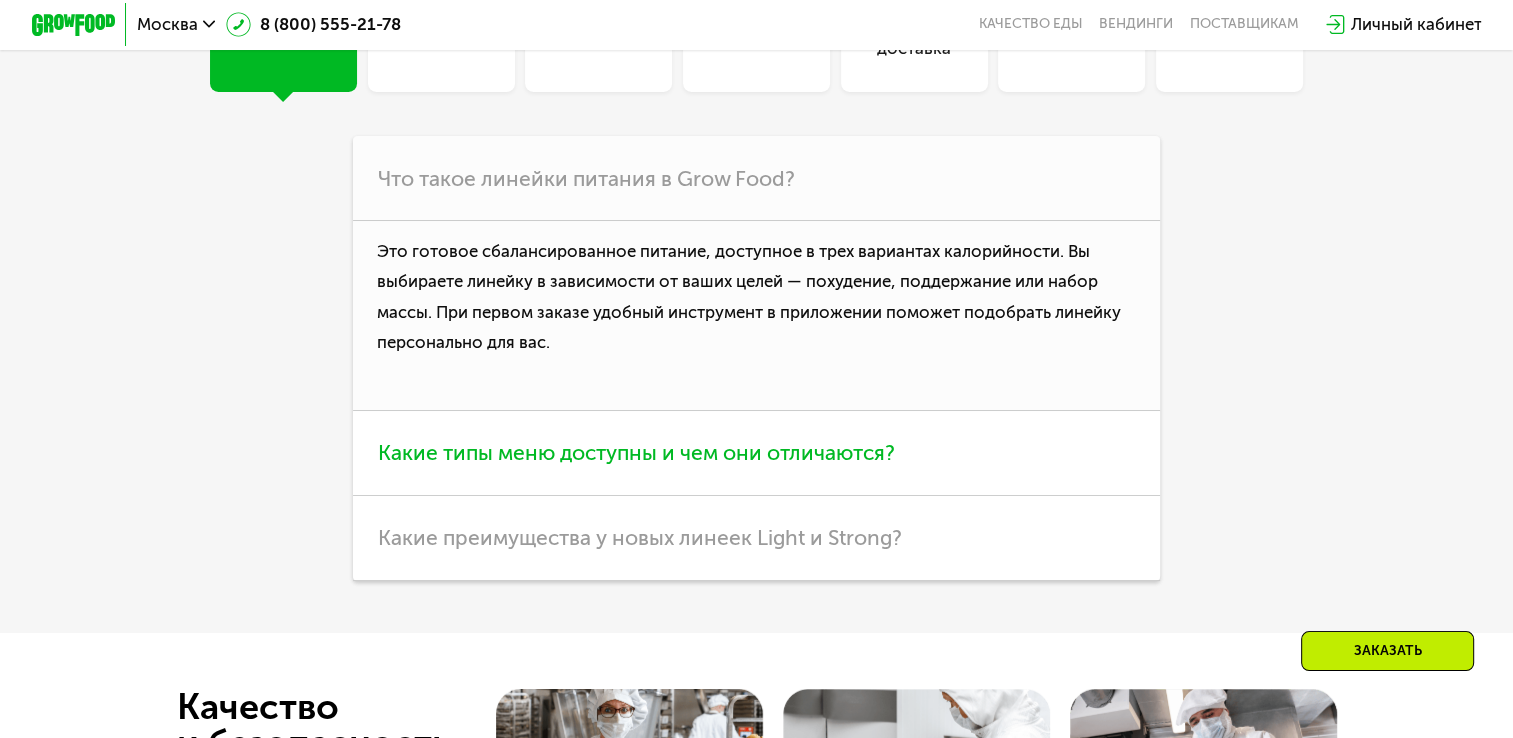 click on "Какие типы меню доступны и чем они отличаются?" at bounding box center (636, 452) 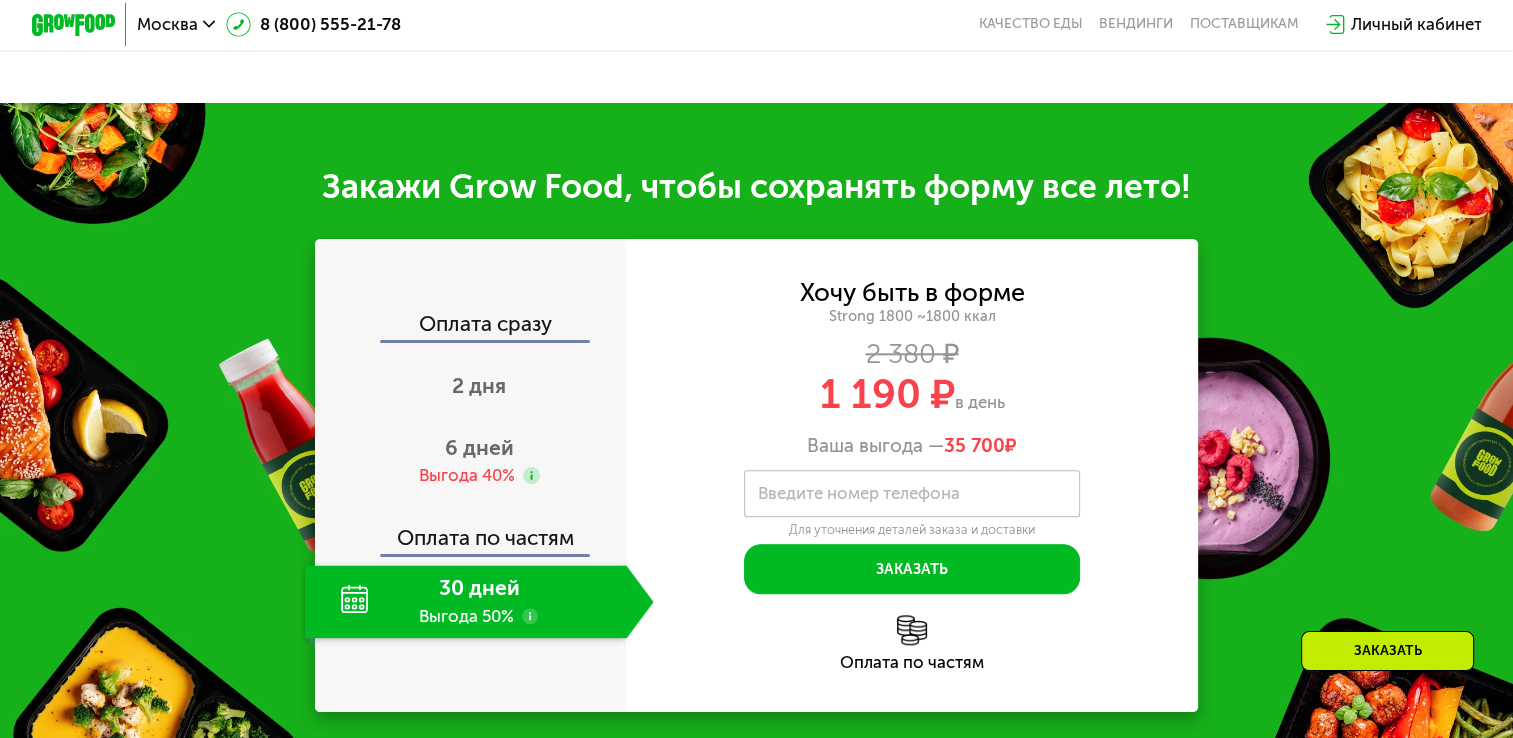 scroll, scrollTop: 2300, scrollLeft: 0, axis: vertical 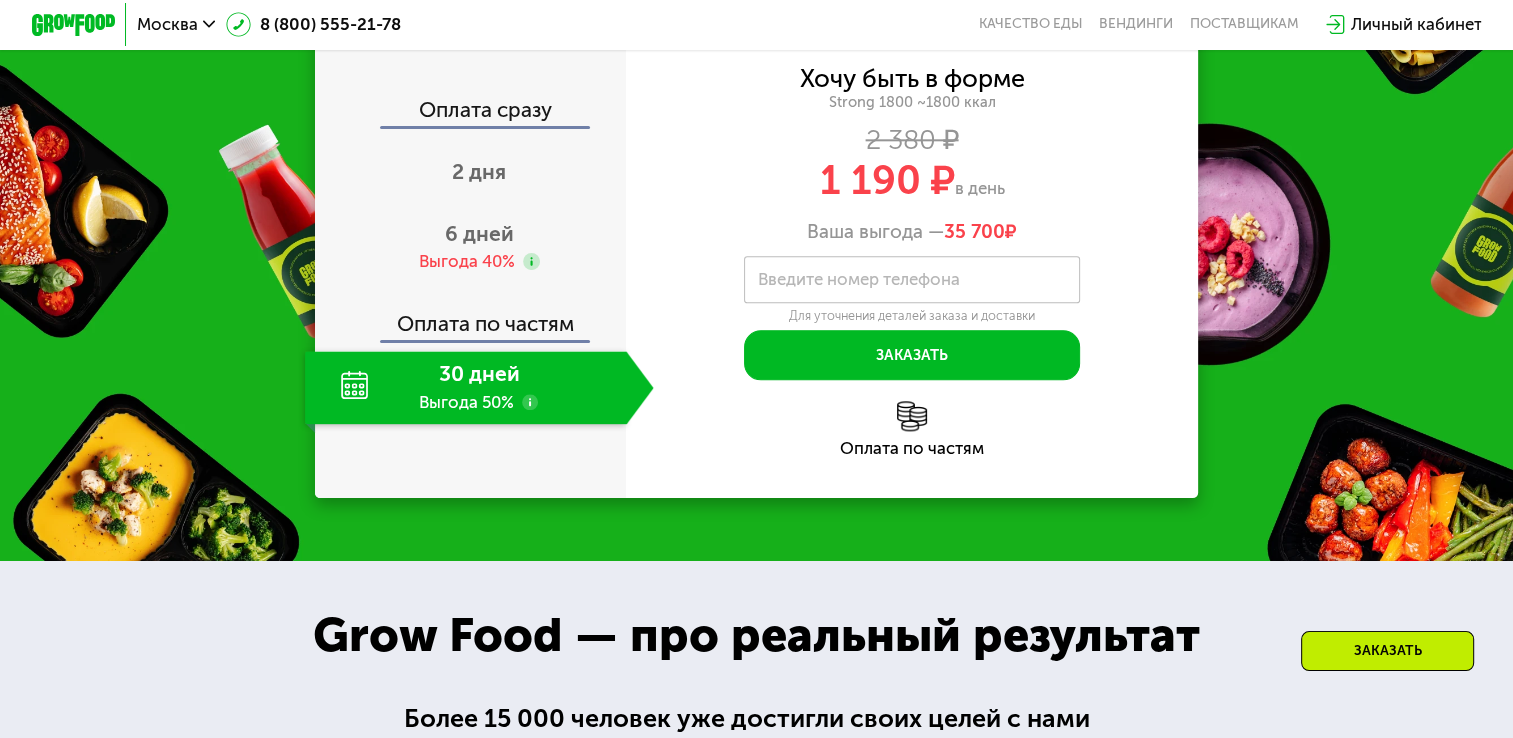 click on "Оплата по частям" 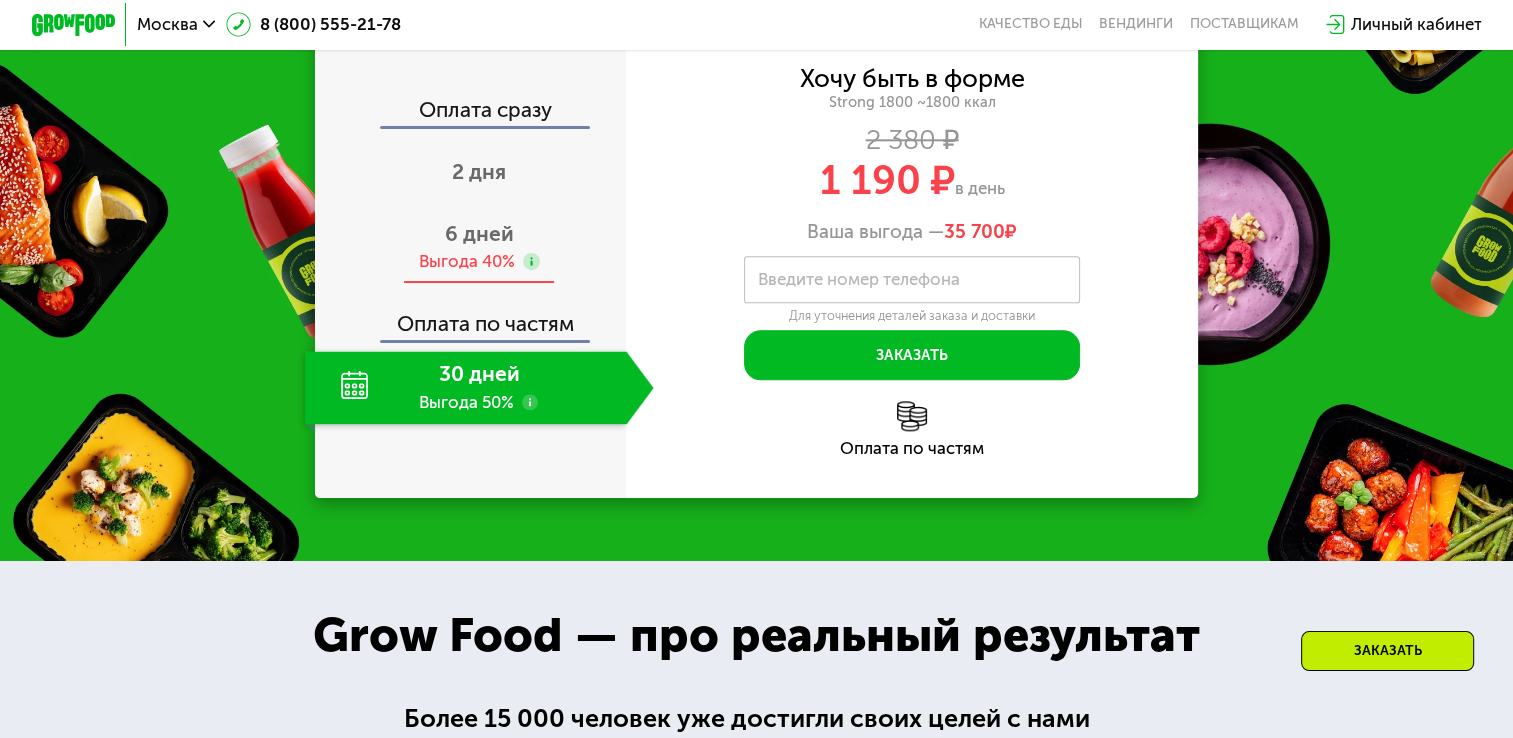 click on "Выгода 40%" at bounding box center [467, 261] 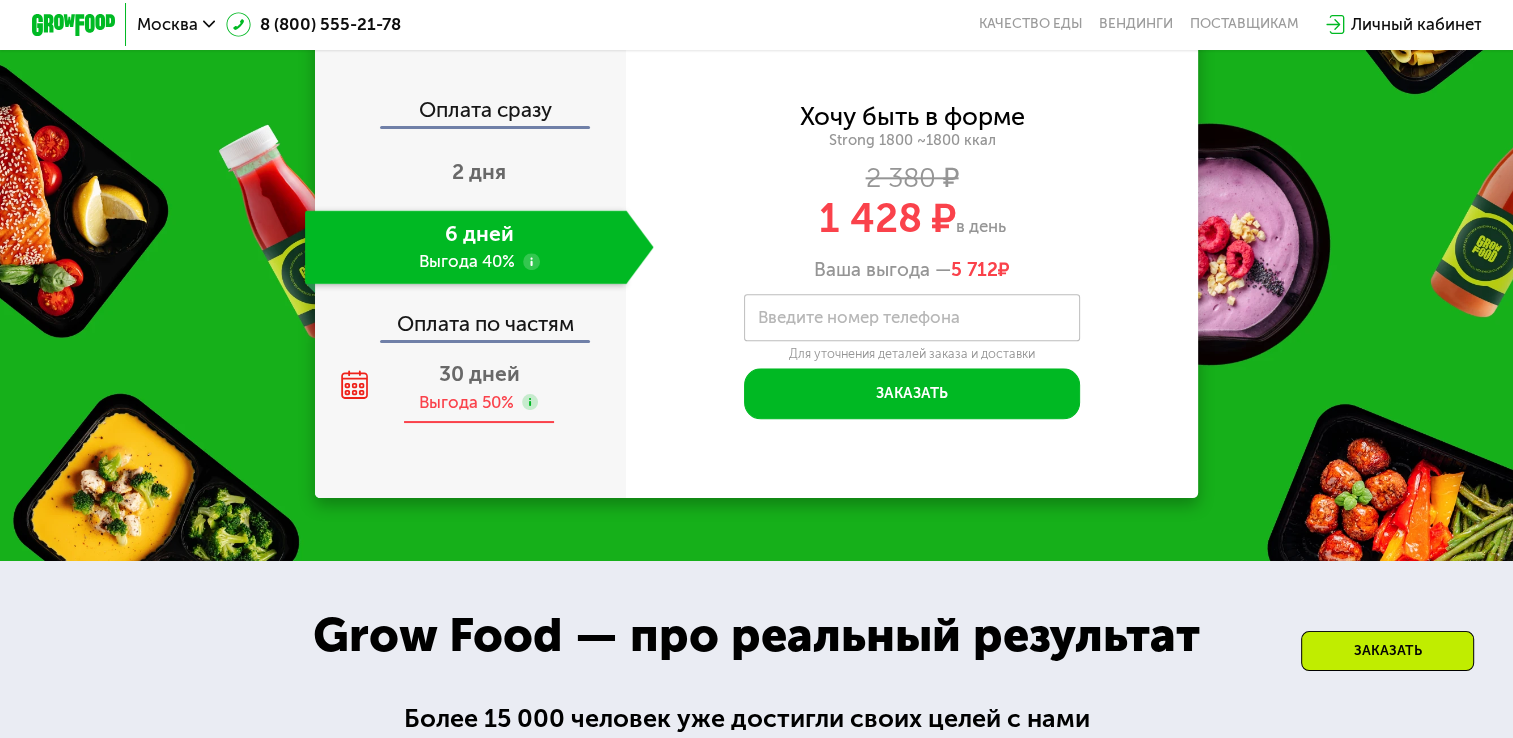 click on "30 дней" at bounding box center (479, 373) 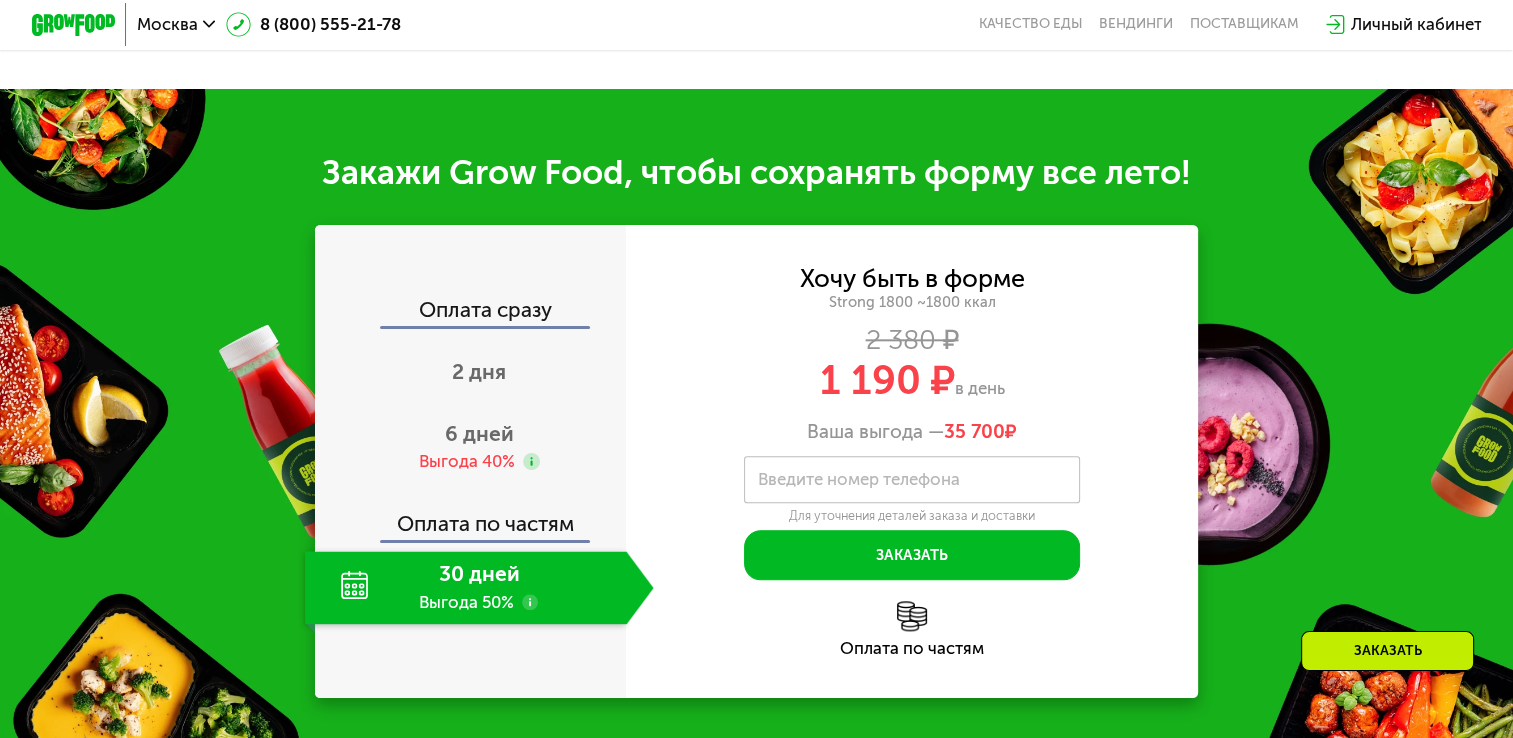 scroll, scrollTop: 2100, scrollLeft: 0, axis: vertical 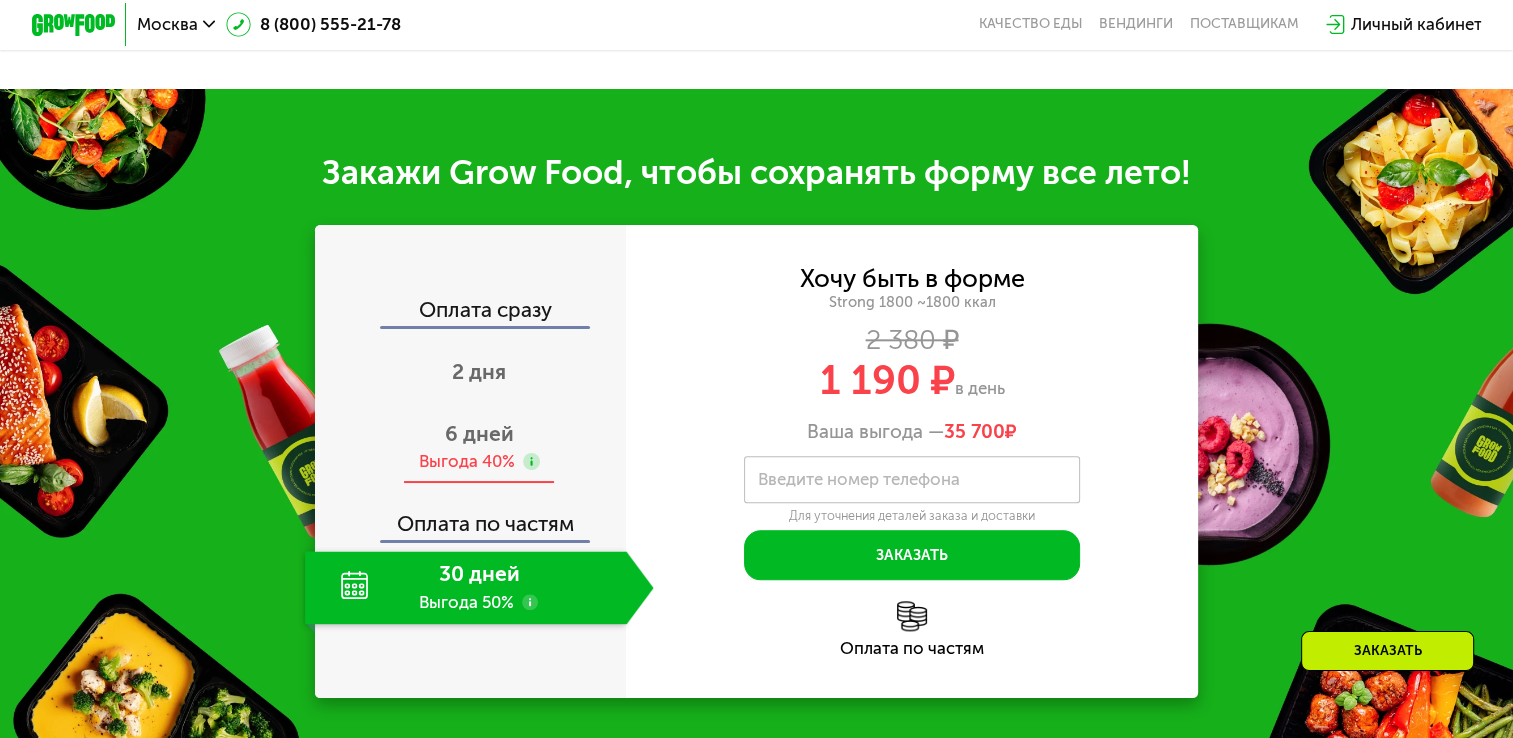 click 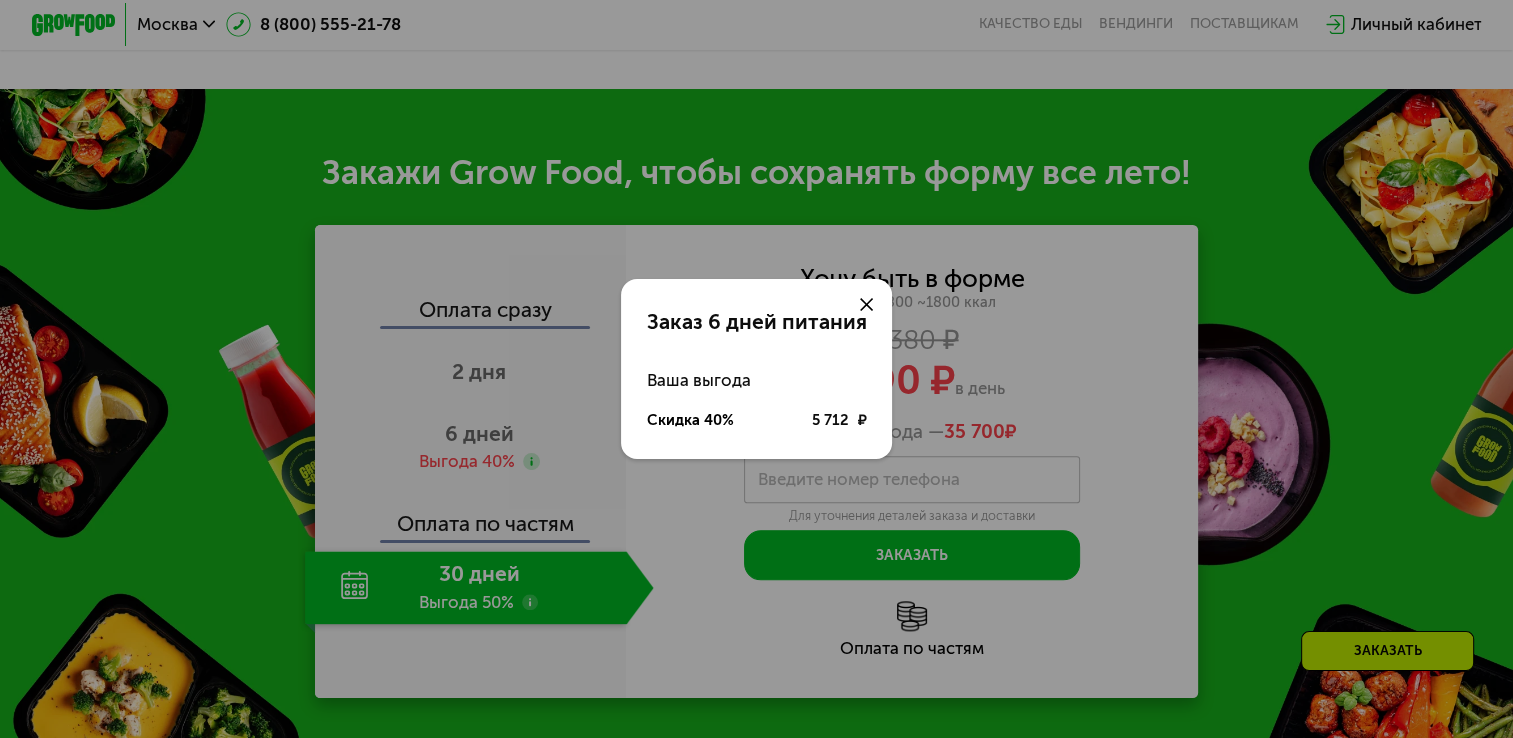 click 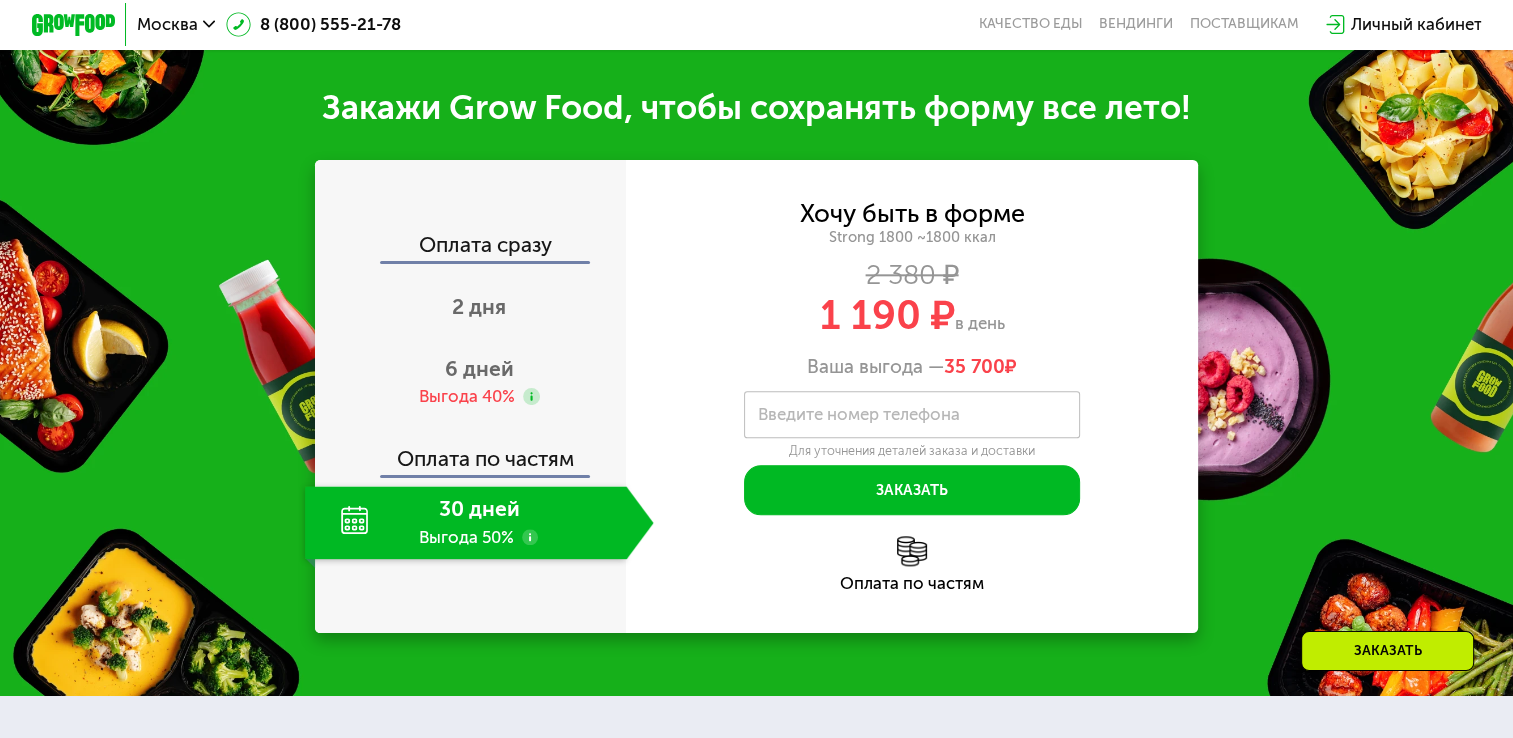 scroll, scrollTop: 2200, scrollLeft: 0, axis: vertical 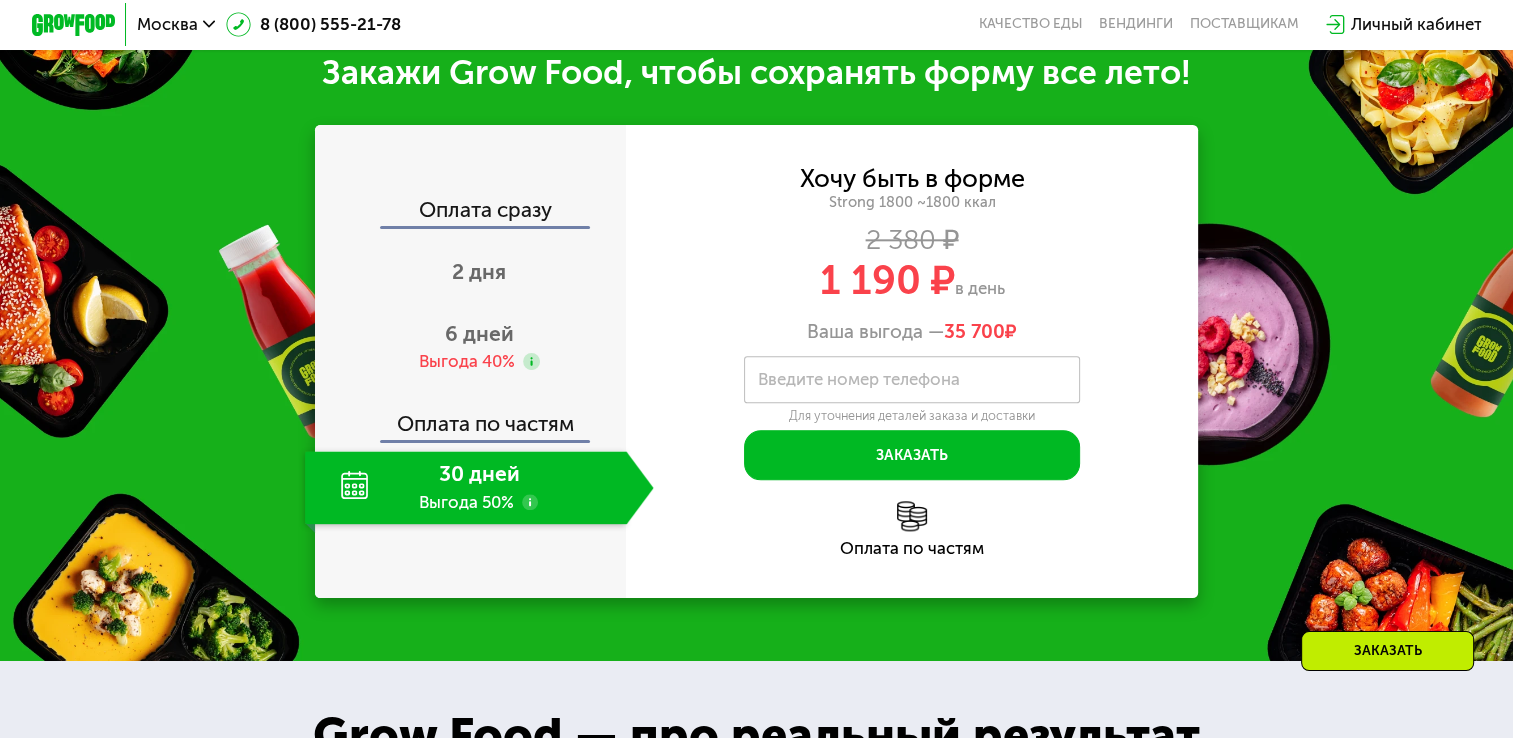 click 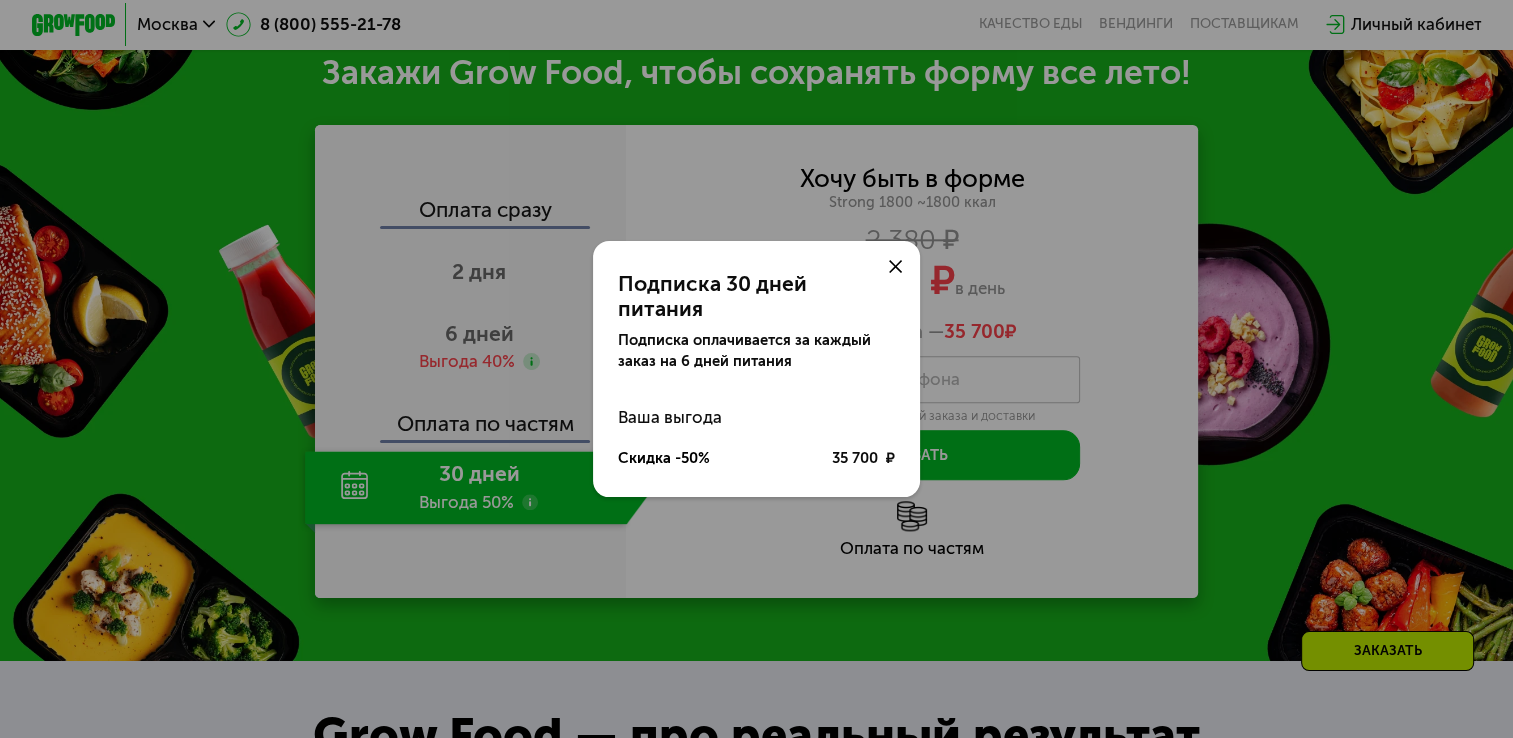 click 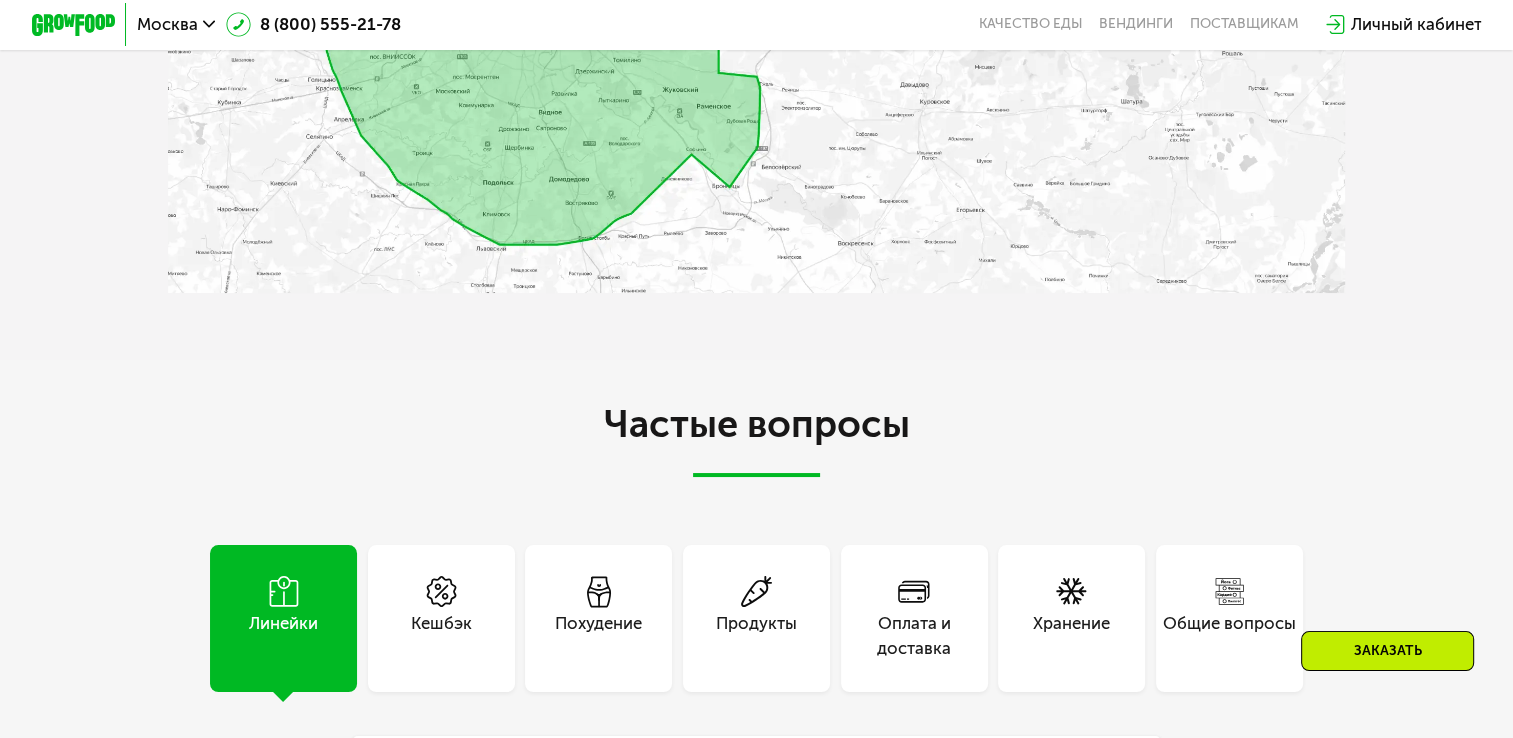 scroll, scrollTop: 5000, scrollLeft: 0, axis: vertical 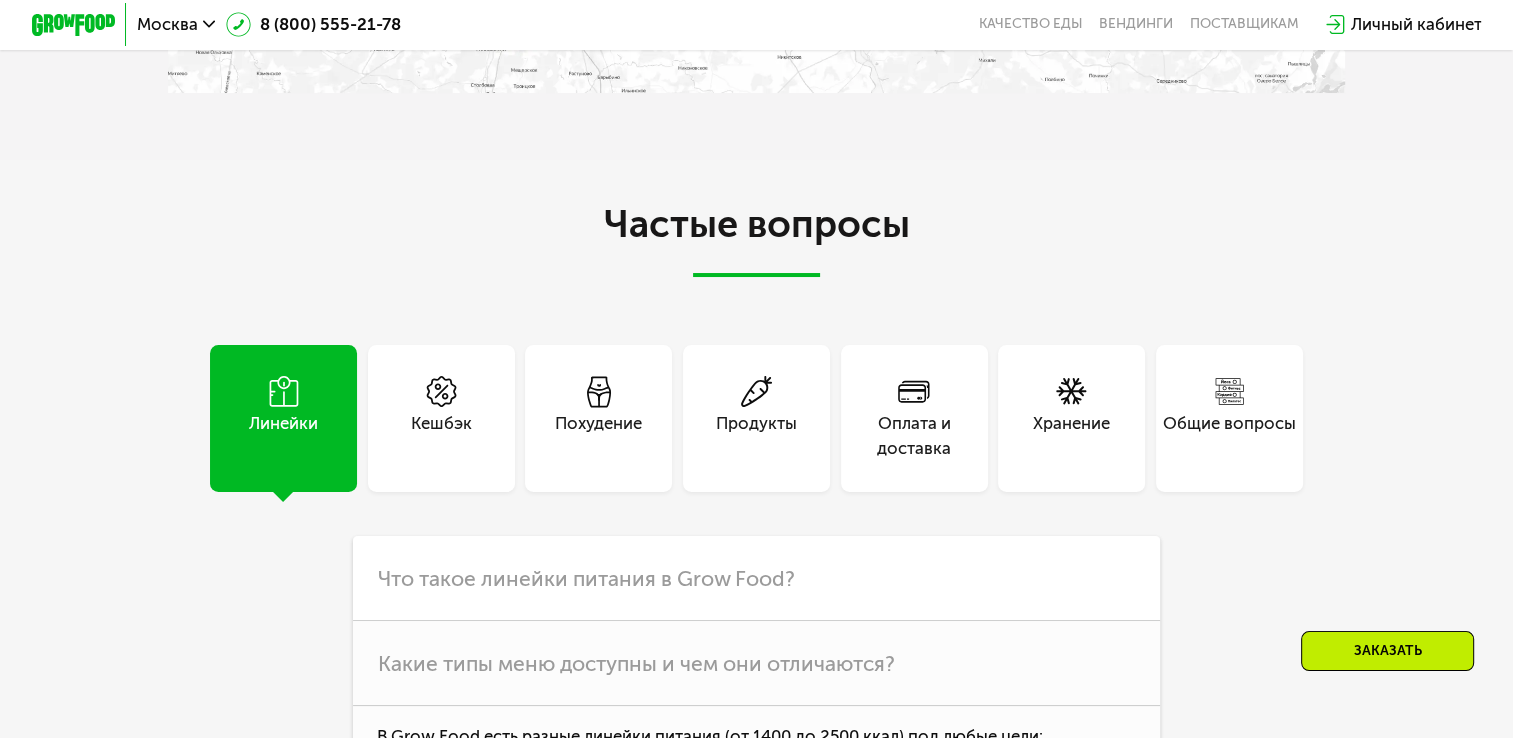 click on "Оплата и доставка" at bounding box center (914, 418) 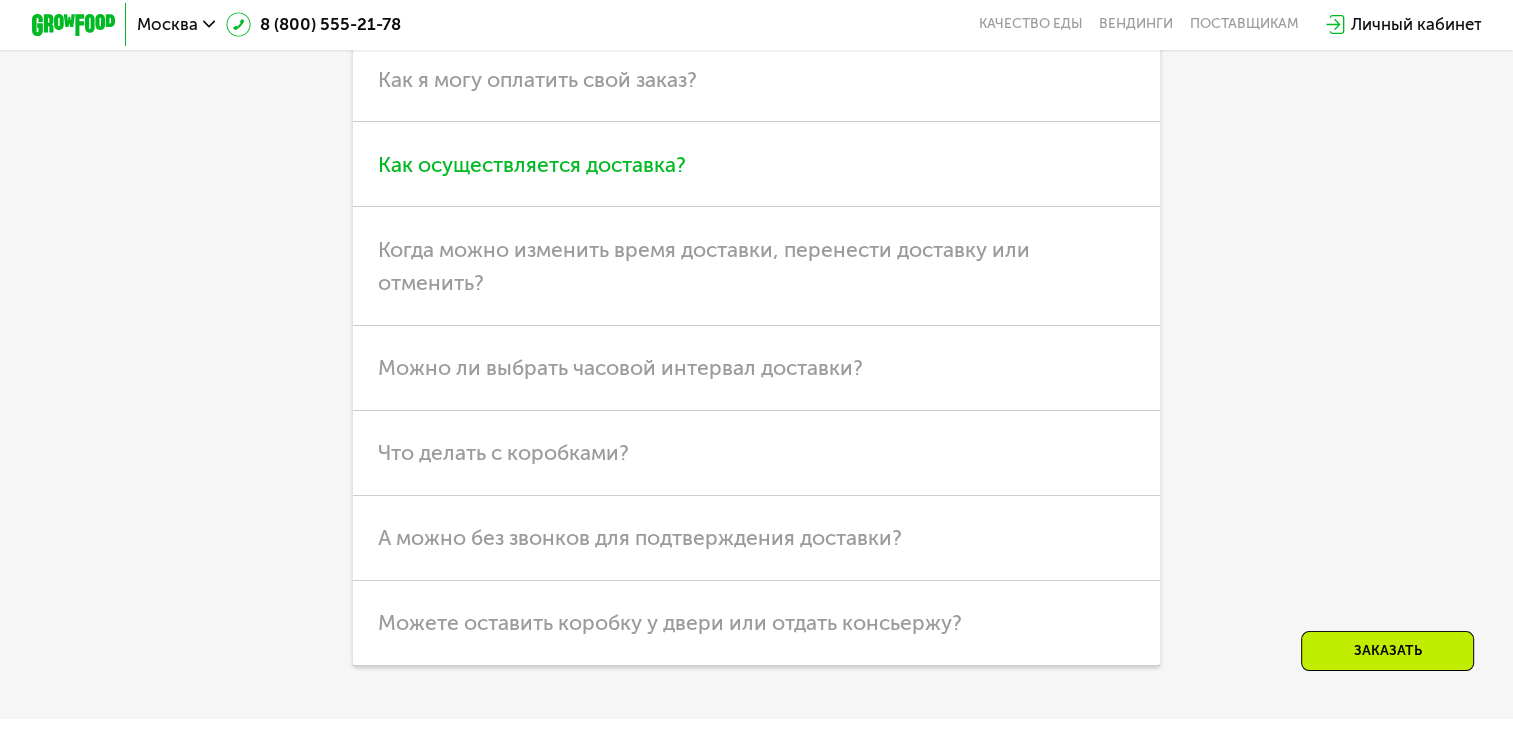 scroll, scrollTop: 5500, scrollLeft: 0, axis: vertical 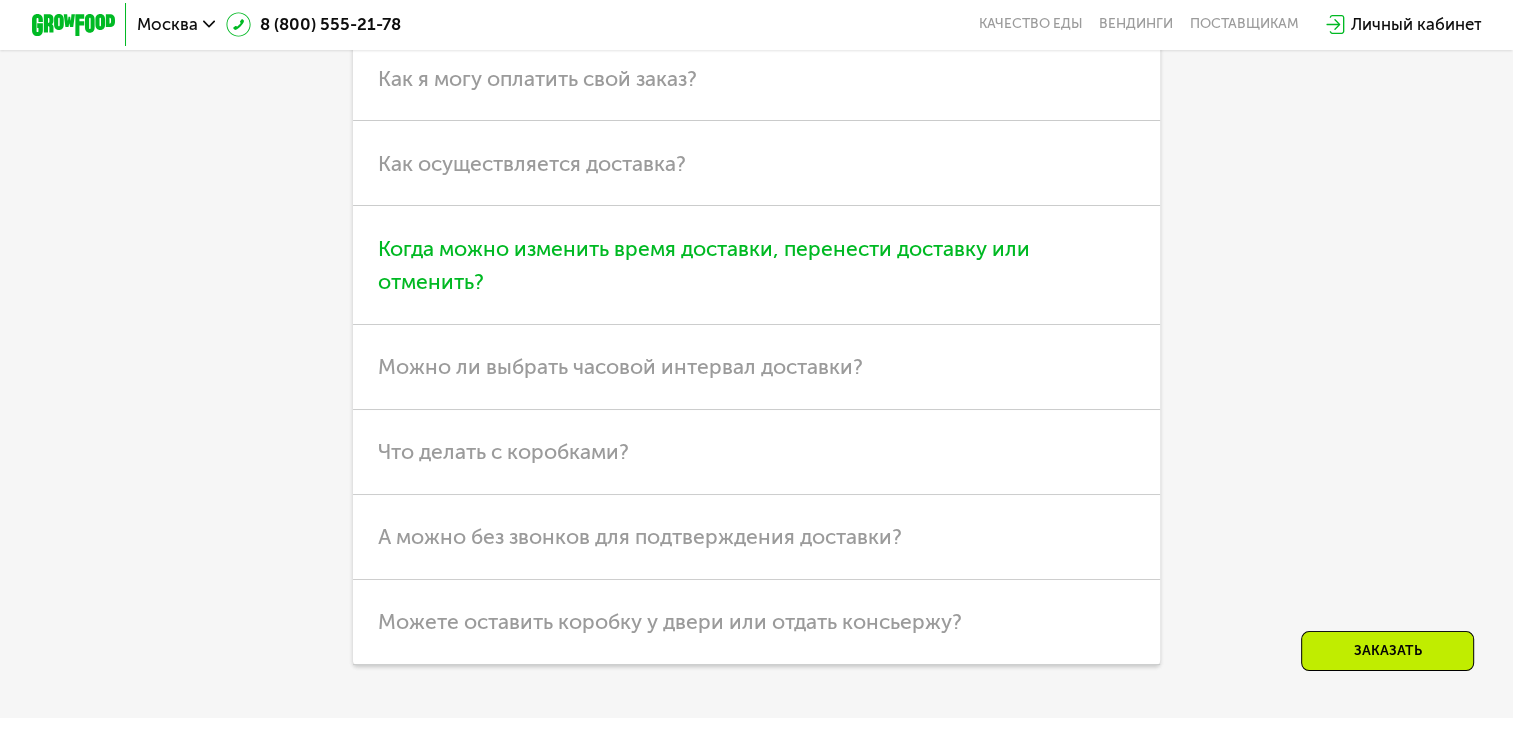 click on "Когда можно изменить время доставки, перенести доставку или отменить?" at bounding box center [756, 265] 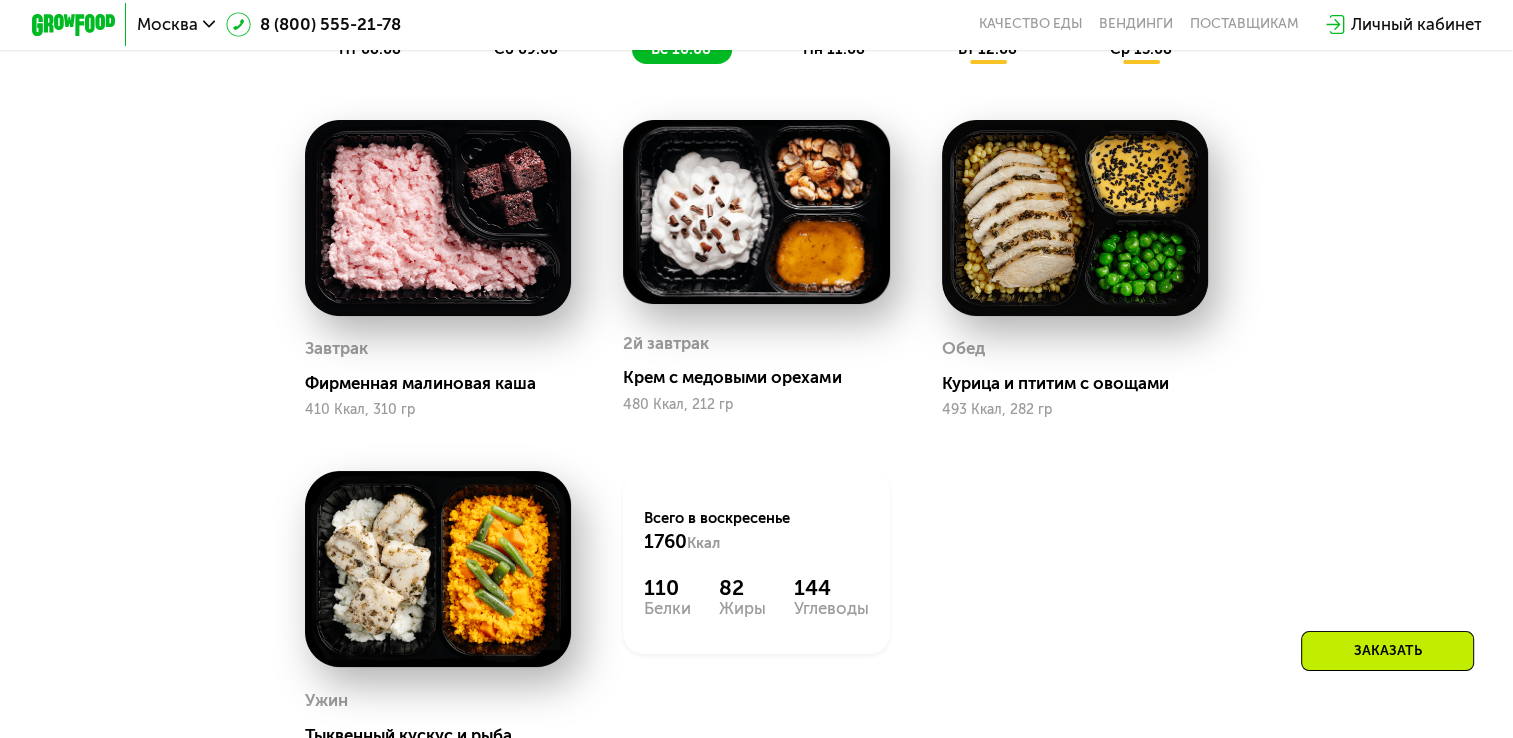 scroll, scrollTop: 900, scrollLeft: 0, axis: vertical 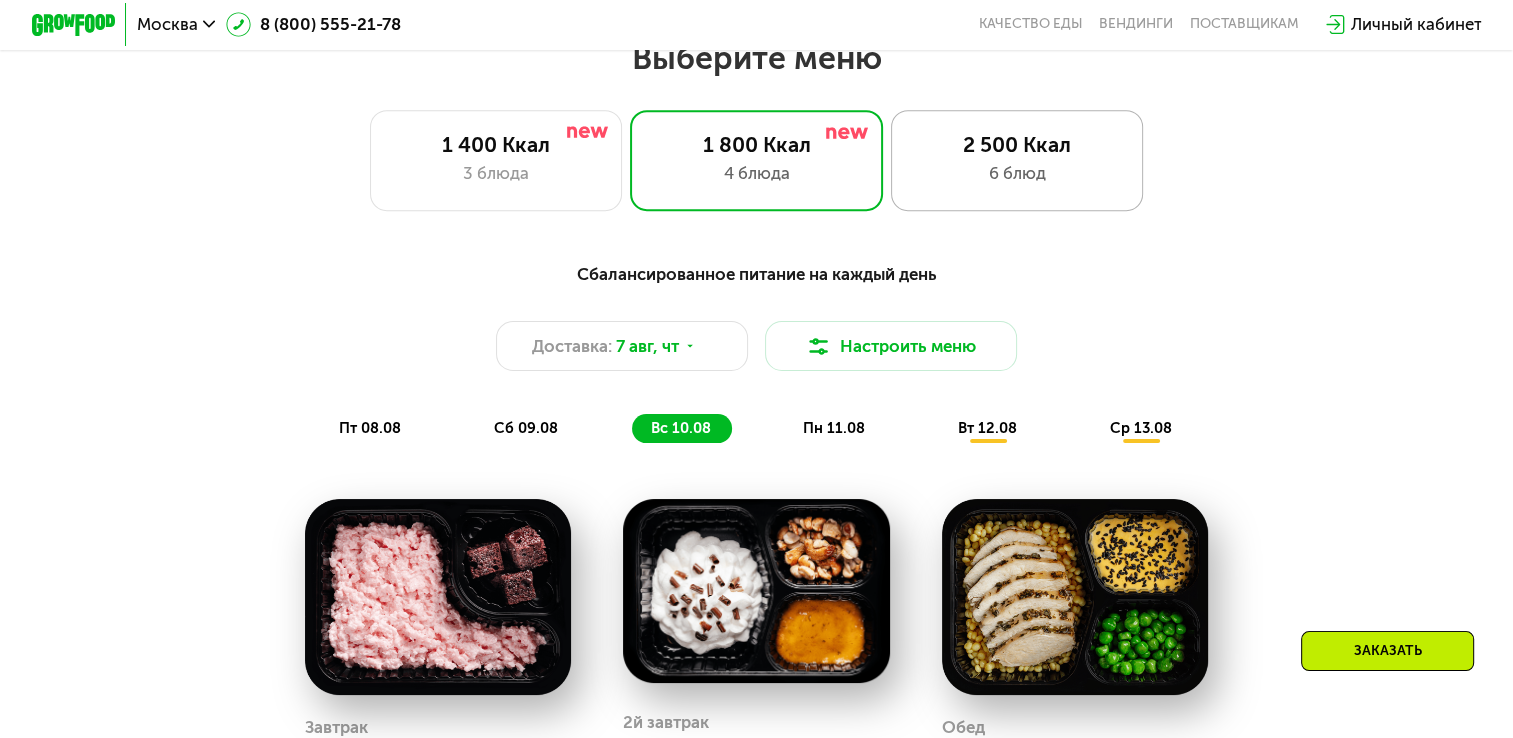 click on "2 500 Ккал 6 блюд" 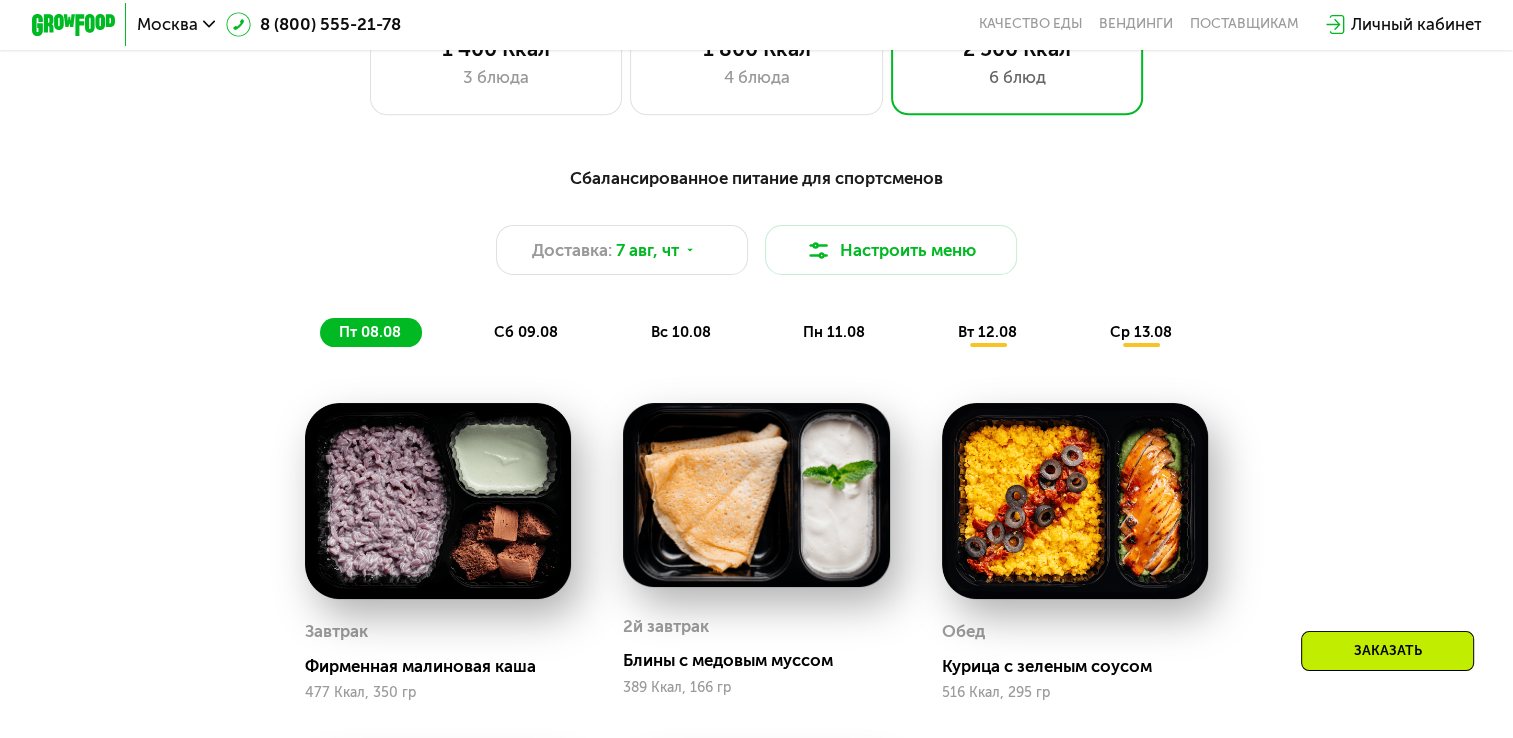 scroll, scrollTop: 1000, scrollLeft: 0, axis: vertical 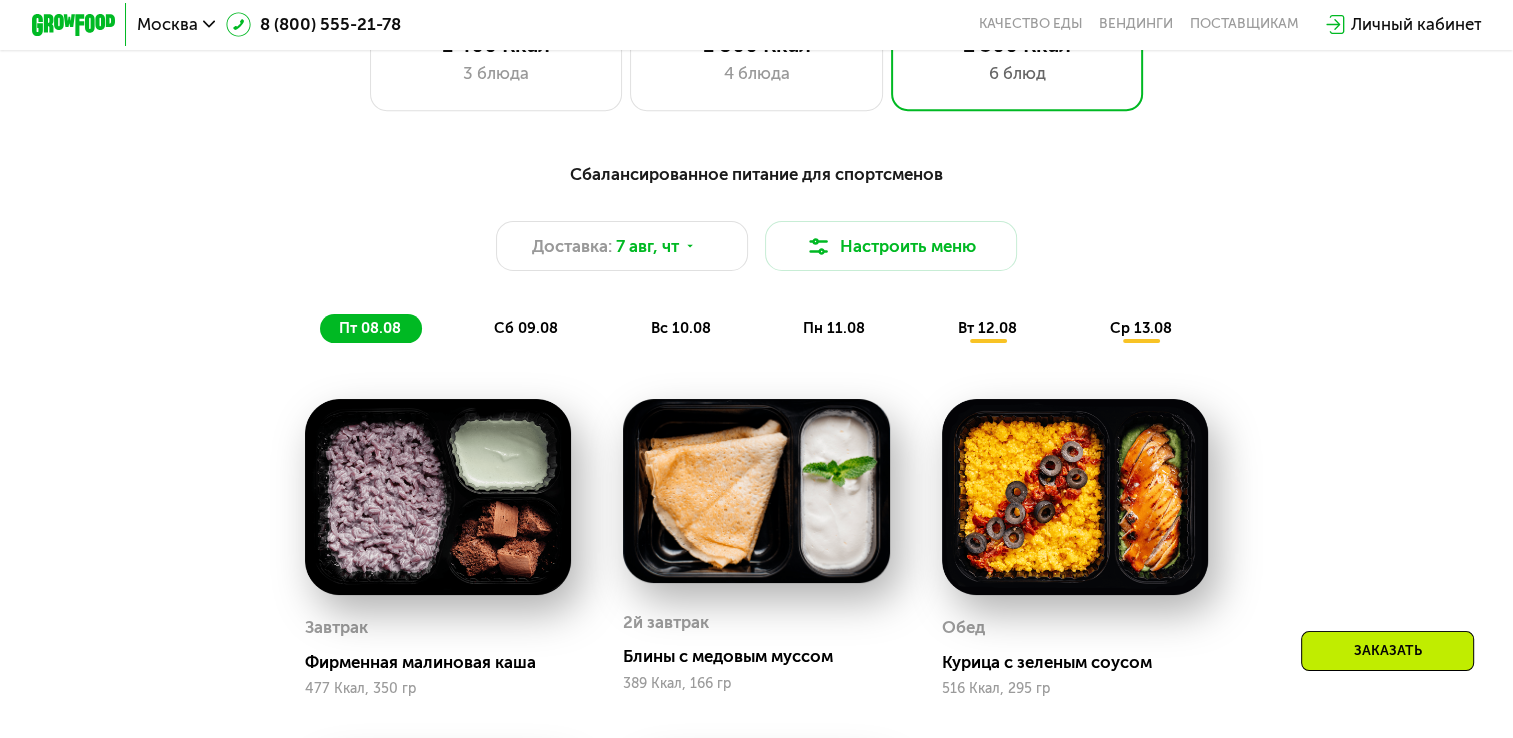 click on "ср 13.08" at bounding box center [1140, 328] 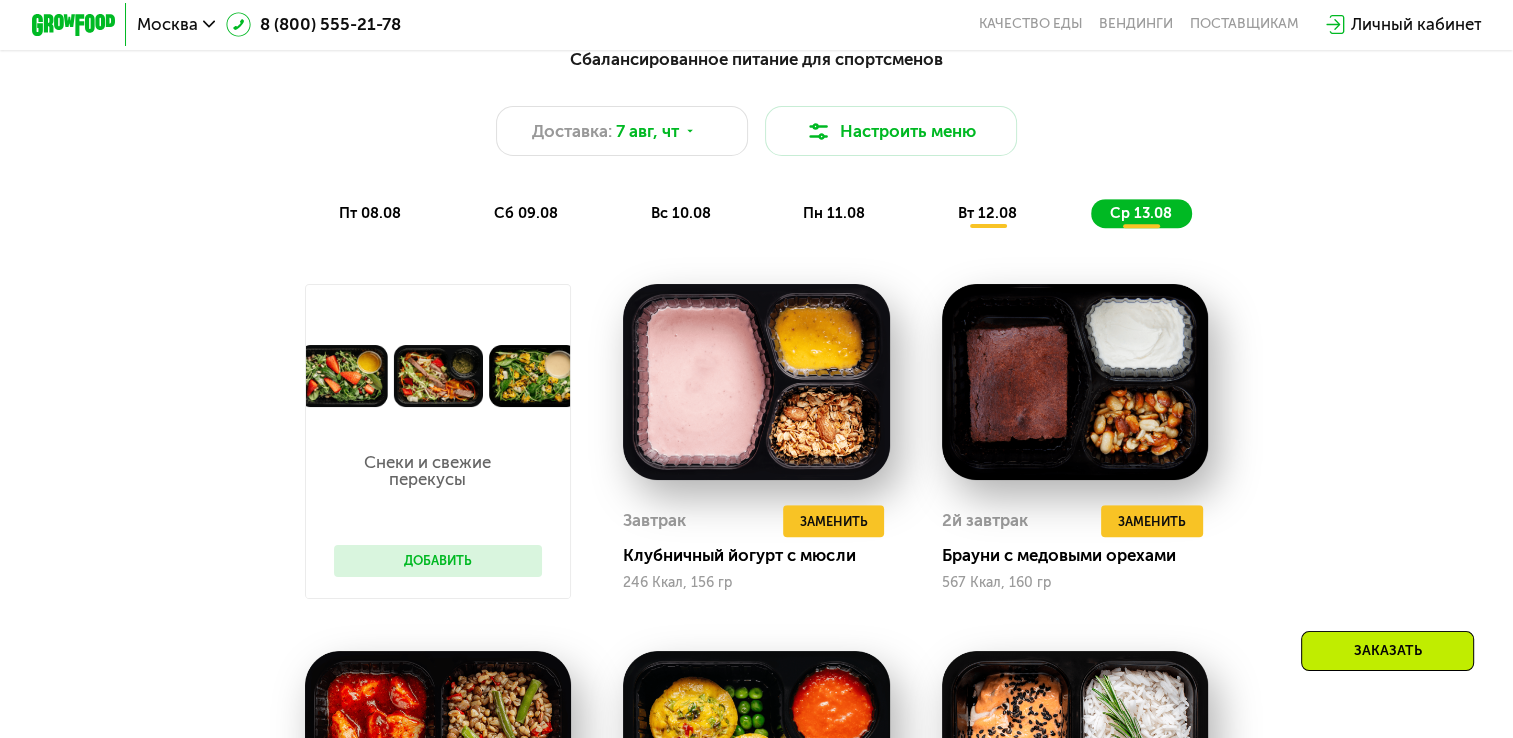 scroll, scrollTop: 1000, scrollLeft: 0, axis: vertical 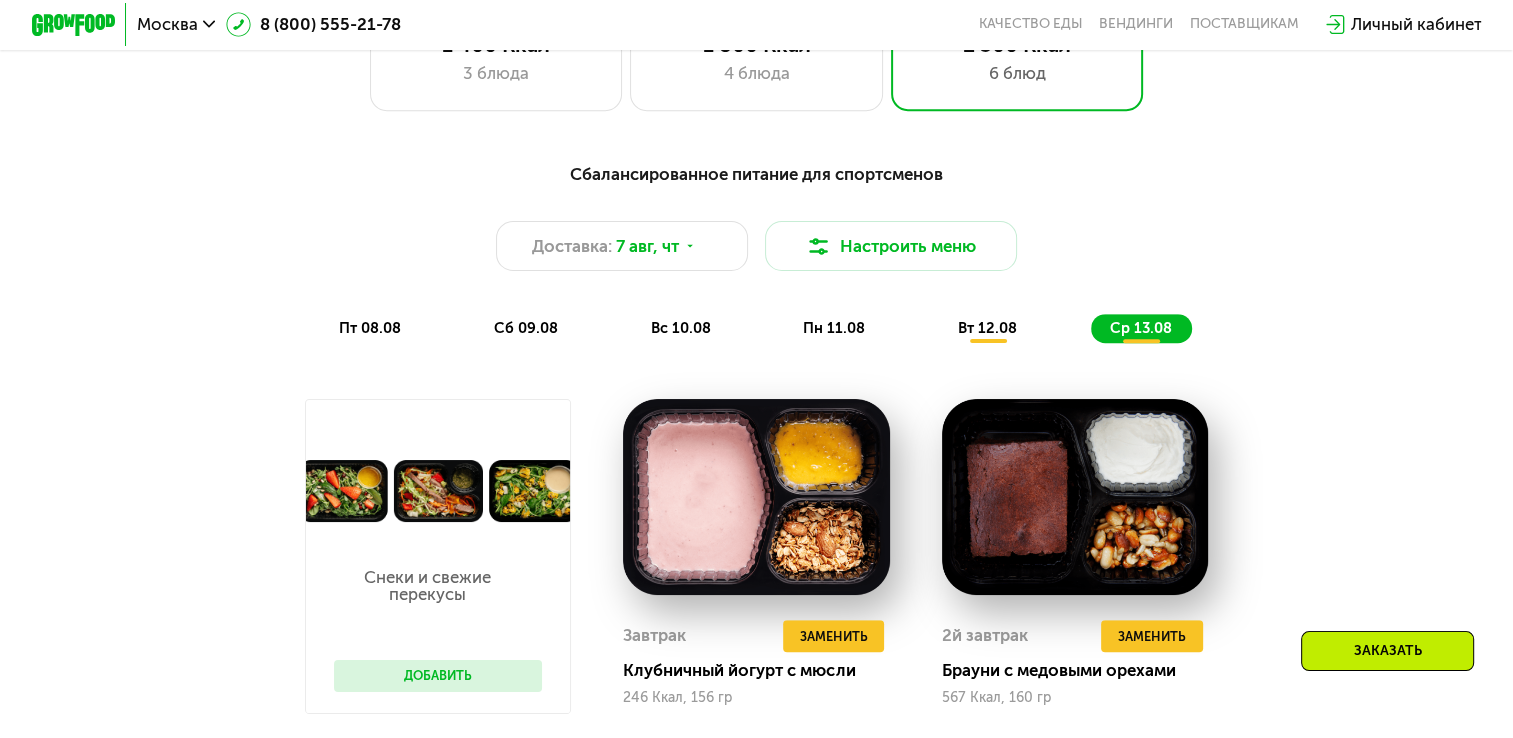 click on "пт 08.08 сб 09.08 вс 10.08 пн 11.08 вт 12.08 ср 13.08" at bounding box center [756, 328] 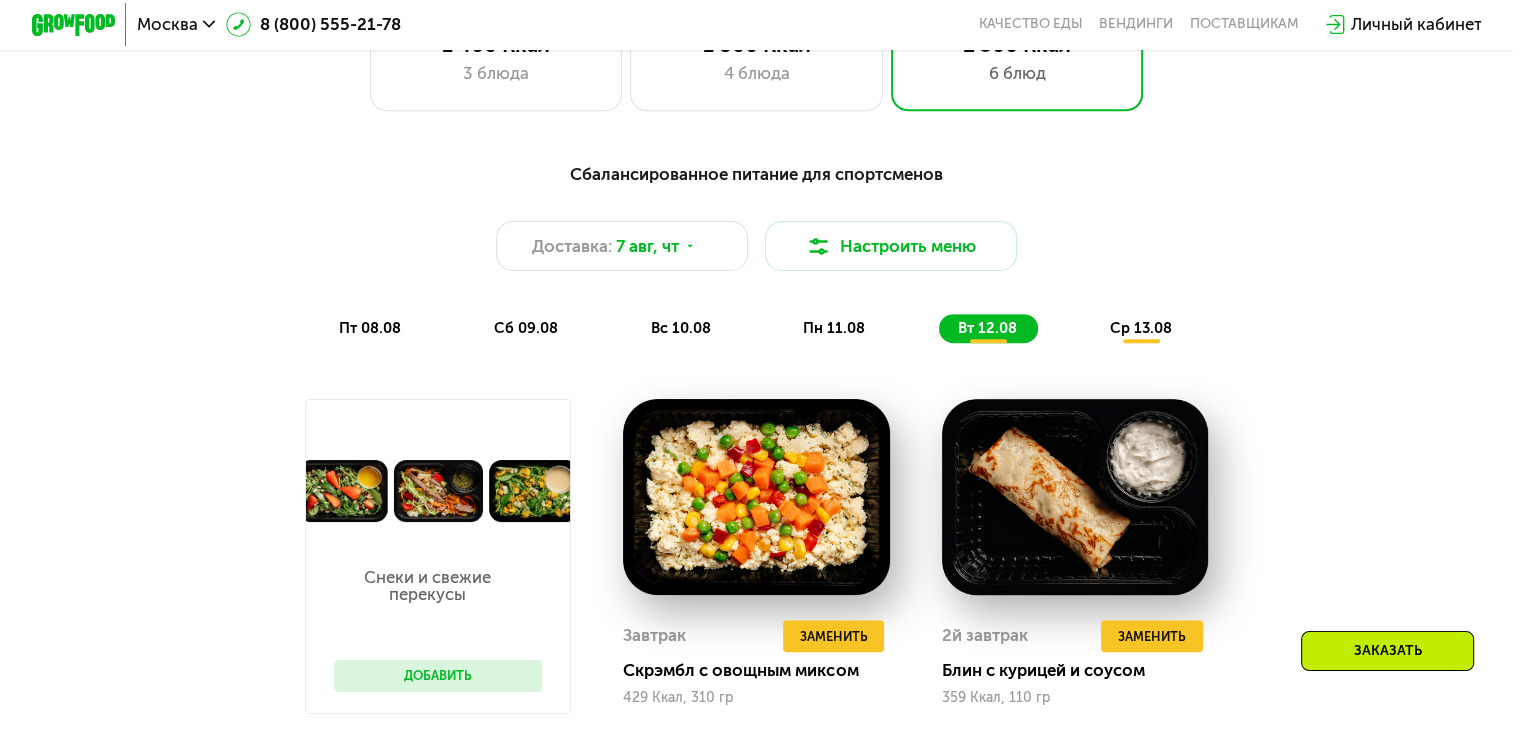 click on "Сбалансированное питание для спортсменов Доставка: 7 авг, чт Настроить меню  пт 08.08 сб 09.08 вс 10.08 пн 11.08 вт 12.08 ср 13.08" at bounding box center (756, 252) 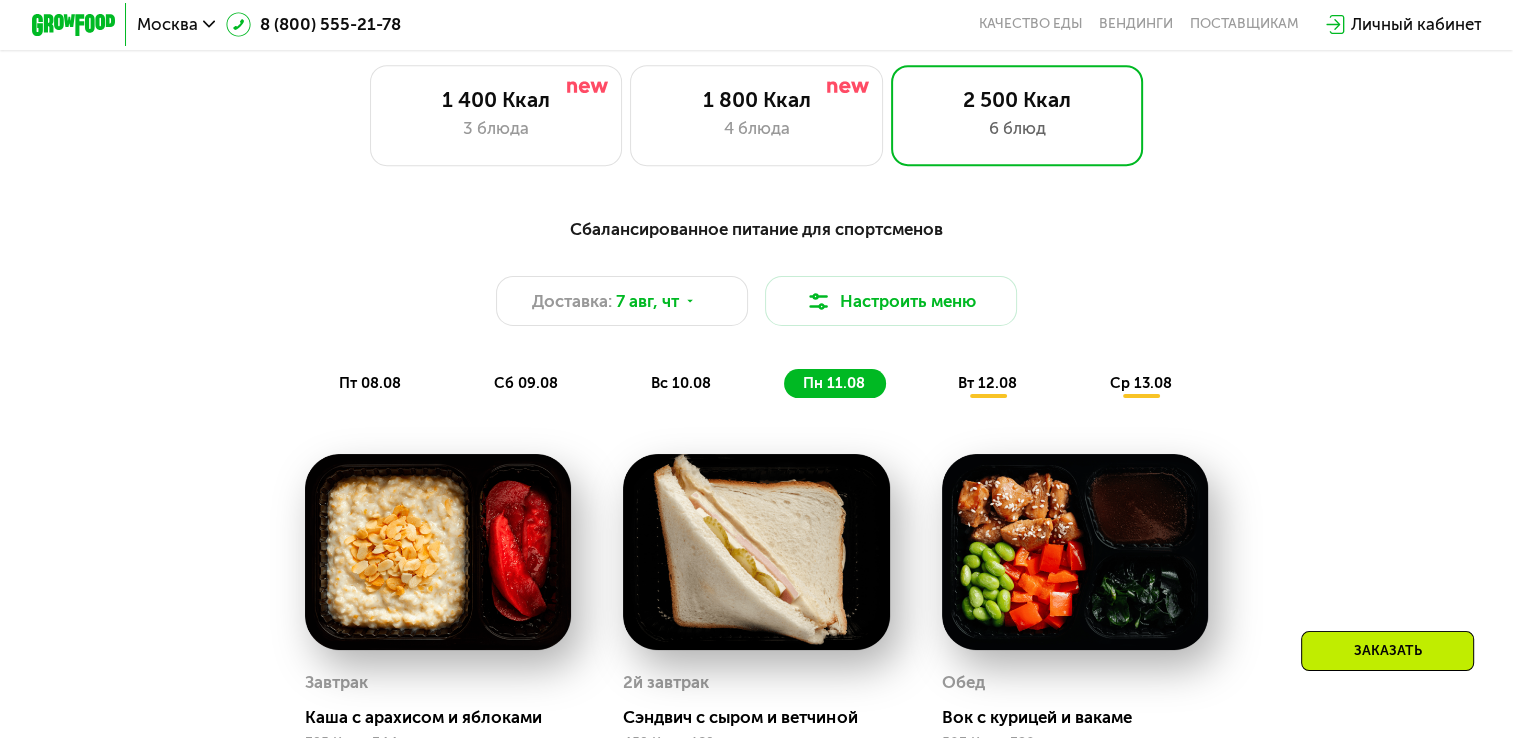 scroll, scrollTop: 900, scrollLeft: 0, axis: vertical 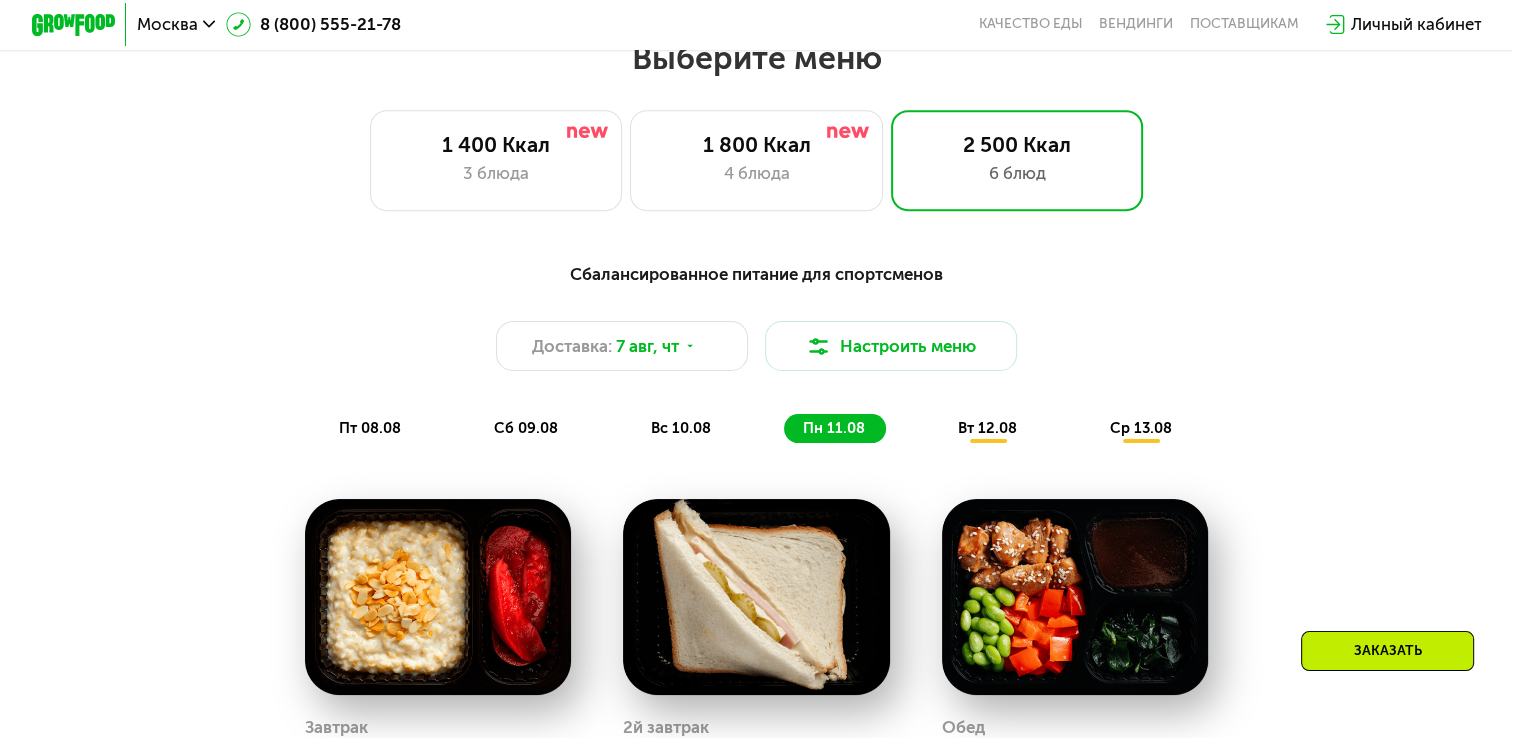click on "вс 10.08" 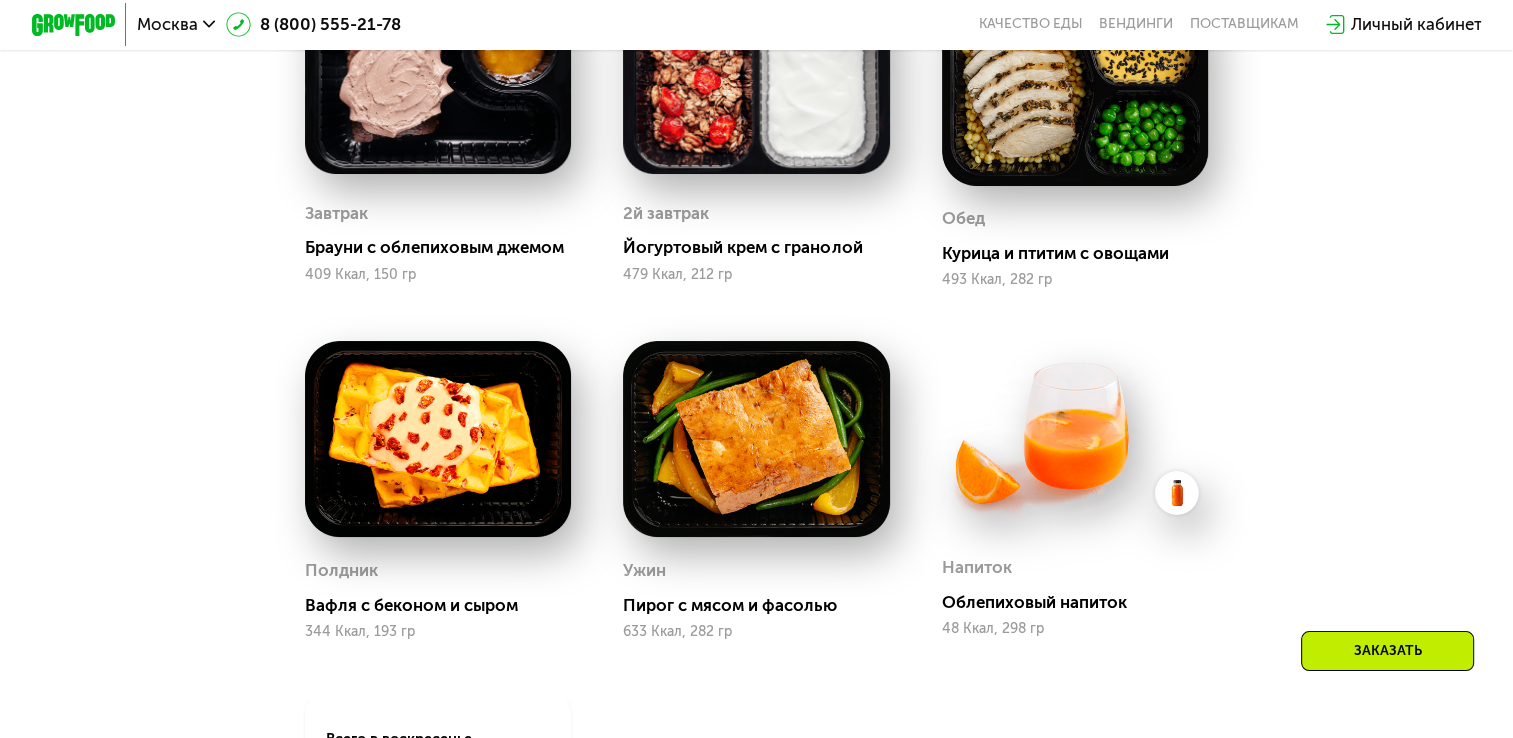 scroll, scrollTop: 1200, scrollLeft: 0, axis: vertical 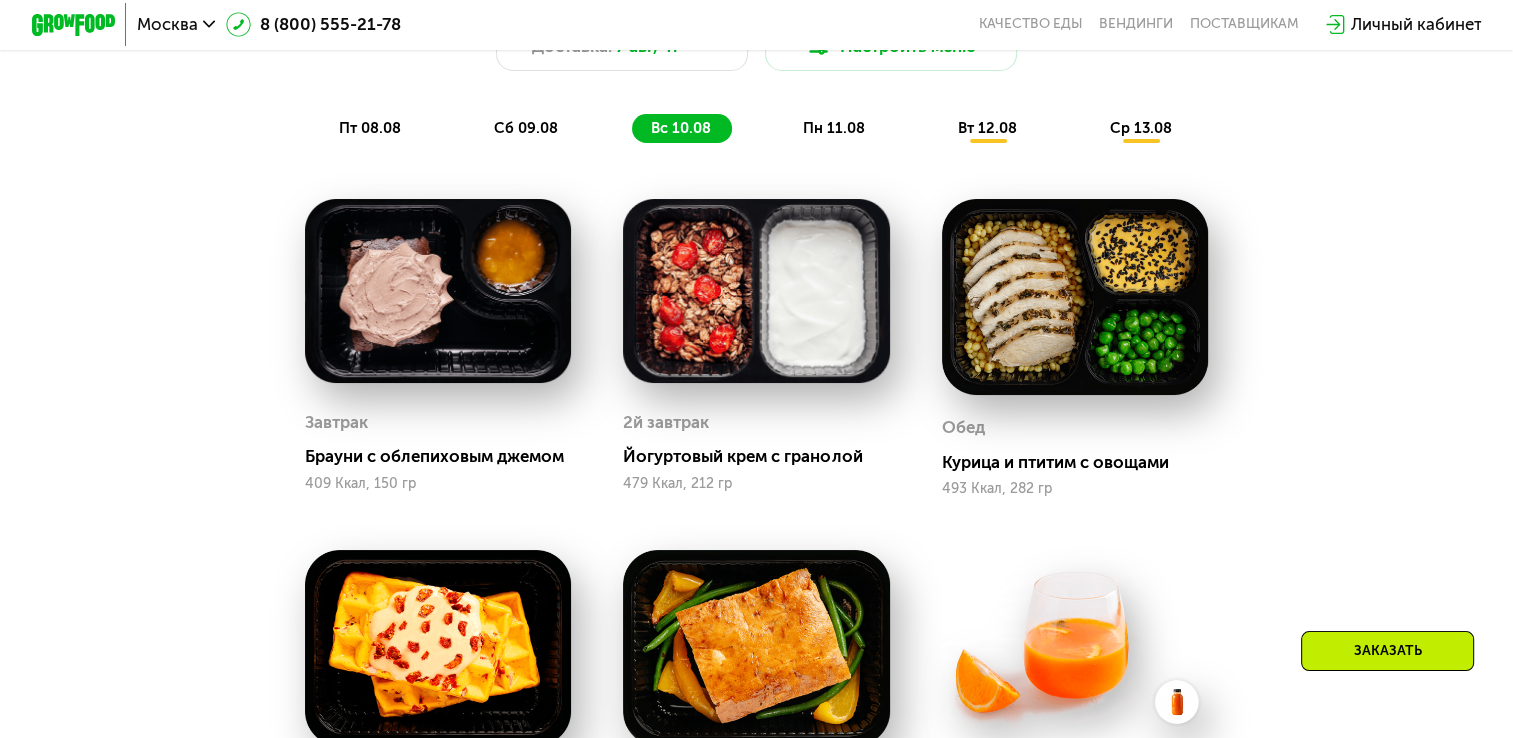 click on "сб 09.08" at bounding box center [526, 128] 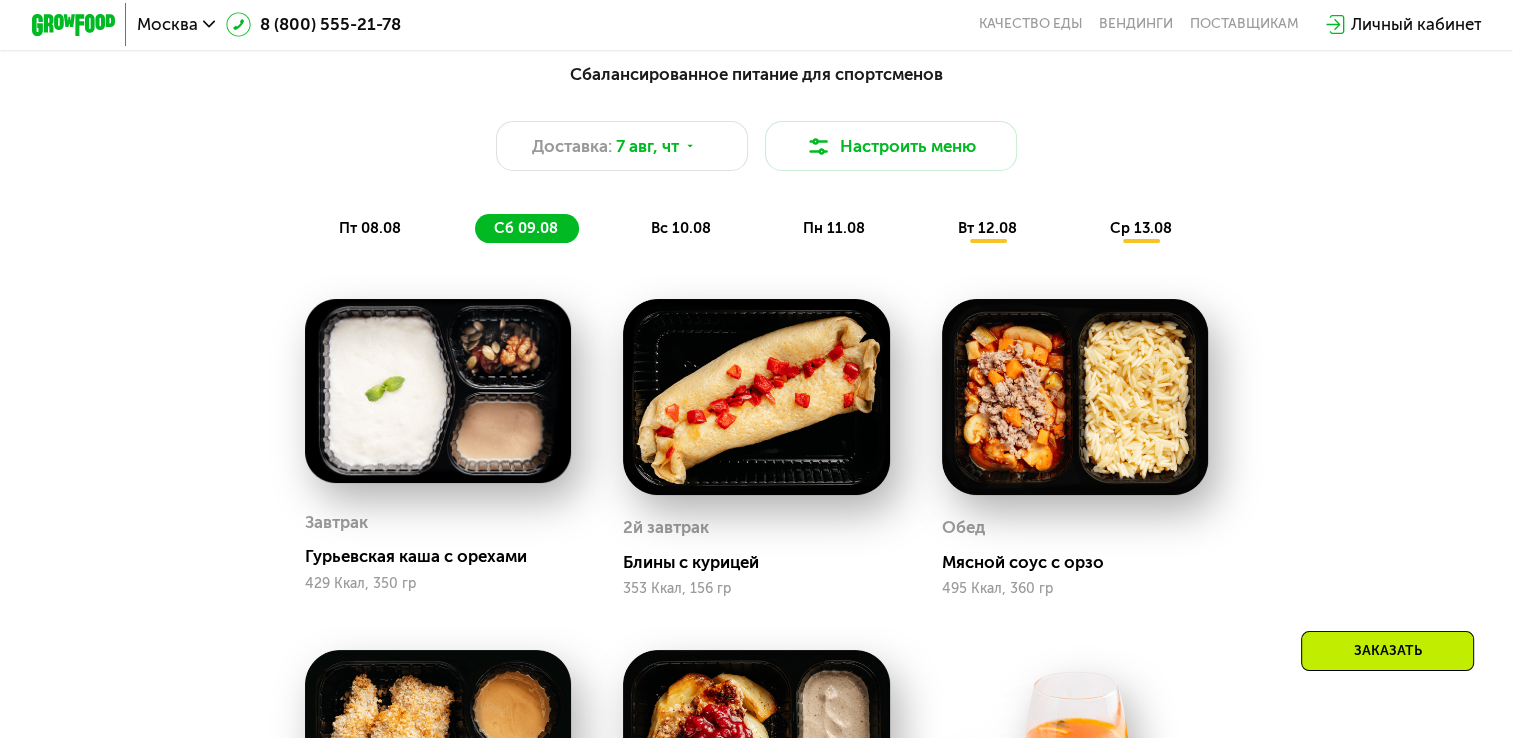 click on "пт 08.08" at bounding box center [370, 228] 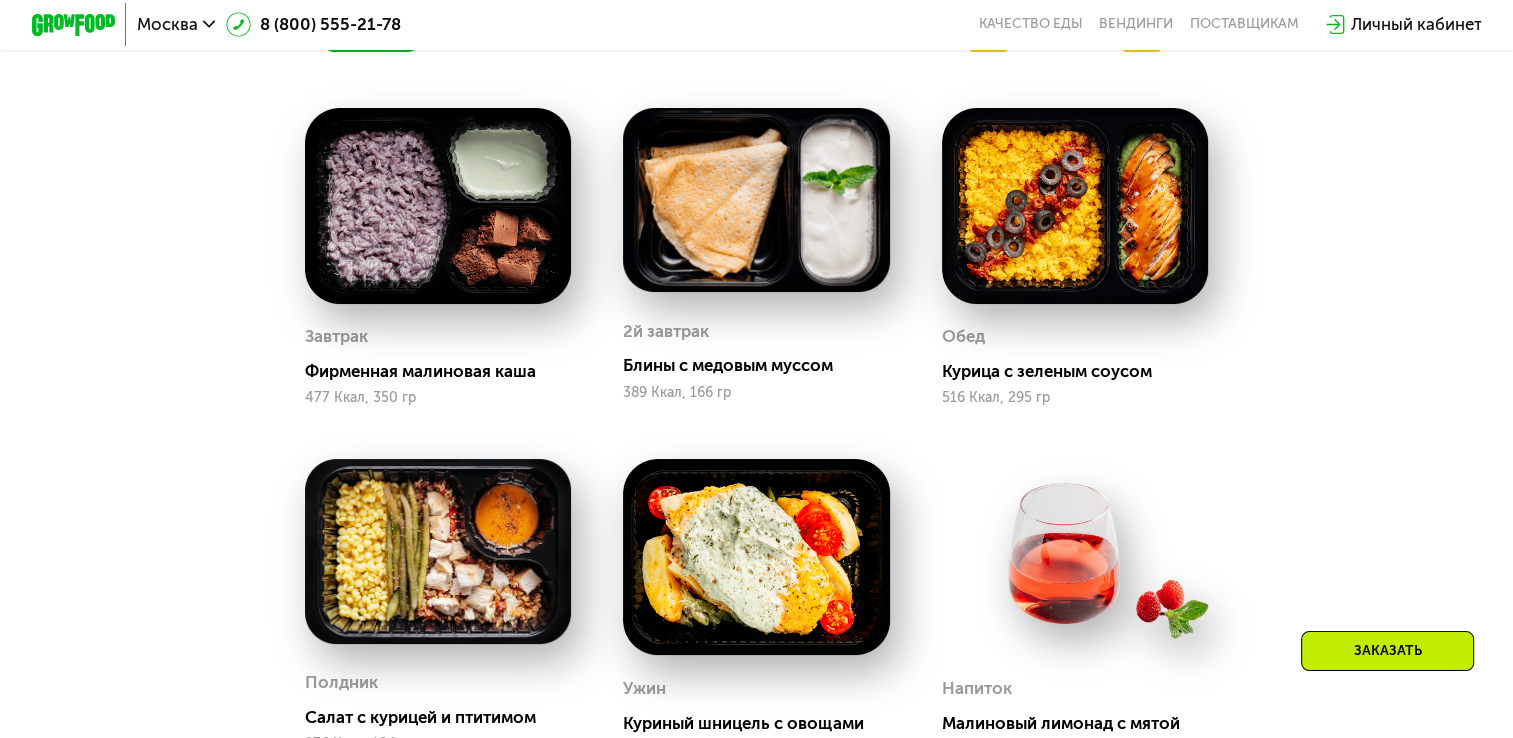 scroll, scrollTop: 1000, scrollLeft: 0, axis: vertical 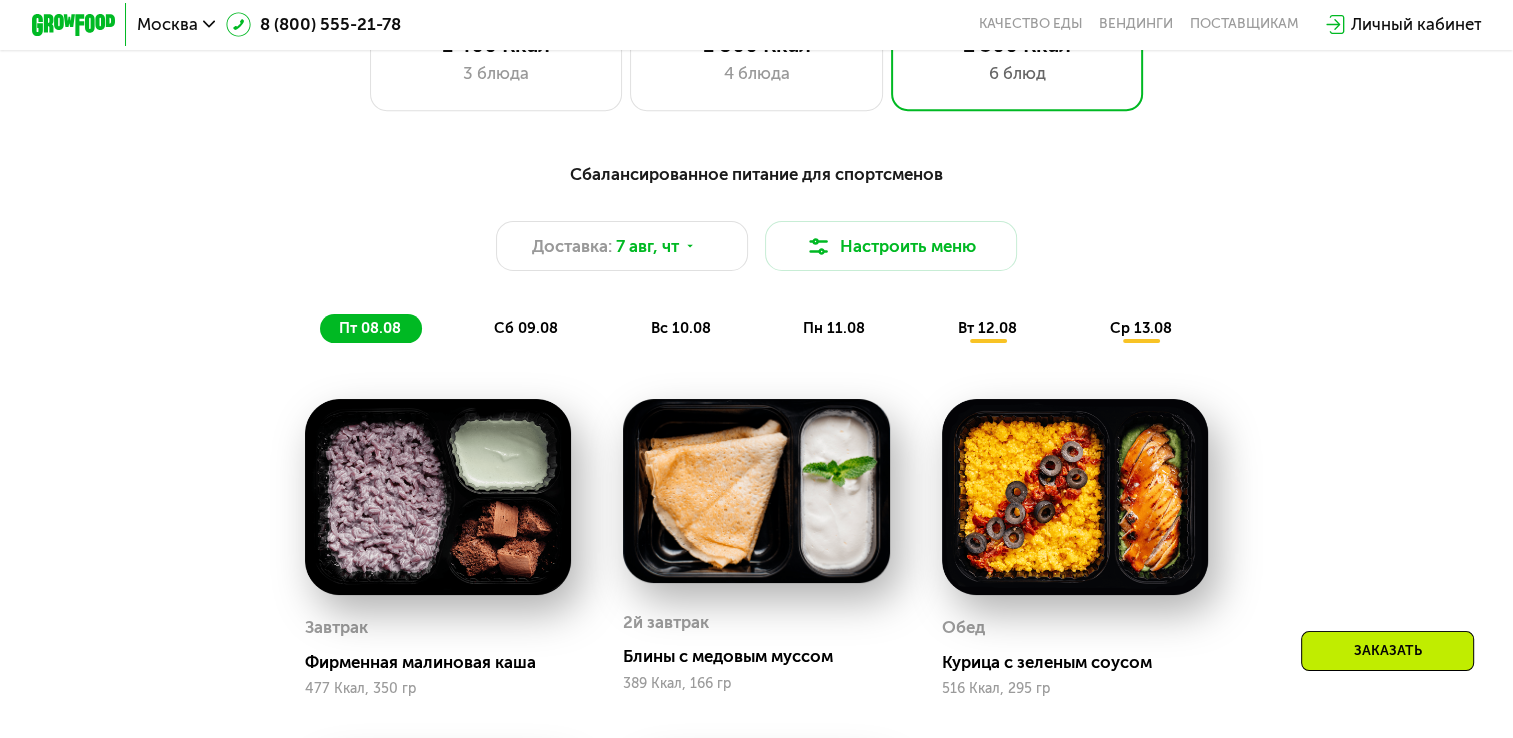 click on "Сбалансированное питание для спортсменов Доставка: 7 авг, чт Настроить меню  пт 08.08 сб 09.08 вс 10.08 пн 11.08 вт 12.08 ср 13.08" at bounding box center (756, 252) 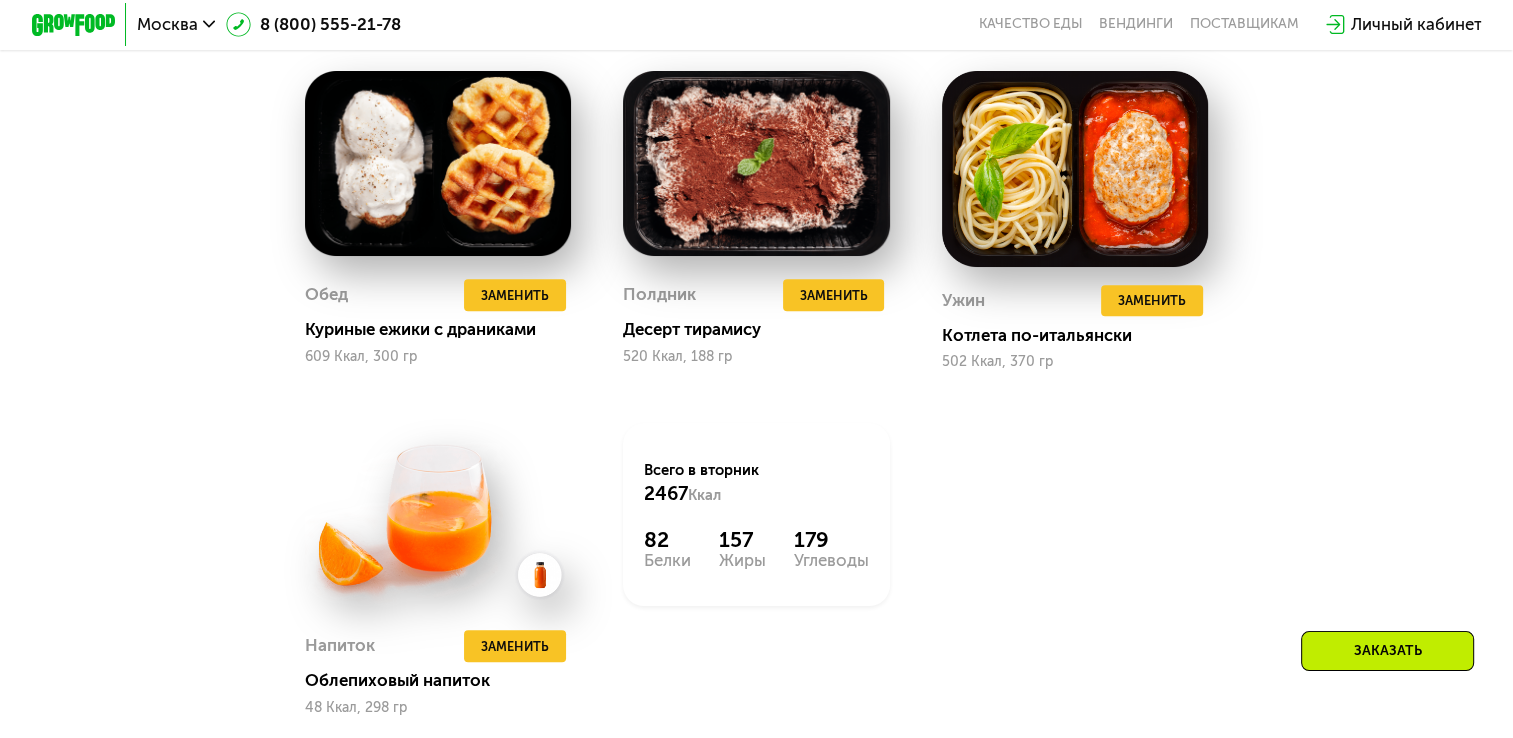 scroll, scrollTop: 1500, scrollLeft: 0, axis: vertical 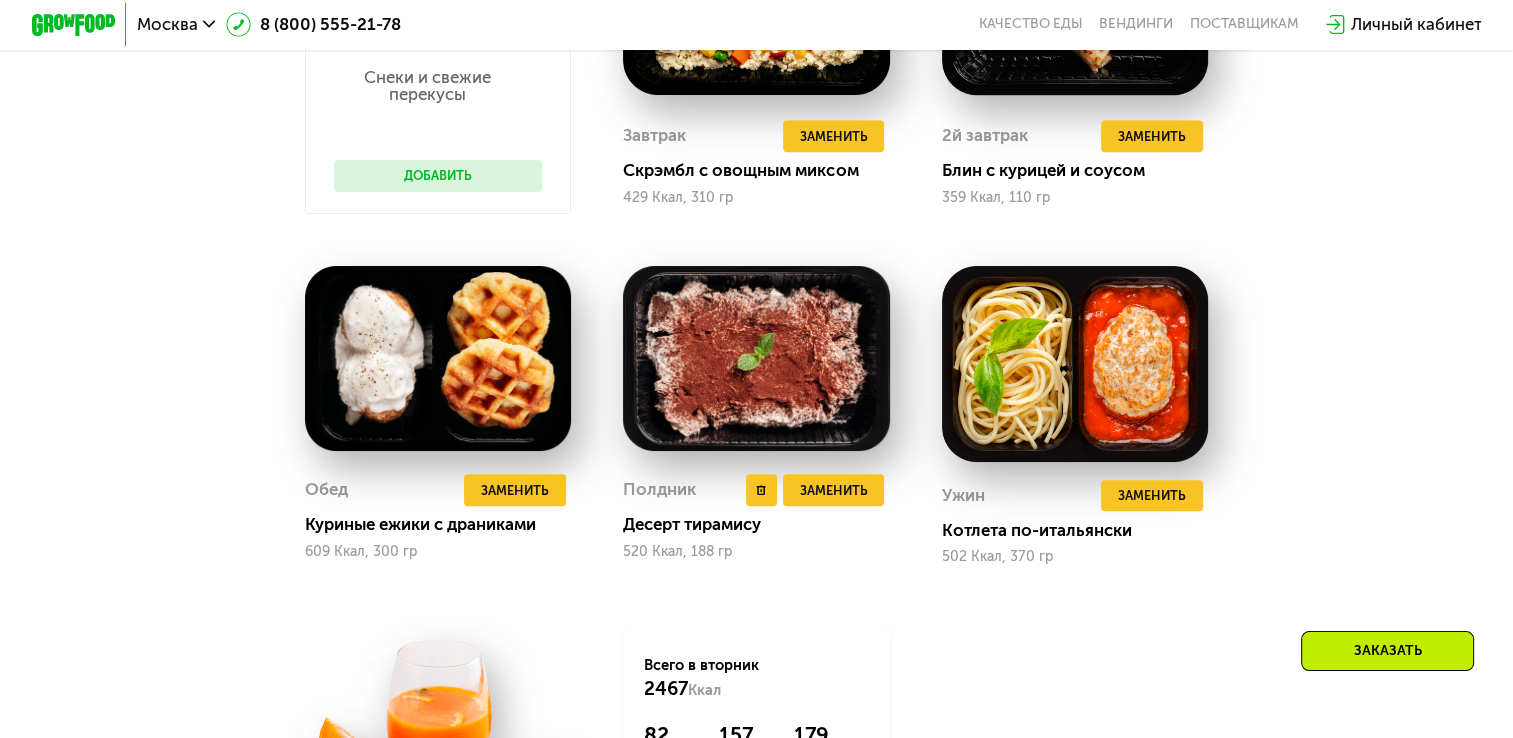 click at bounding box center [756, 358] 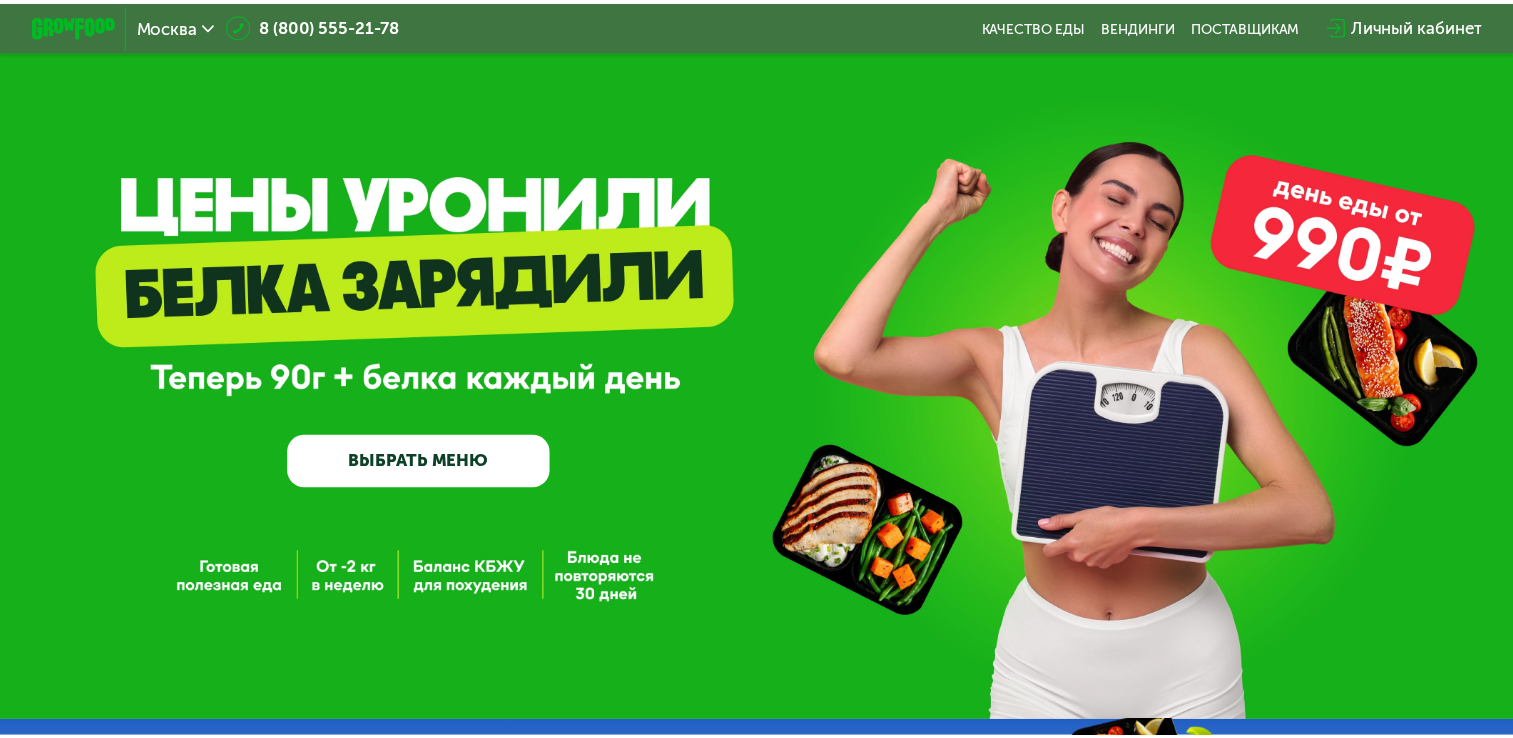 scroll, scrollTop: 0, scrollLeft: 0, axis: both 